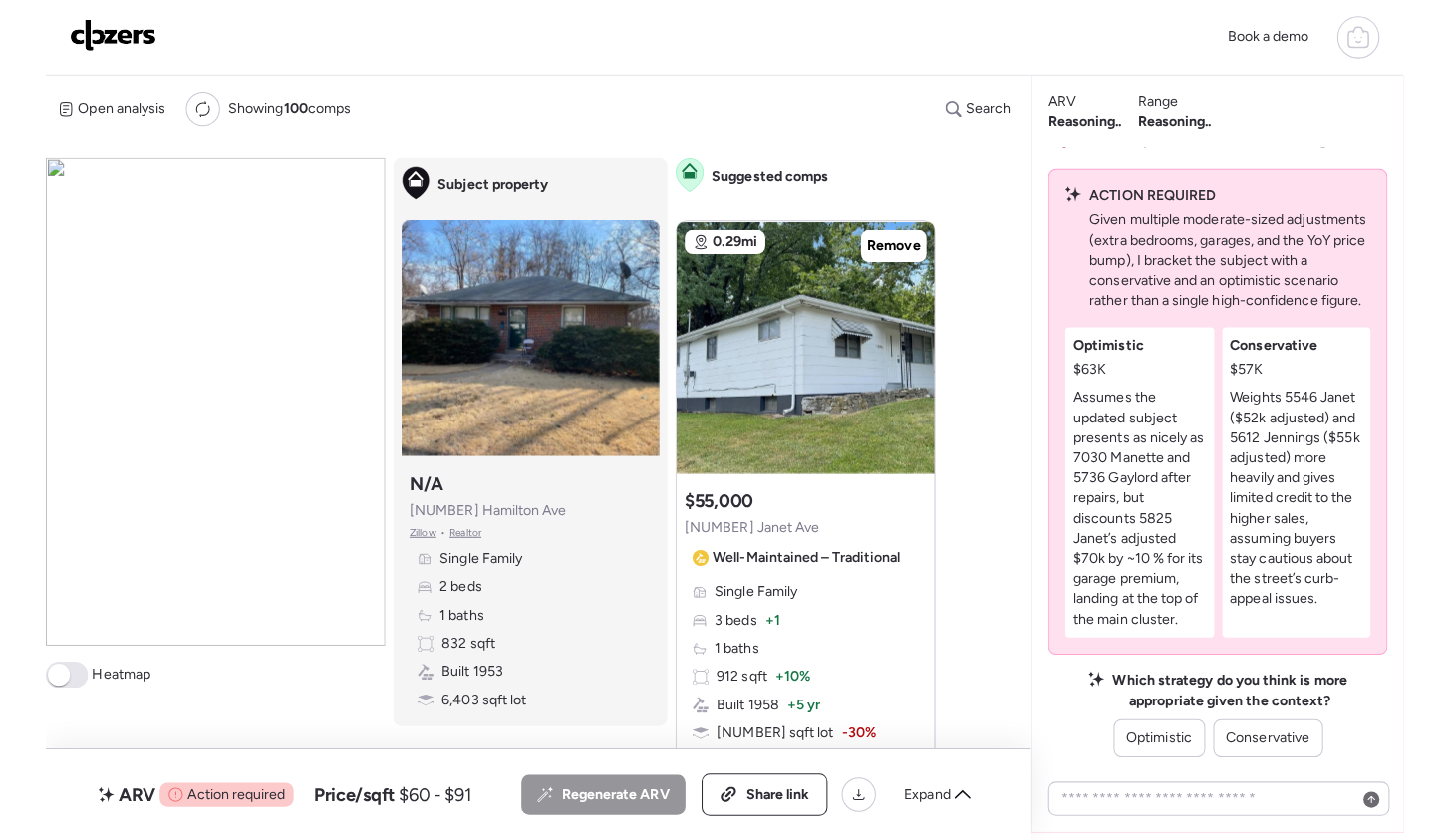 scroll, scrollTop: 0, scrollLeft: 0, axis: both 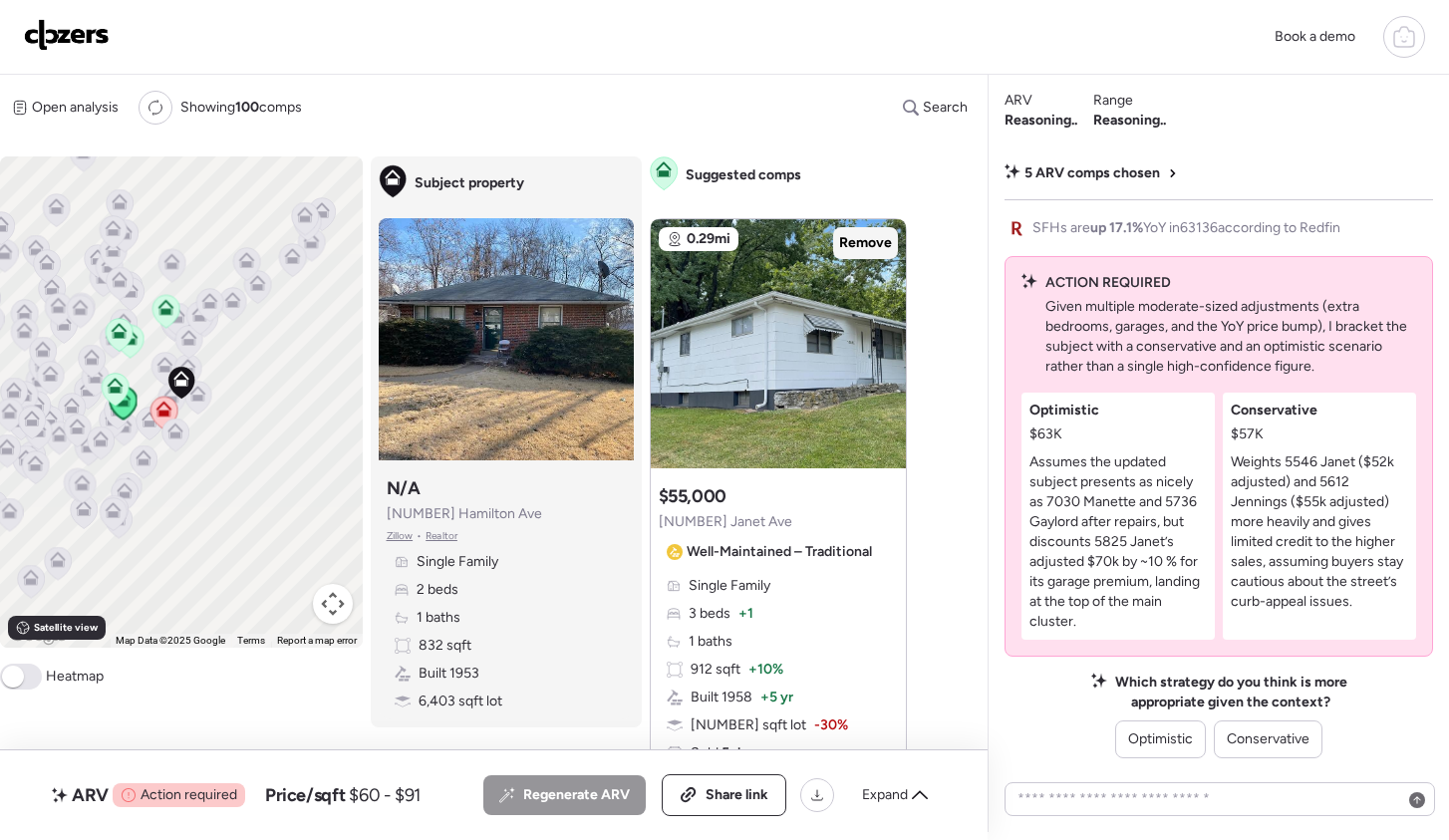 click on "Remove" at bounding box center (865, 243) 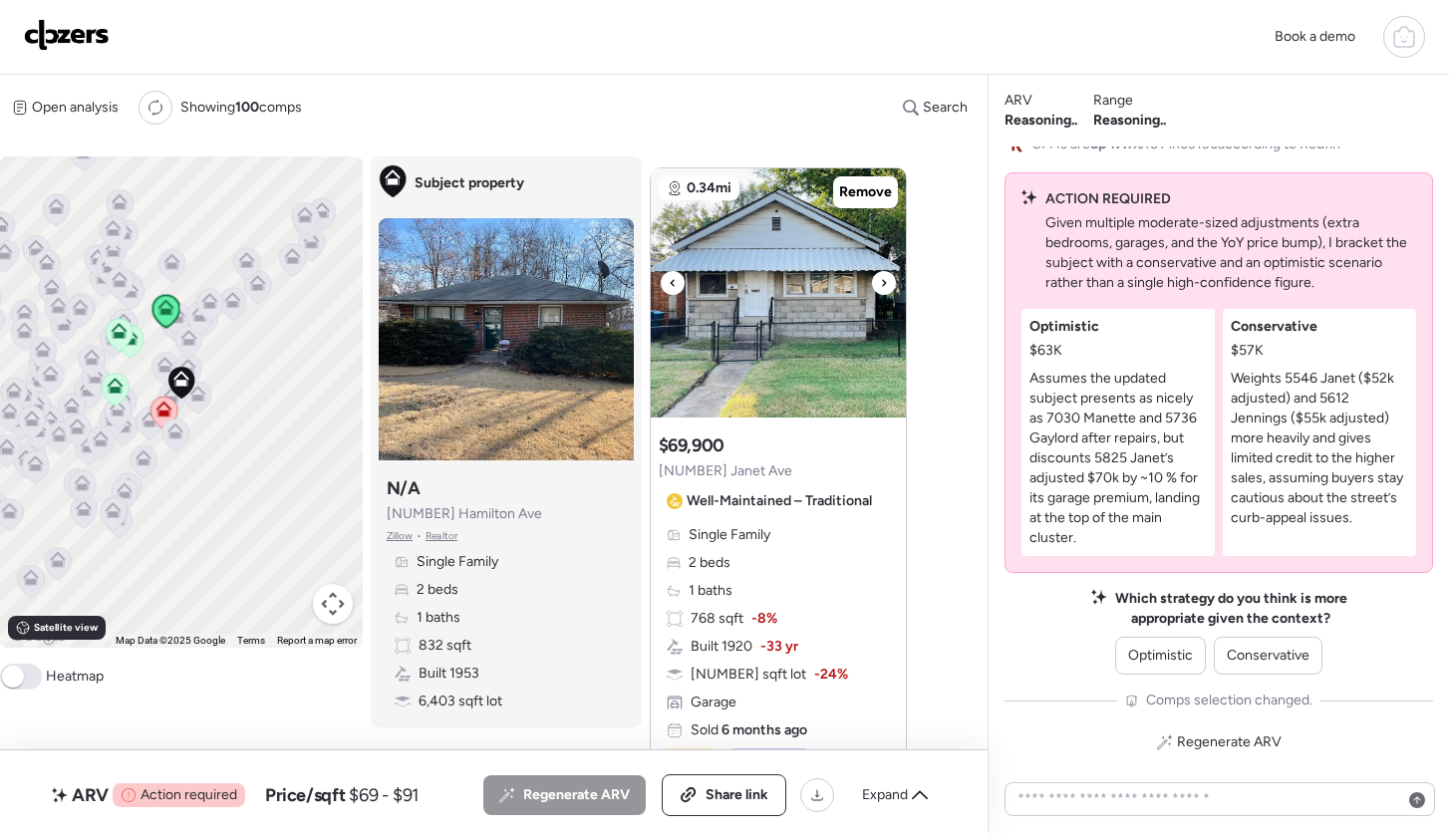 scroll, scrollTop: 679, scrollLeft: 0, axis: vertical 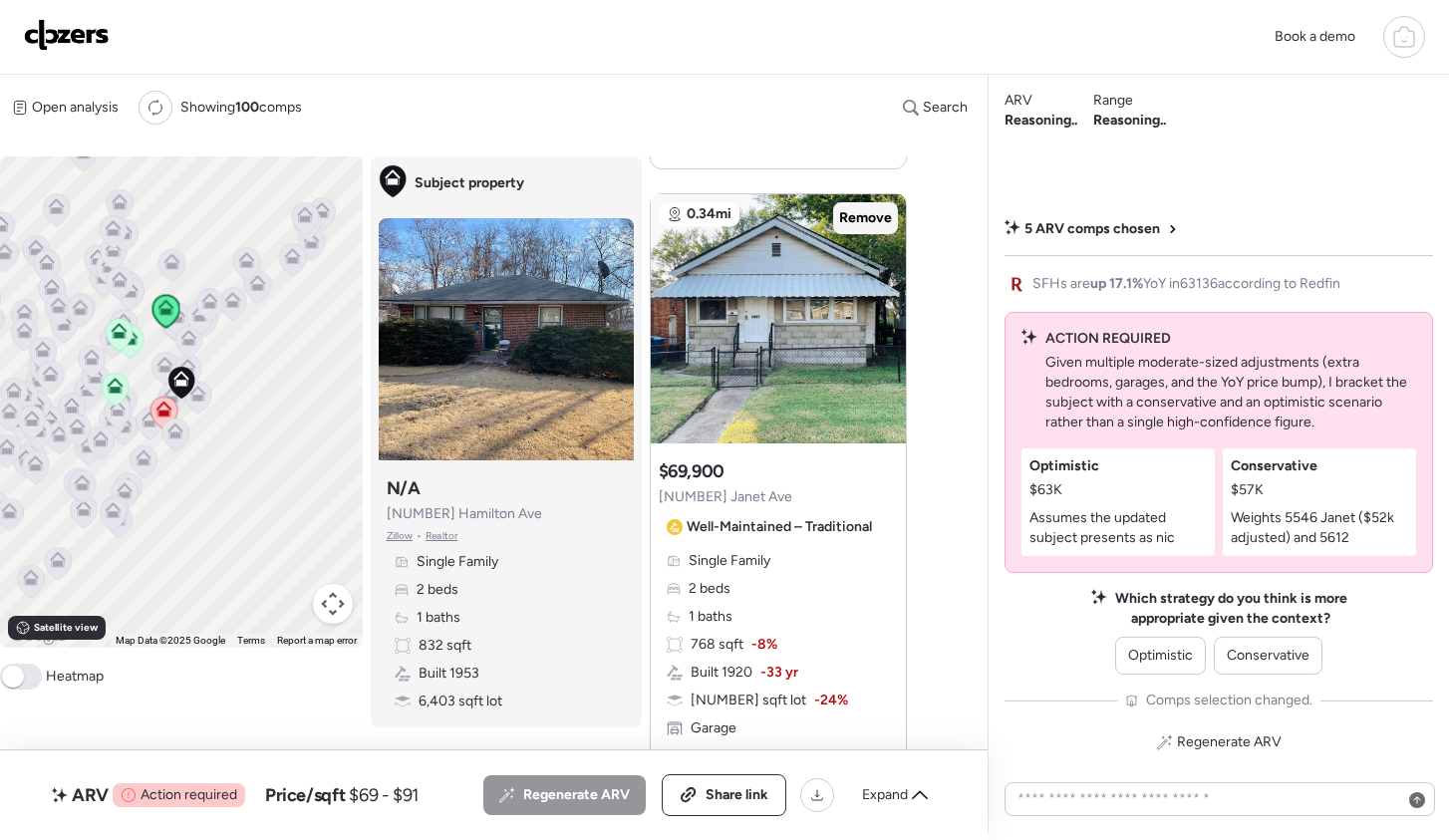 click on "Remove" at bounding box center (865, 218) 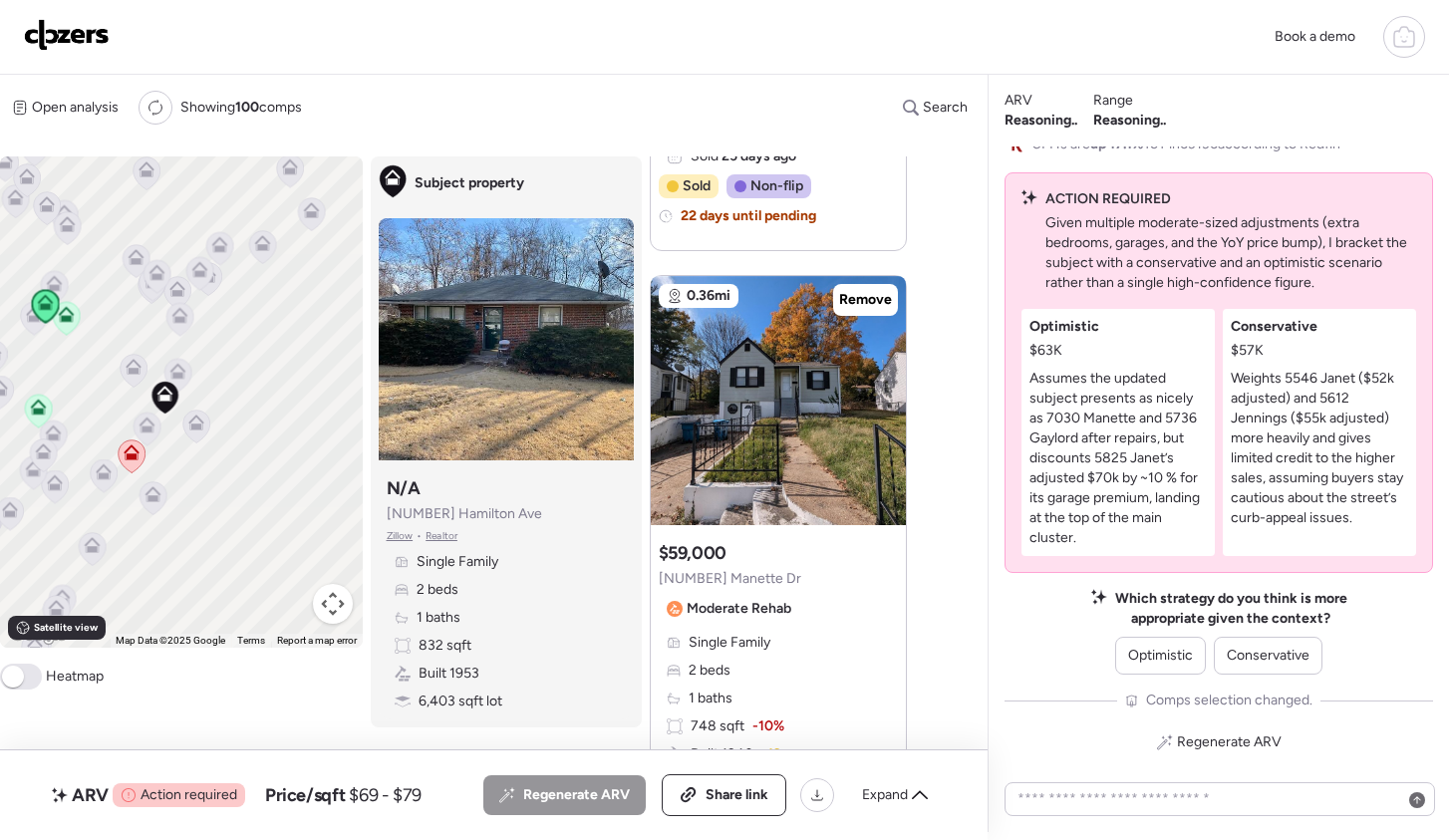 scroll, scrollTop: 2660, scrollLeft: 0, axis: vertical 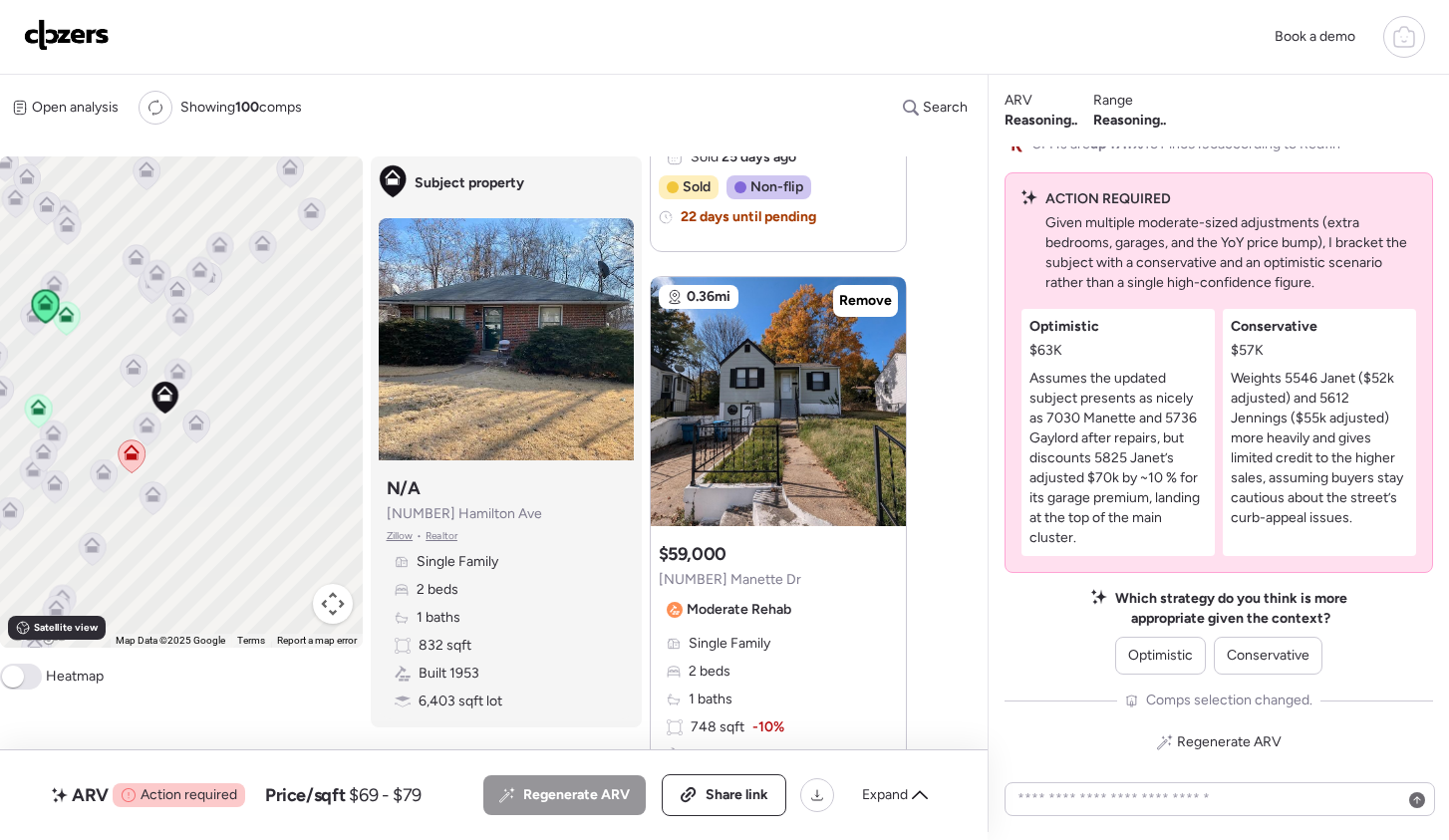 click at bounding box center [778, 402] 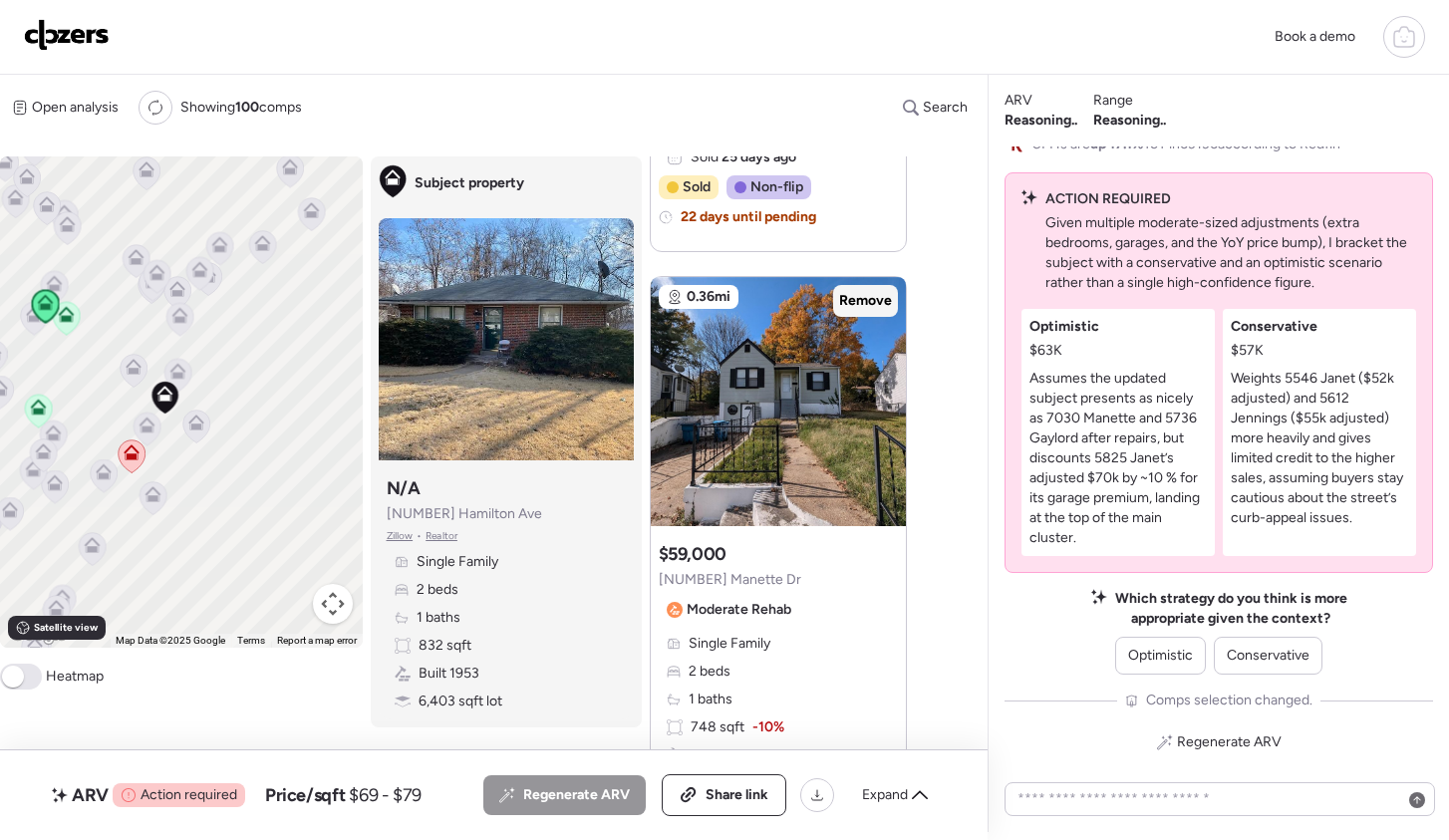click on "Remove" at bounding box center (865, 301) 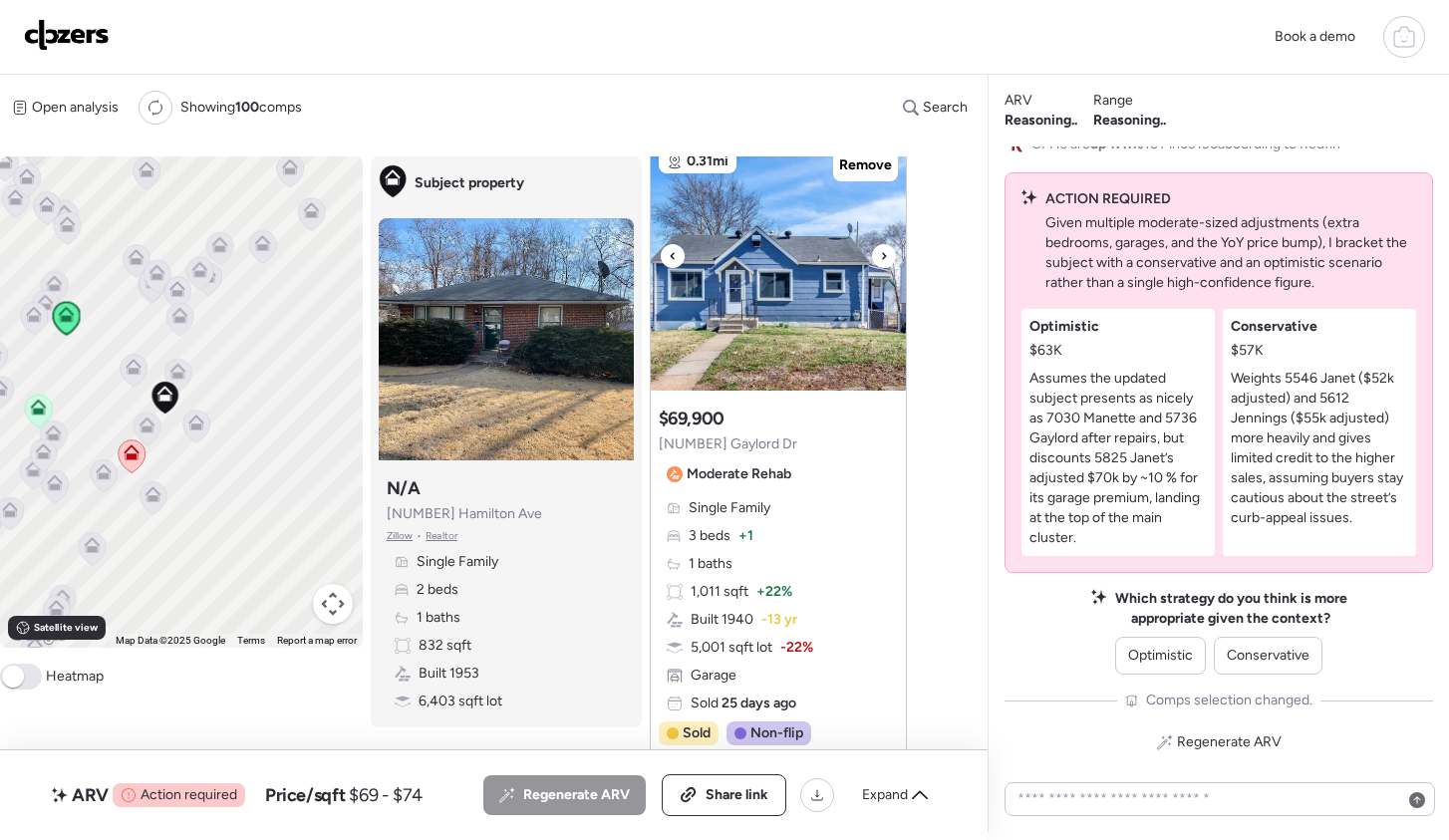 scroll, scrollTop: 2093, scrollLeft: 0, axis: vertical 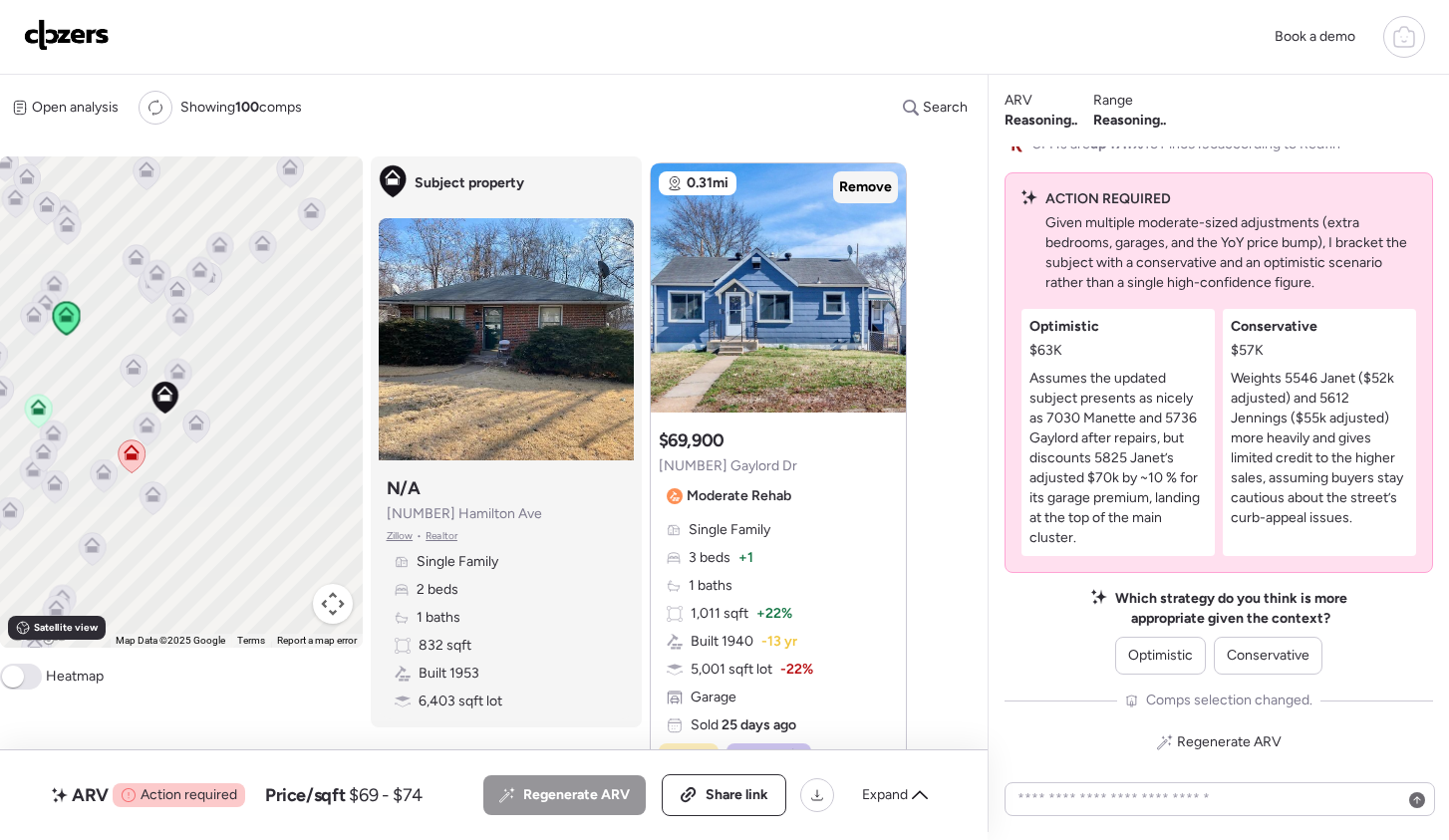 click on "Remove" at bounding box center (865, 187) 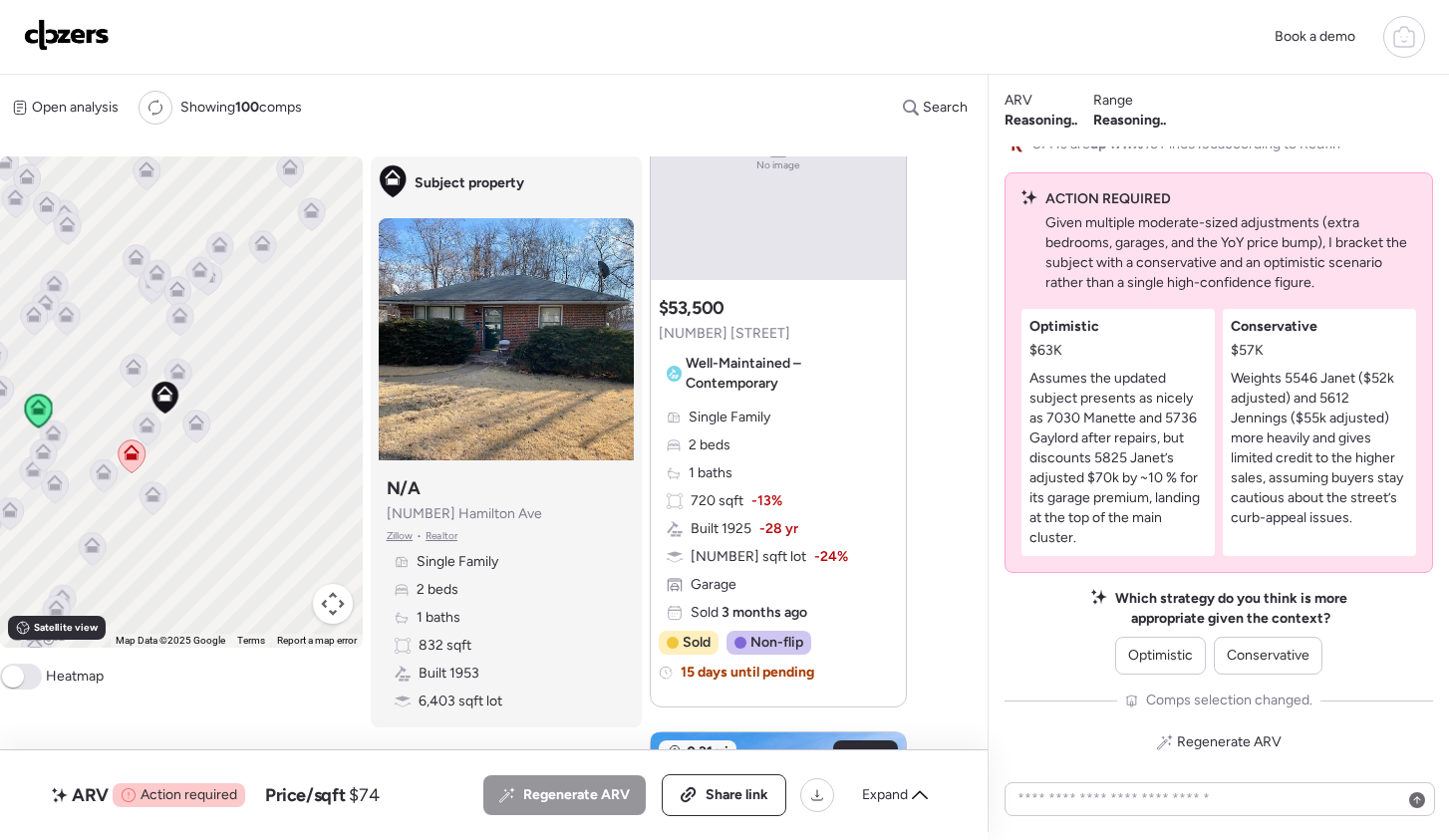 scroll, scrollTop: 1318, scrollLeft: 0, axis: vertical 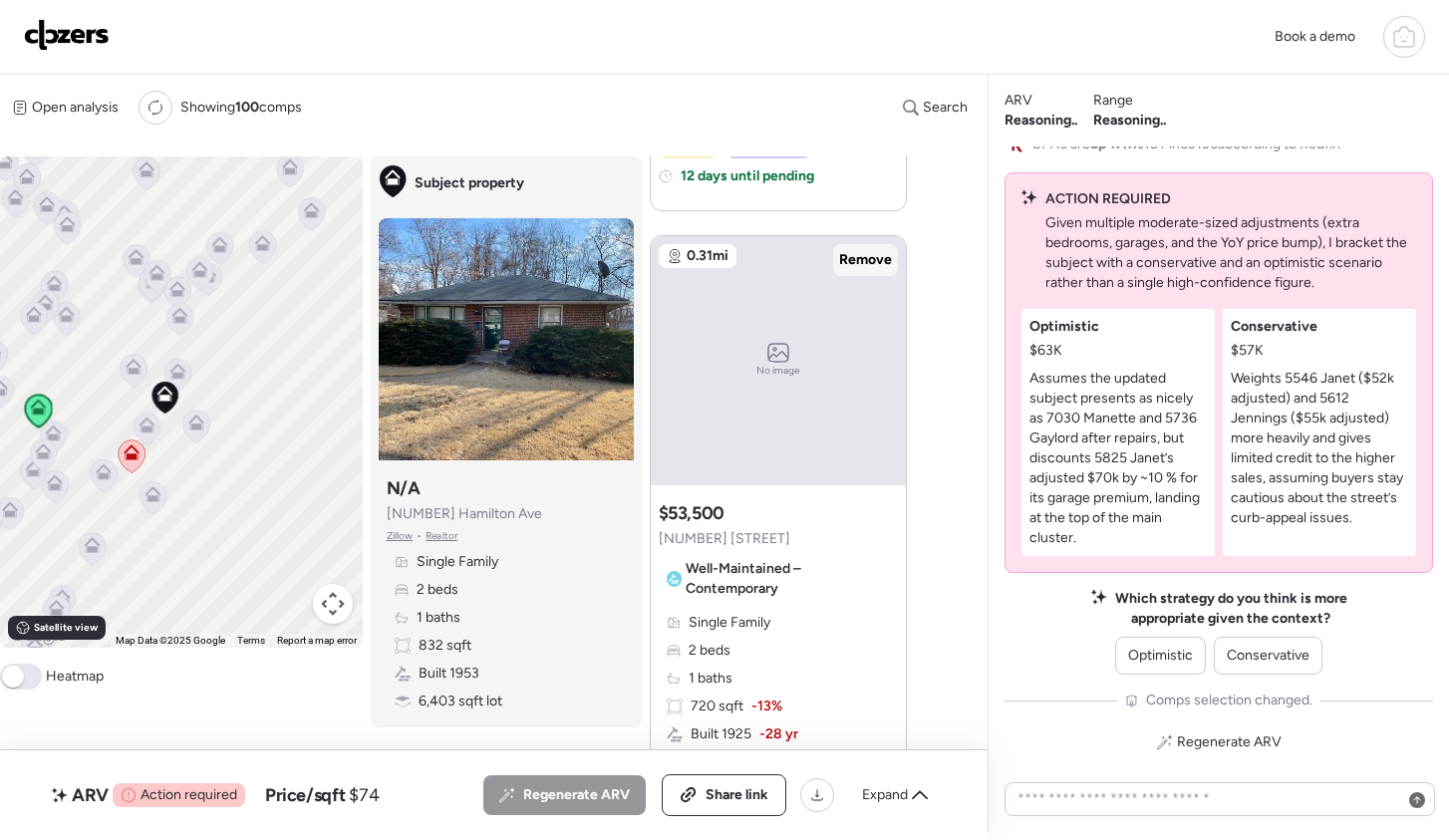 click on "Remove" at bounding box center (865, 260) 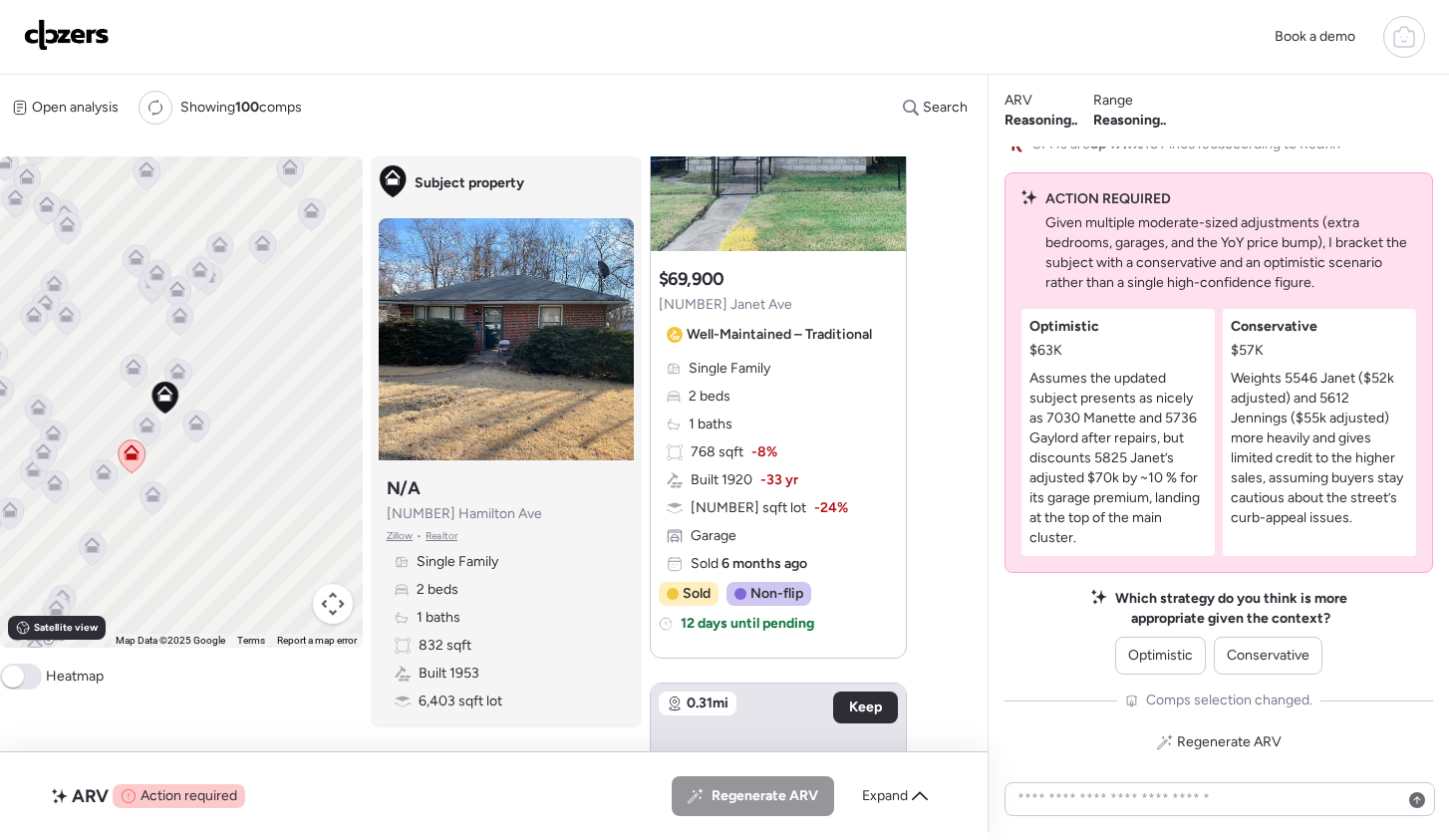 scroll, scrollTop: 616, scrollLeft: 0, axis: vertical 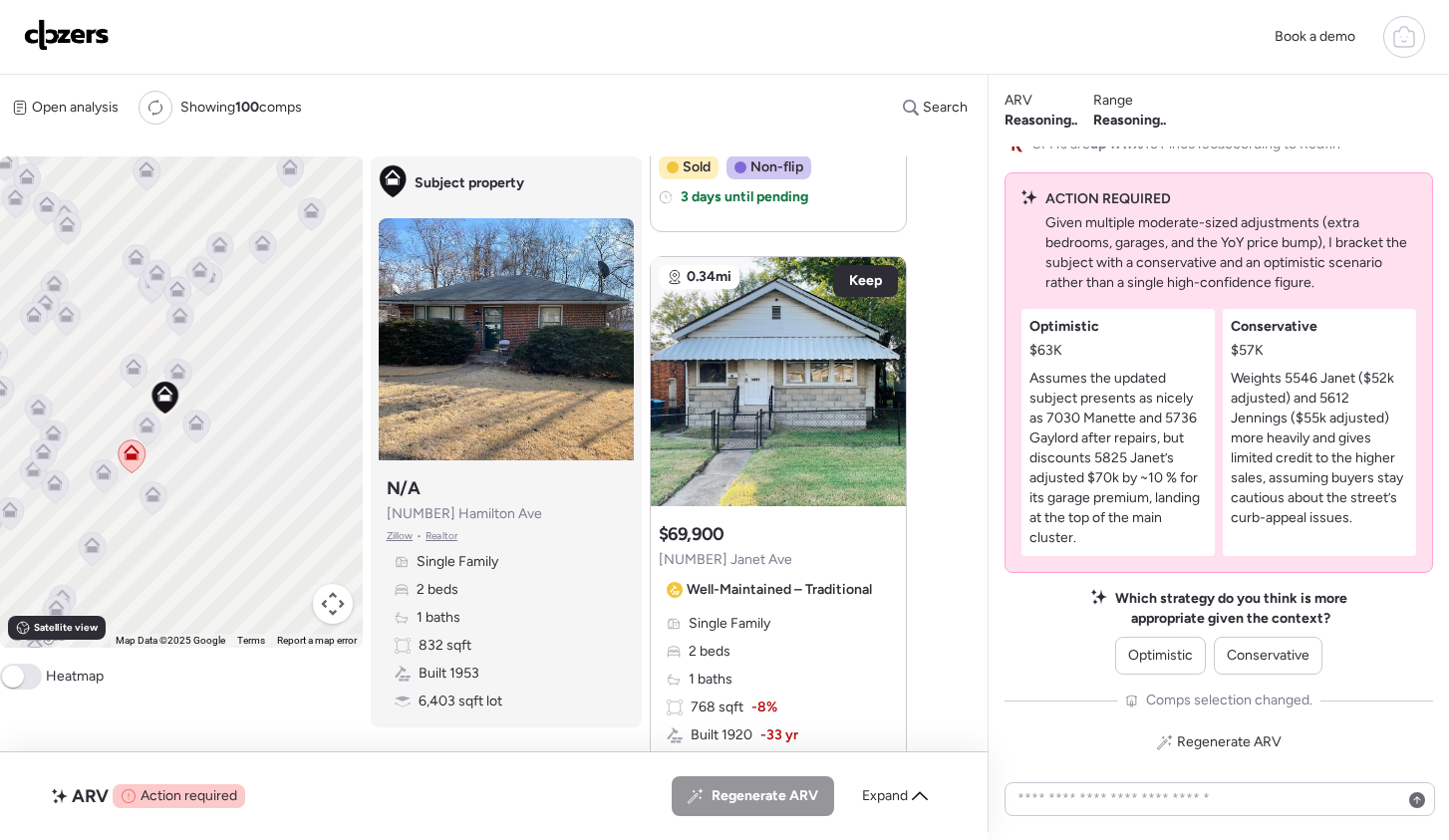 click 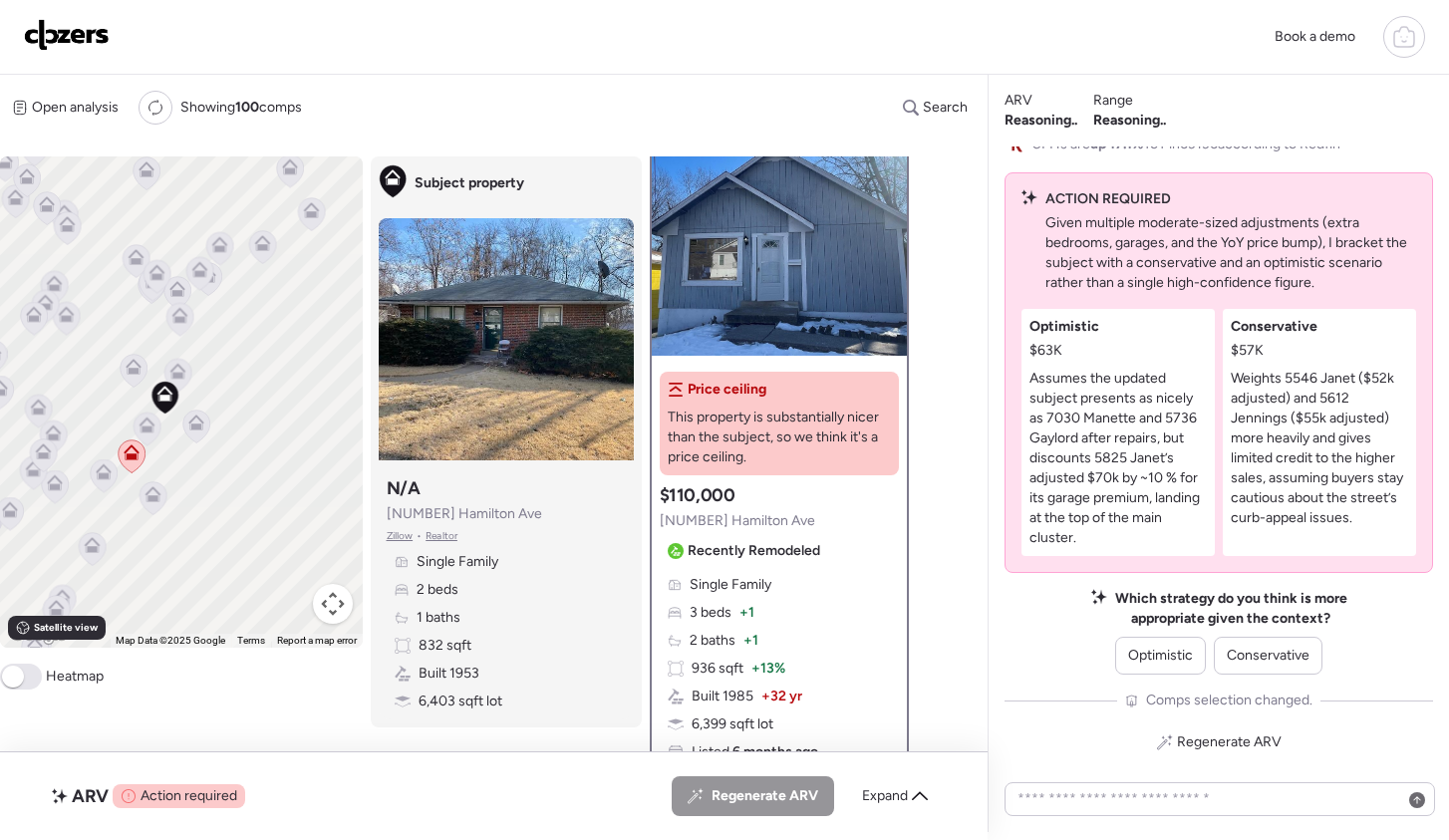 scroll, scrollTop: 0, scrollLeft: 0, axis: both 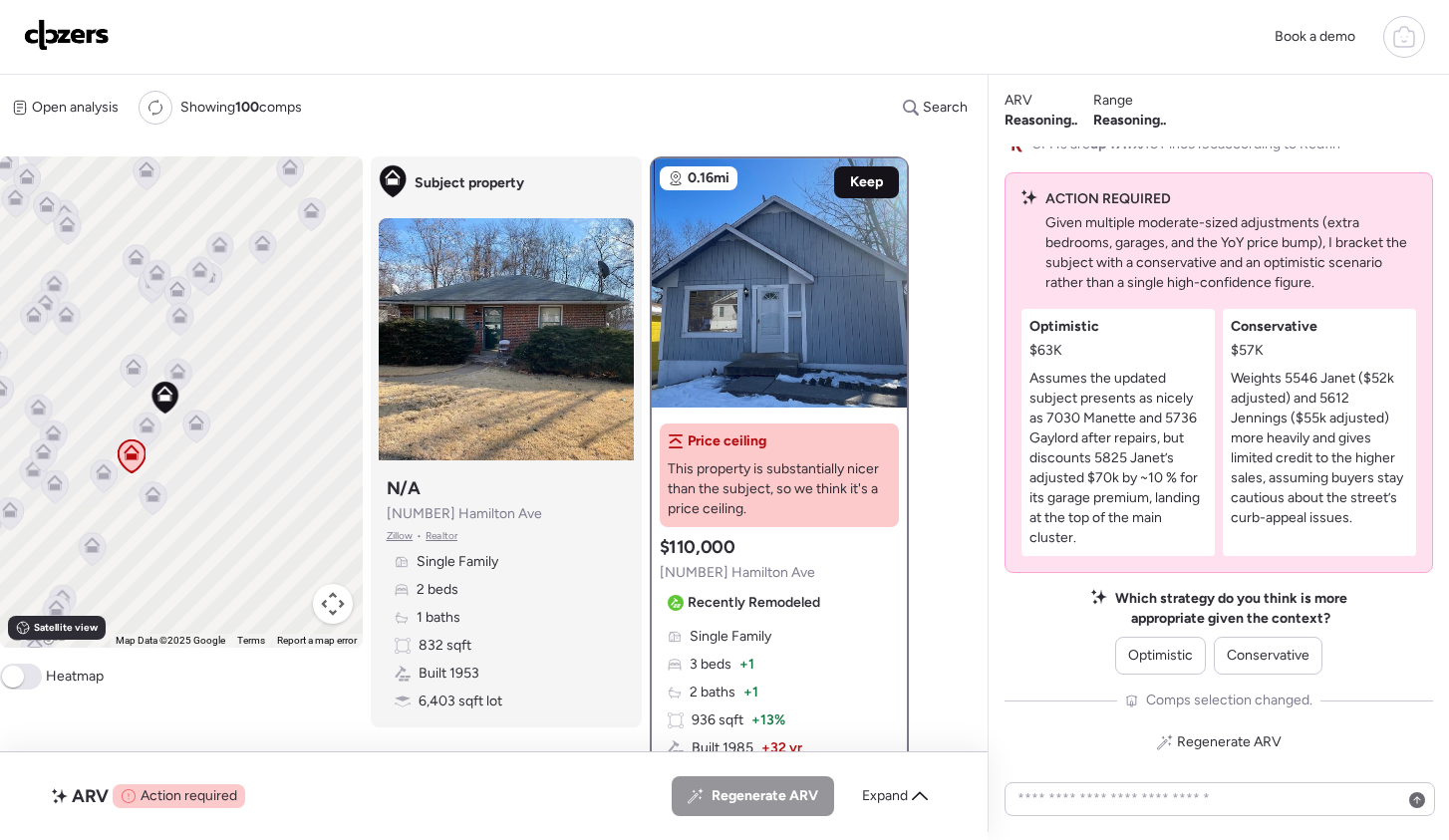 click on "Keep" at bounding box center [866, 182] 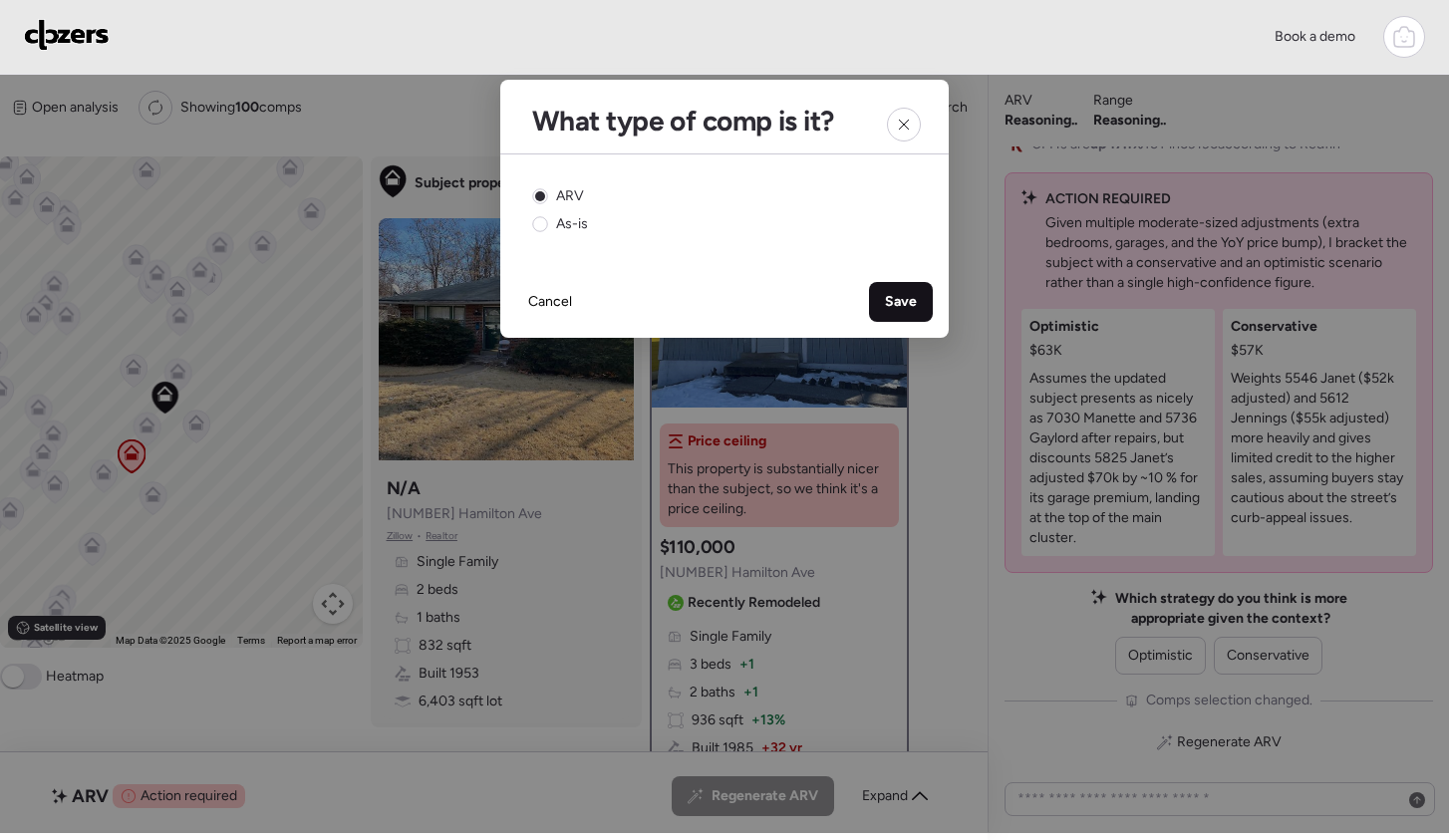 click on "Save" at bounding box center (901, 302) 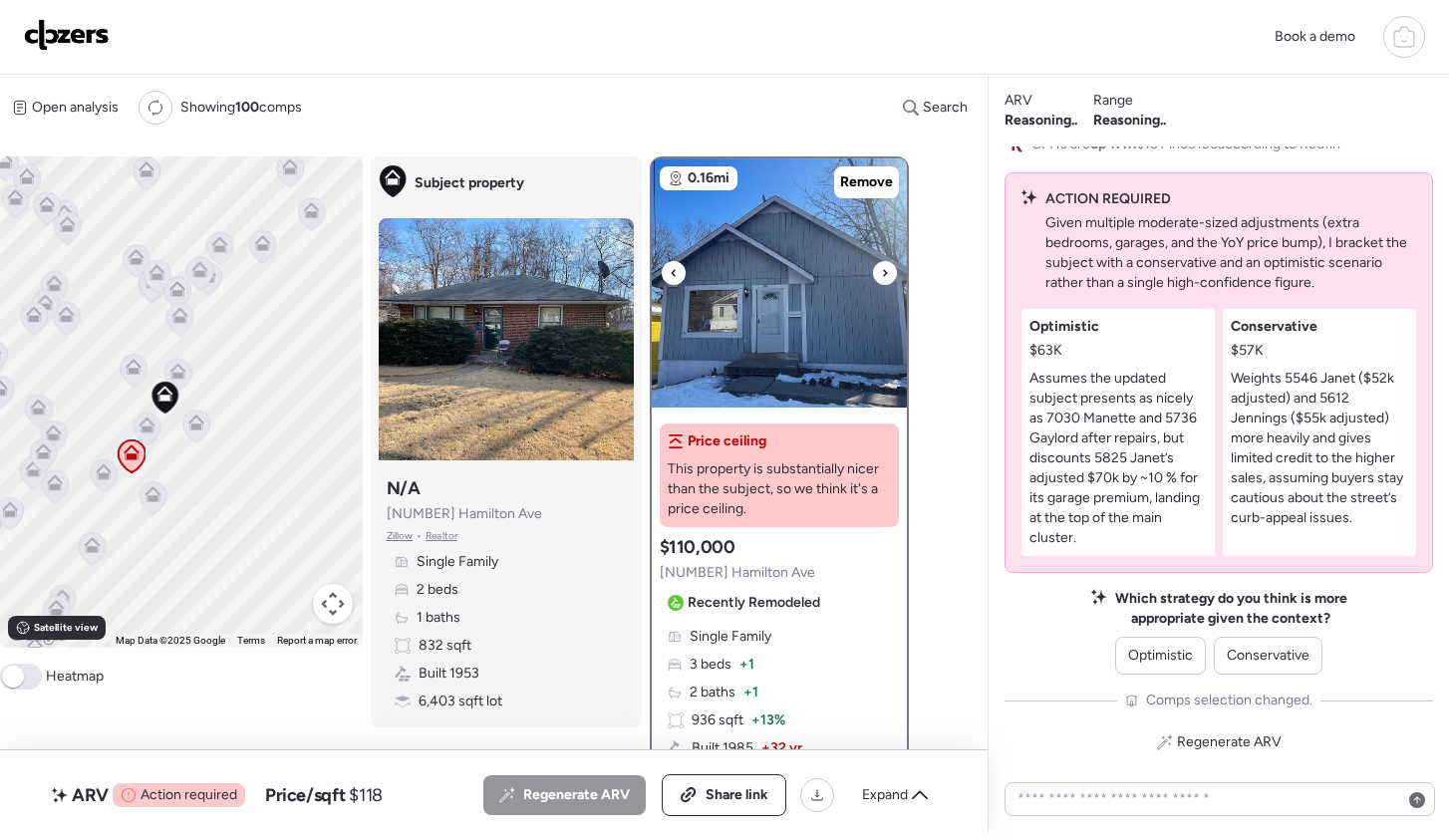 click 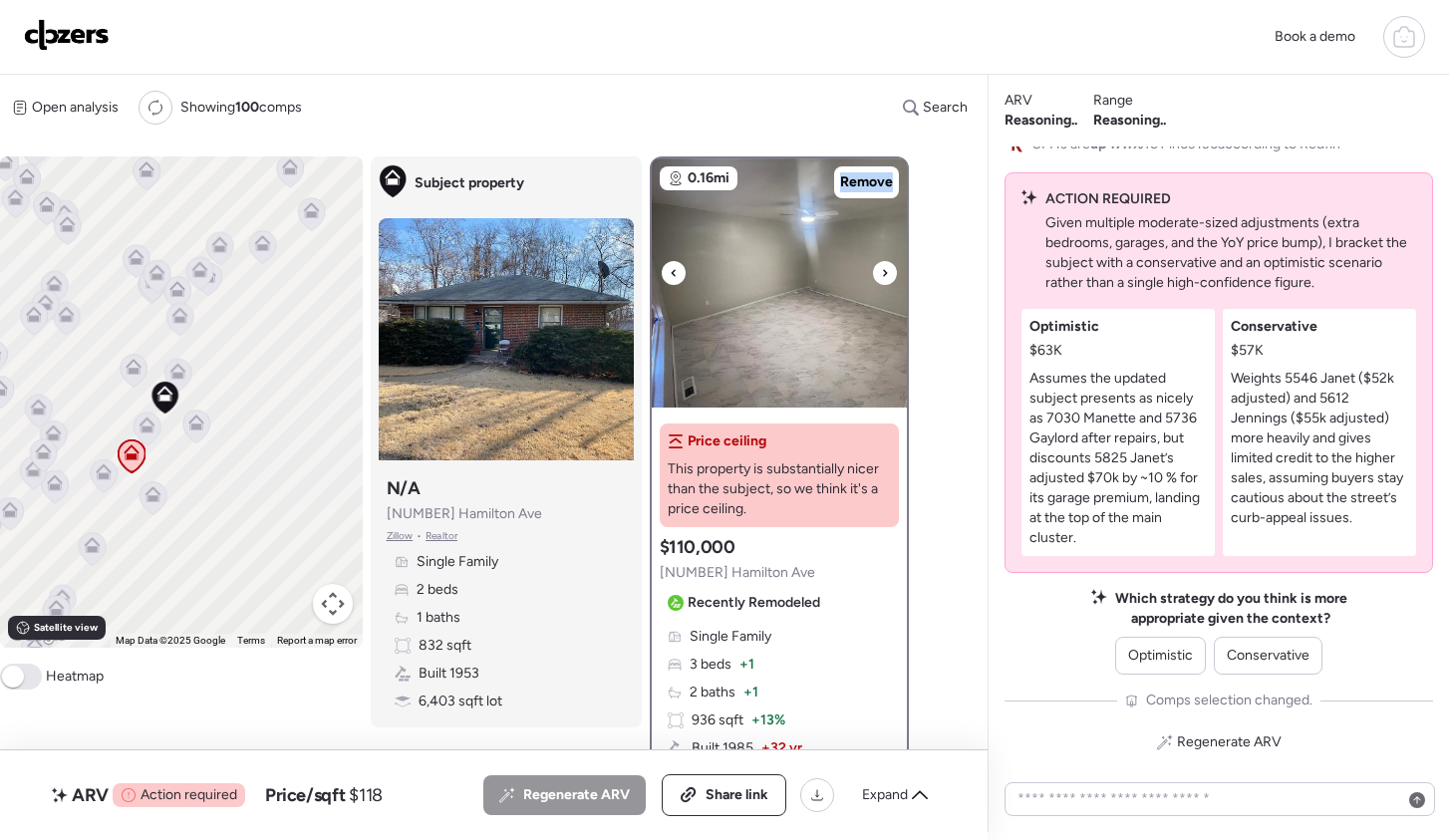 click 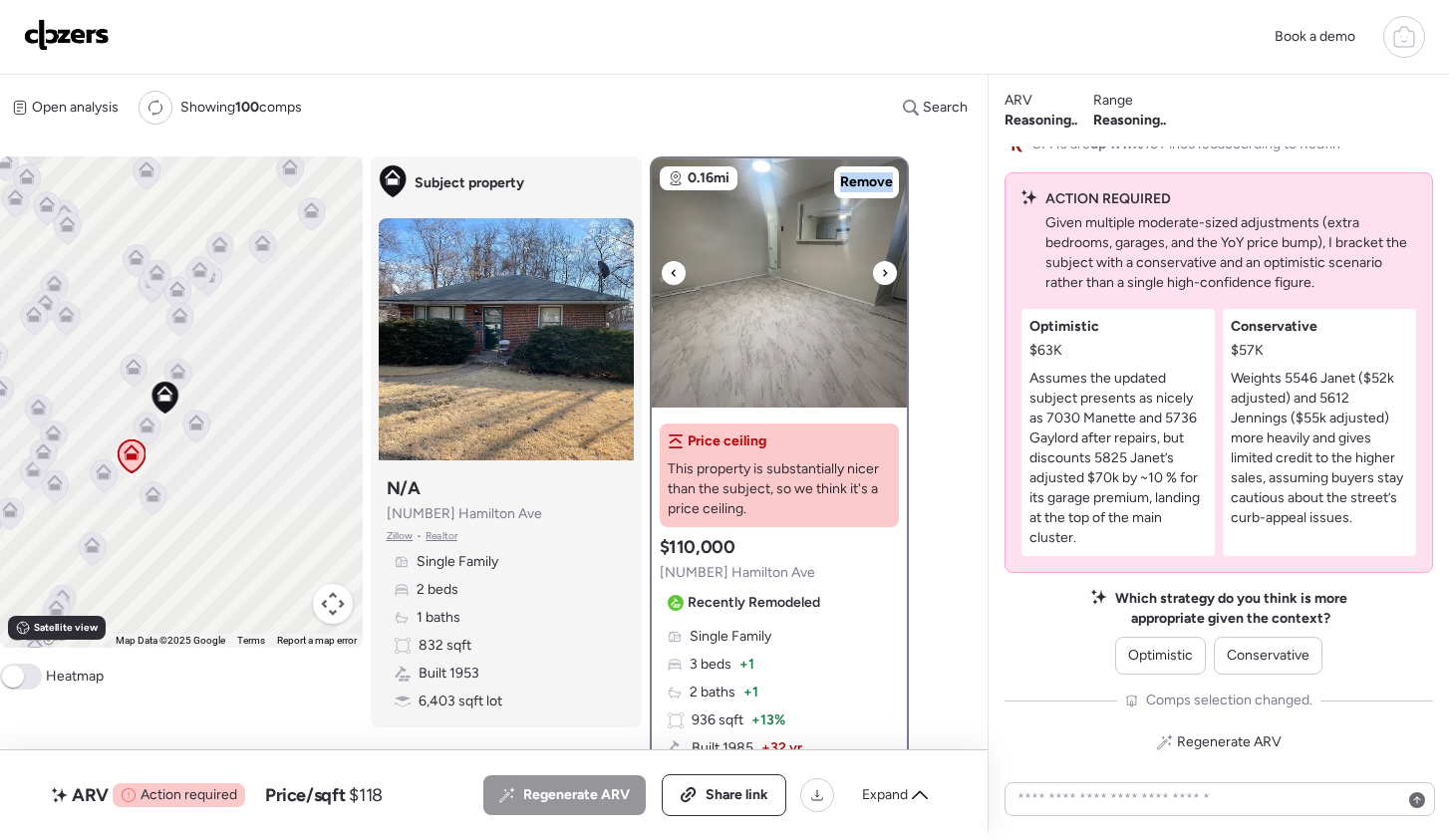 click 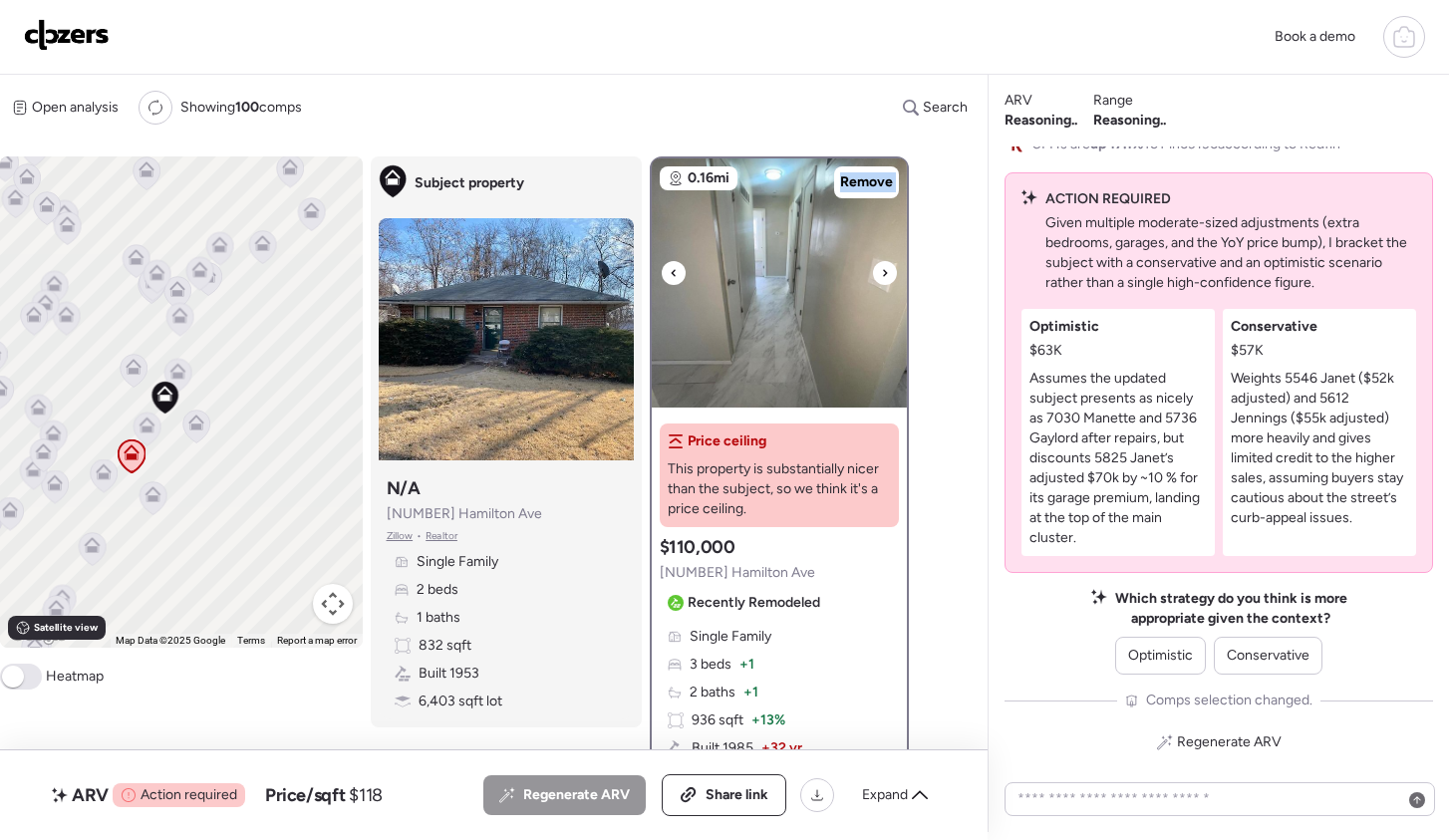 click 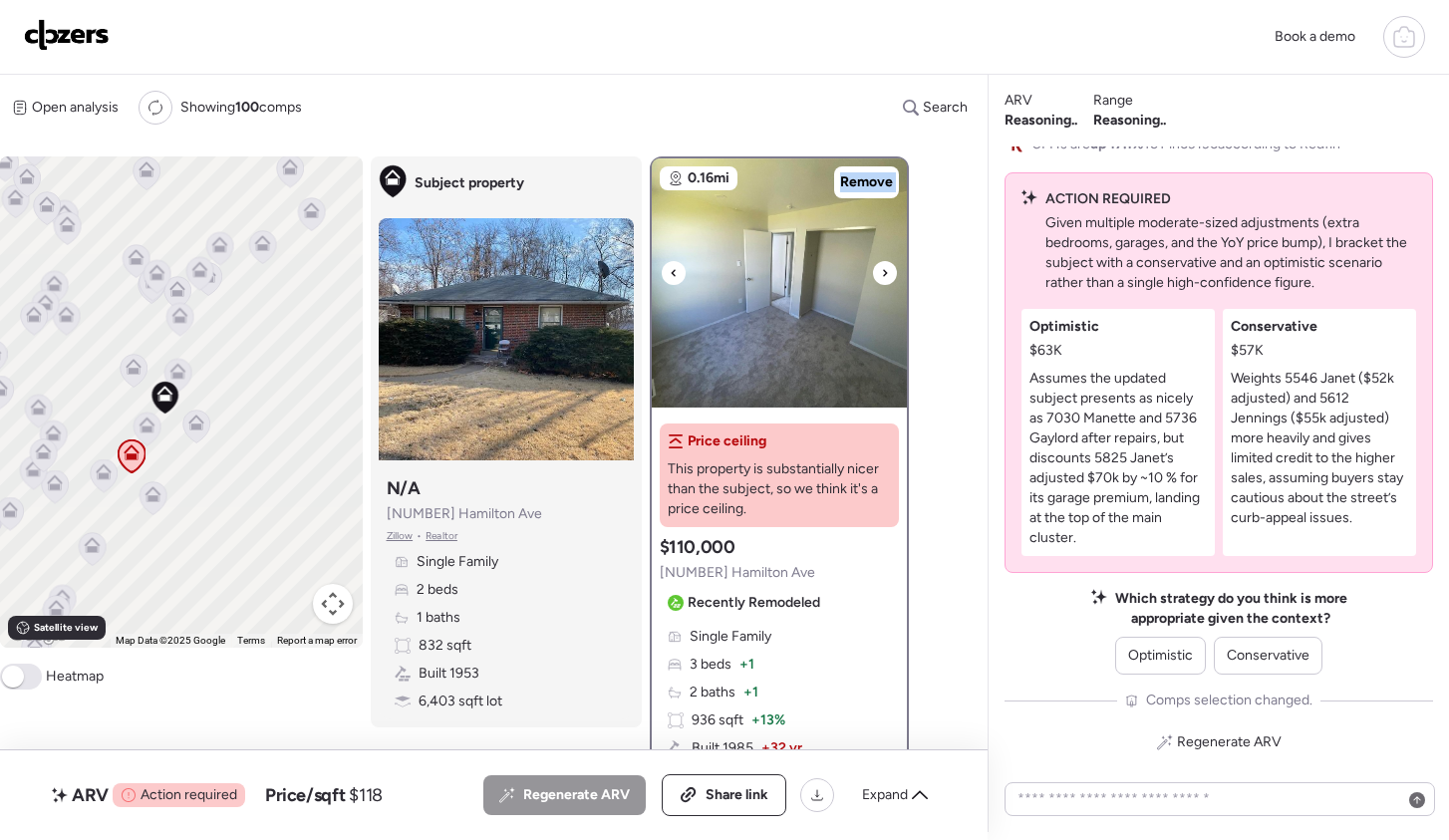 click 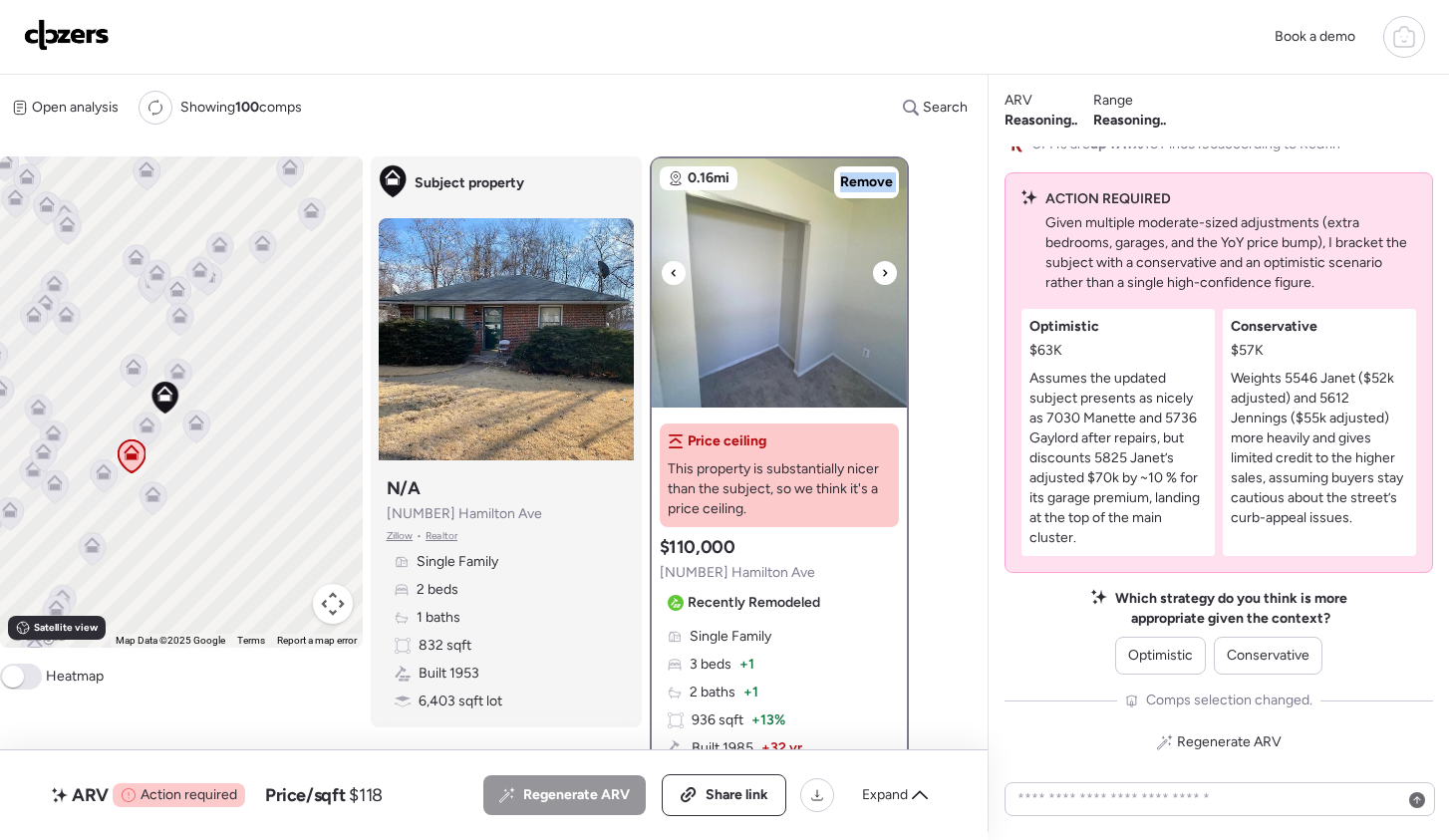 click 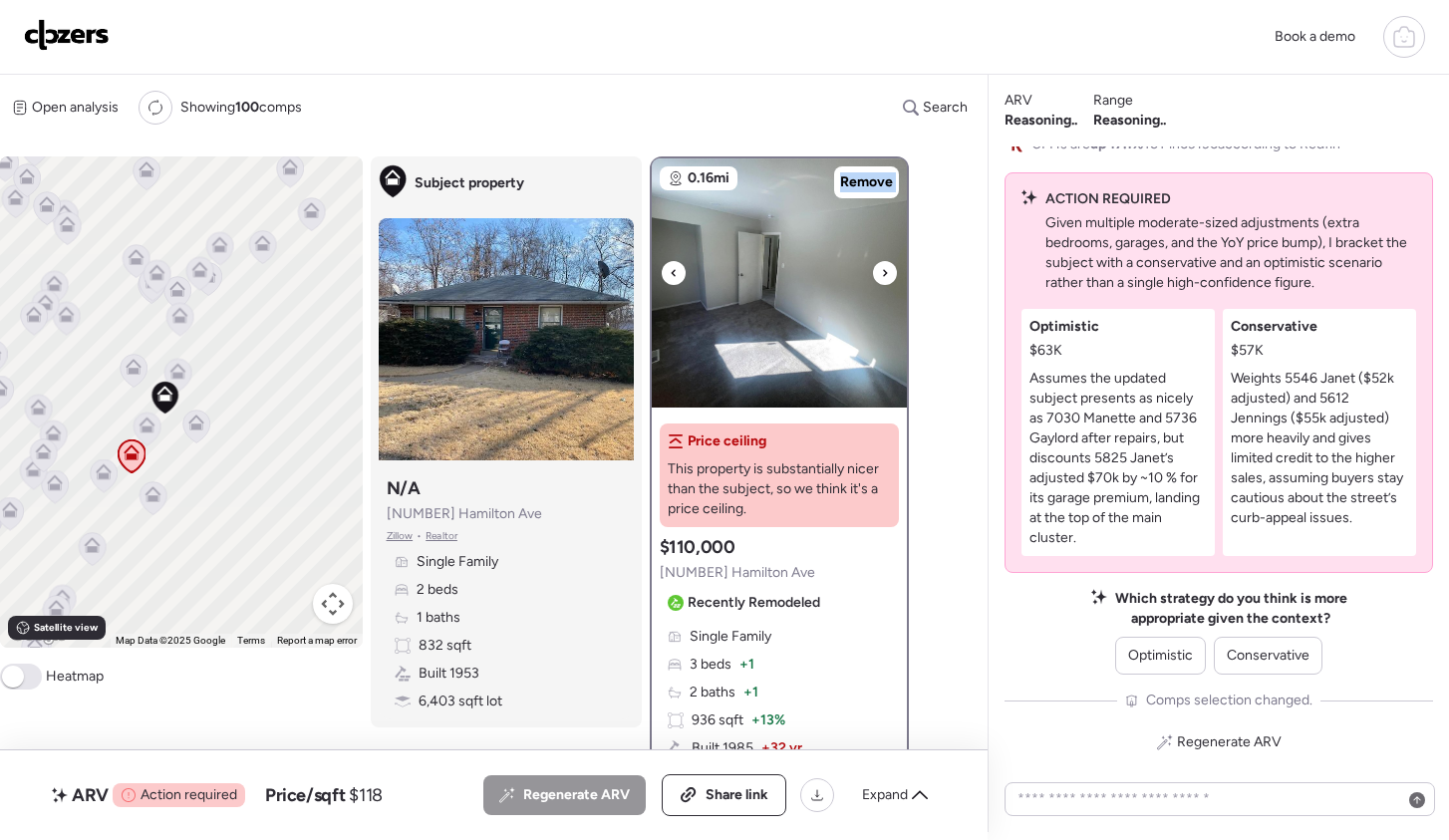 click 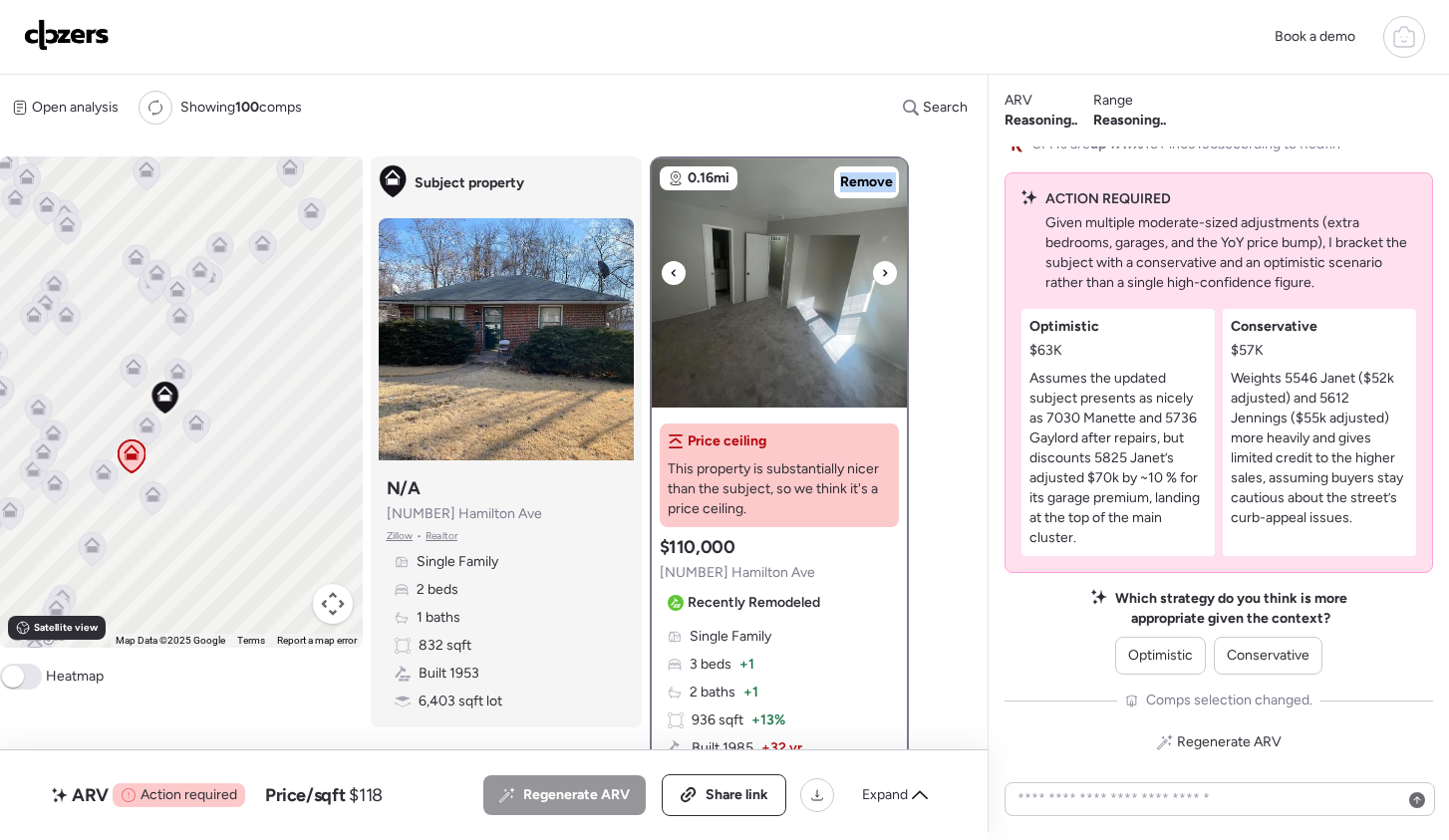 click 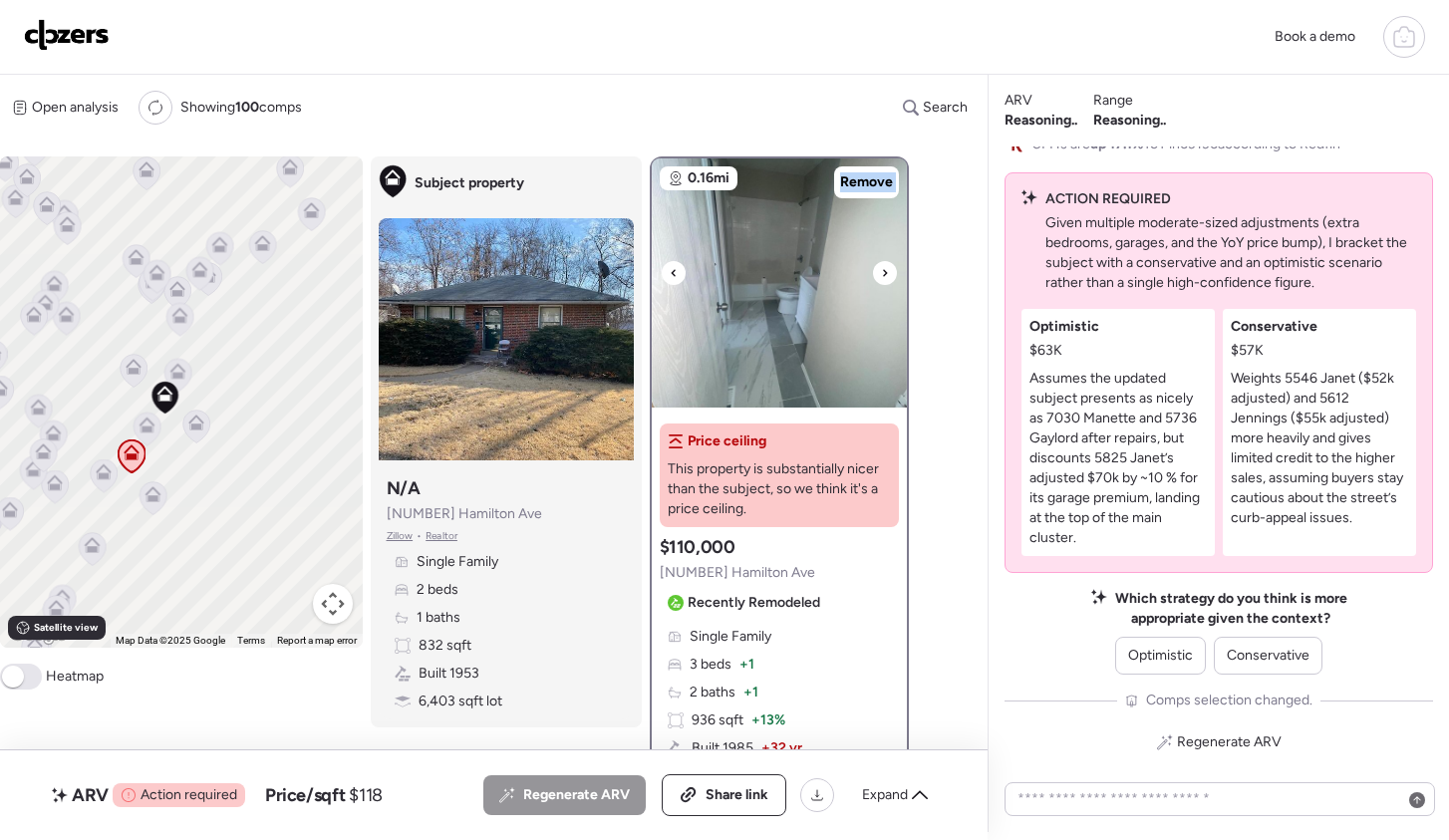 click 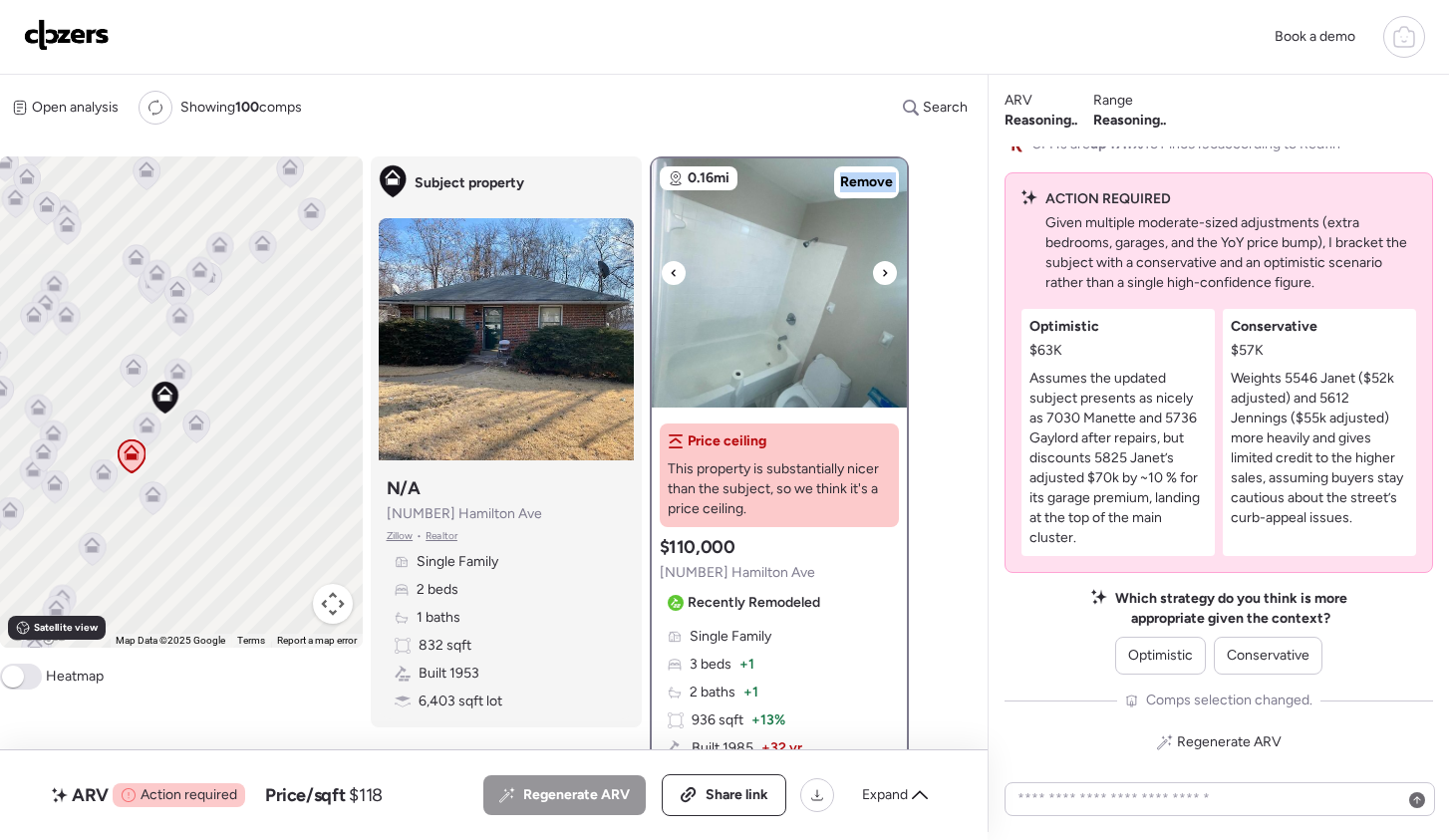 click 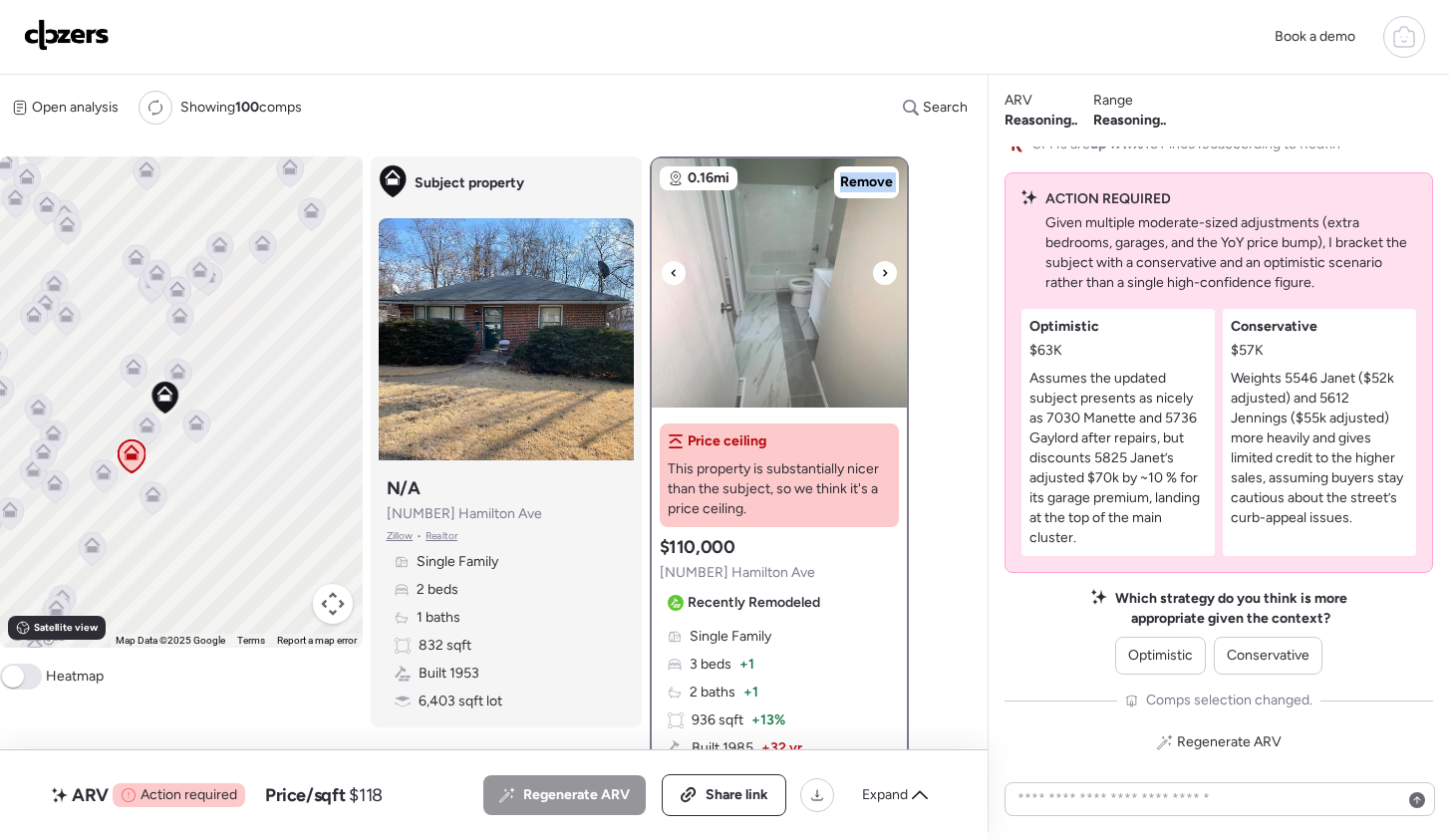 click 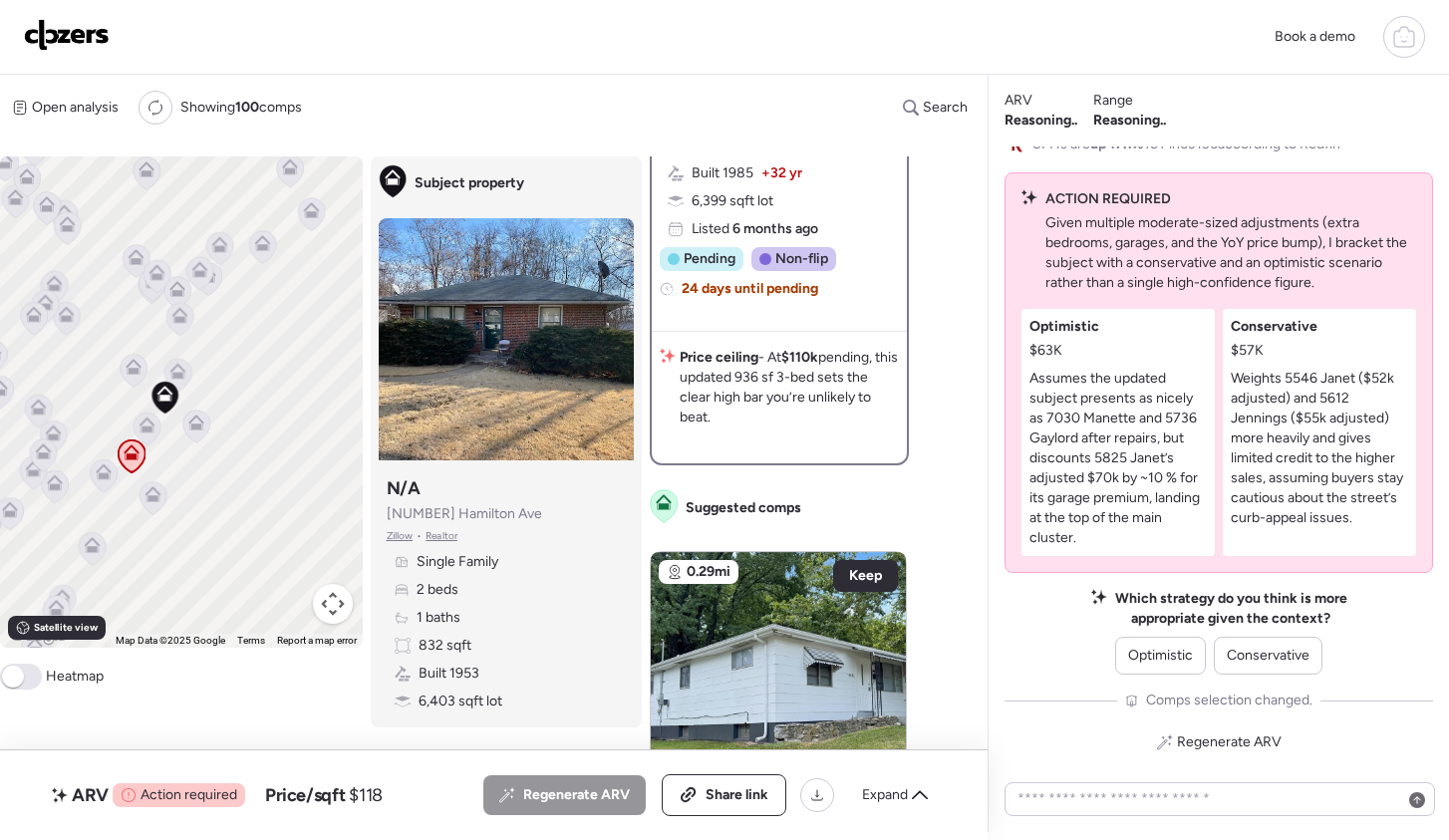 scroll, scrollTop: 577, scrollLeft: 0, axis: vertical 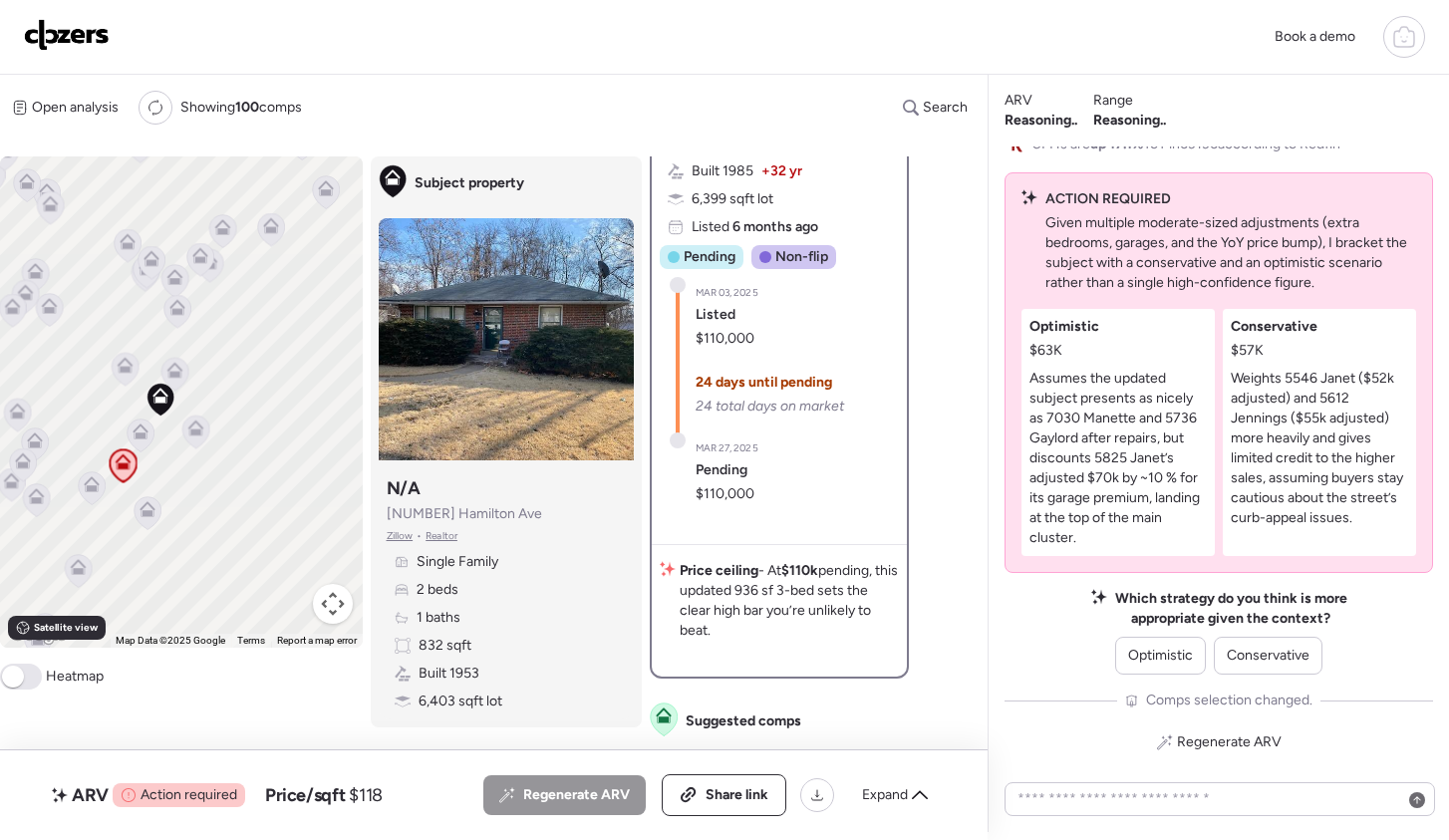 click 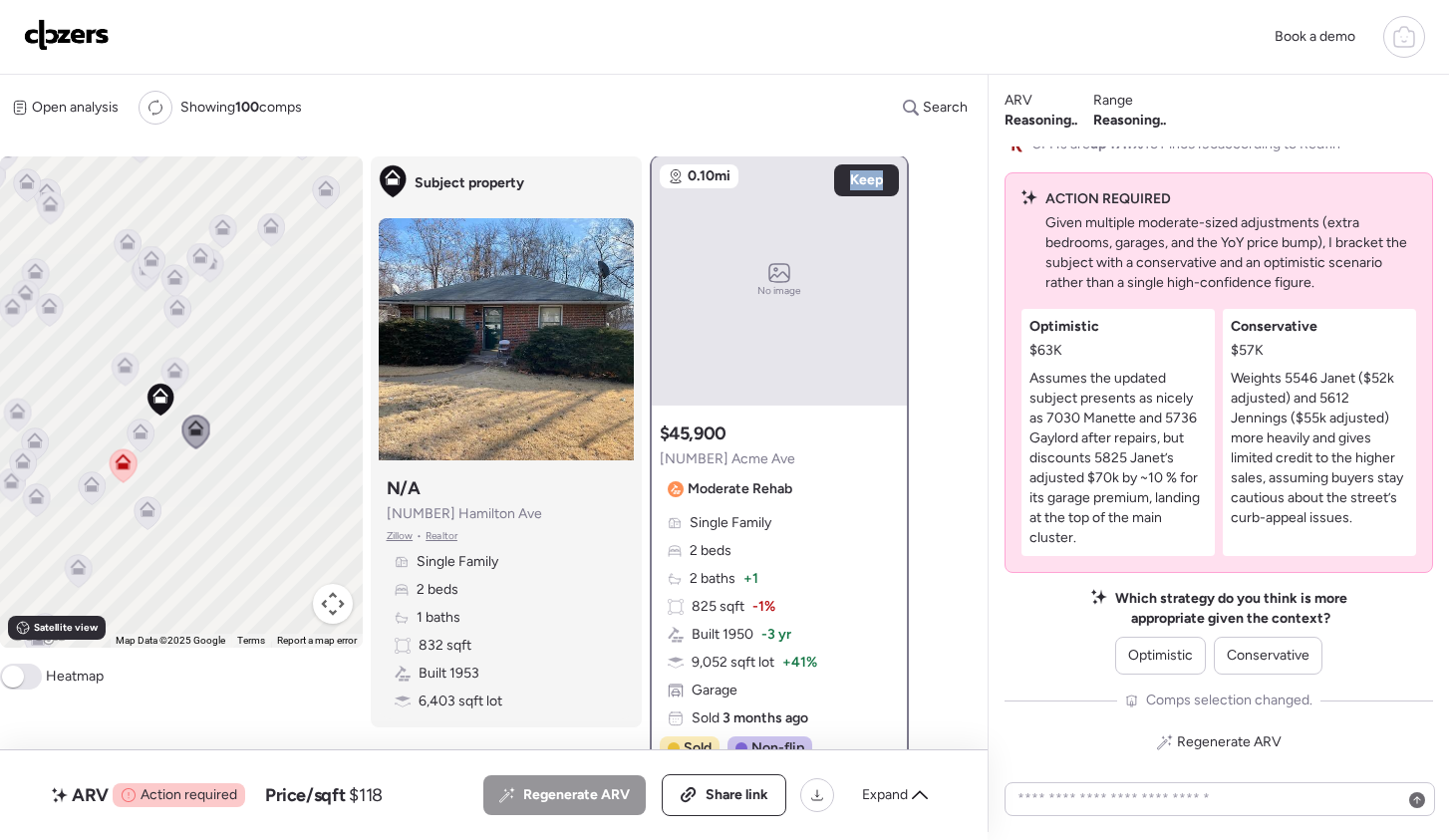 scroll, scrollTop: 0, scrollLeft: 0, axis: both 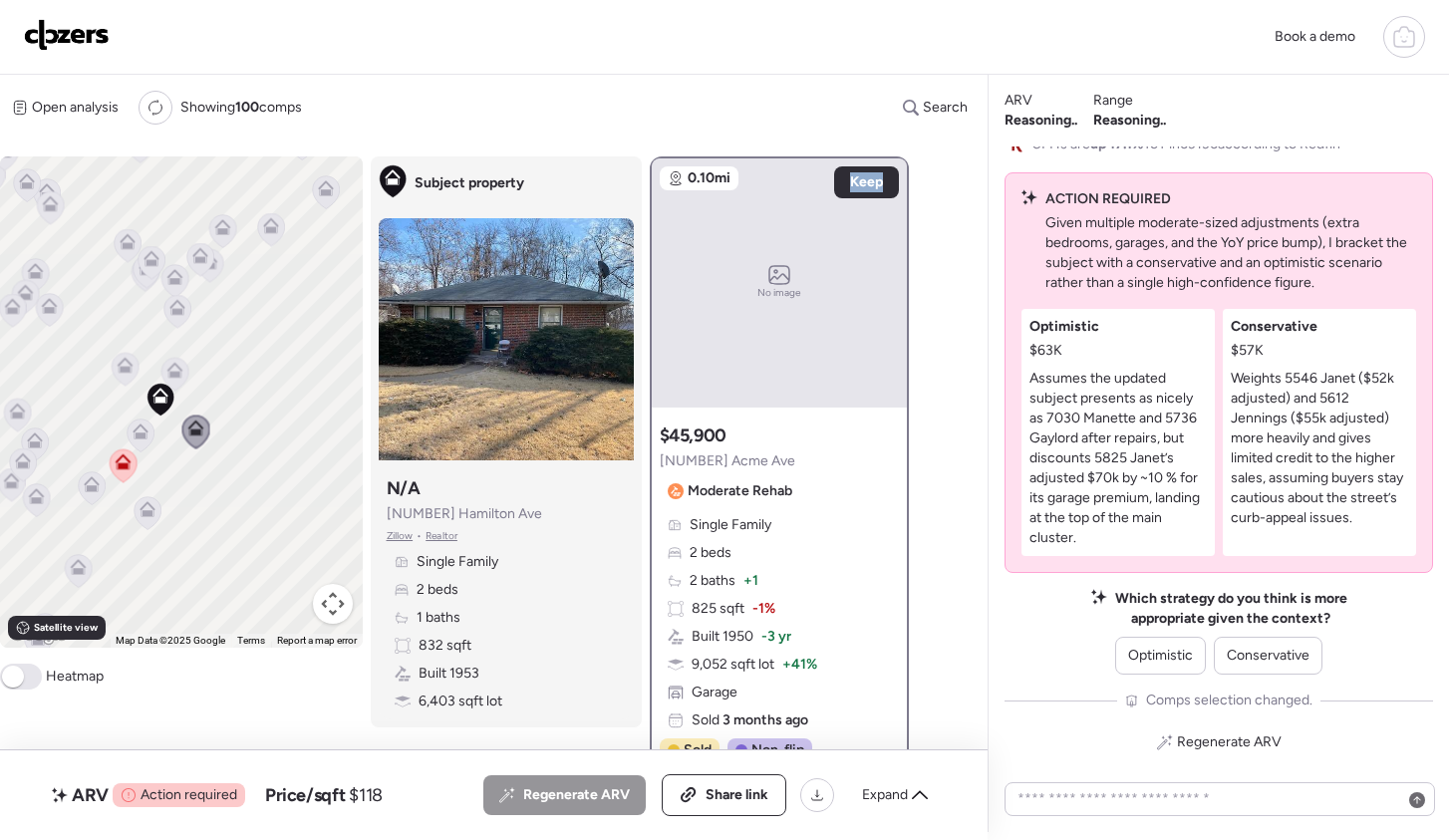 click 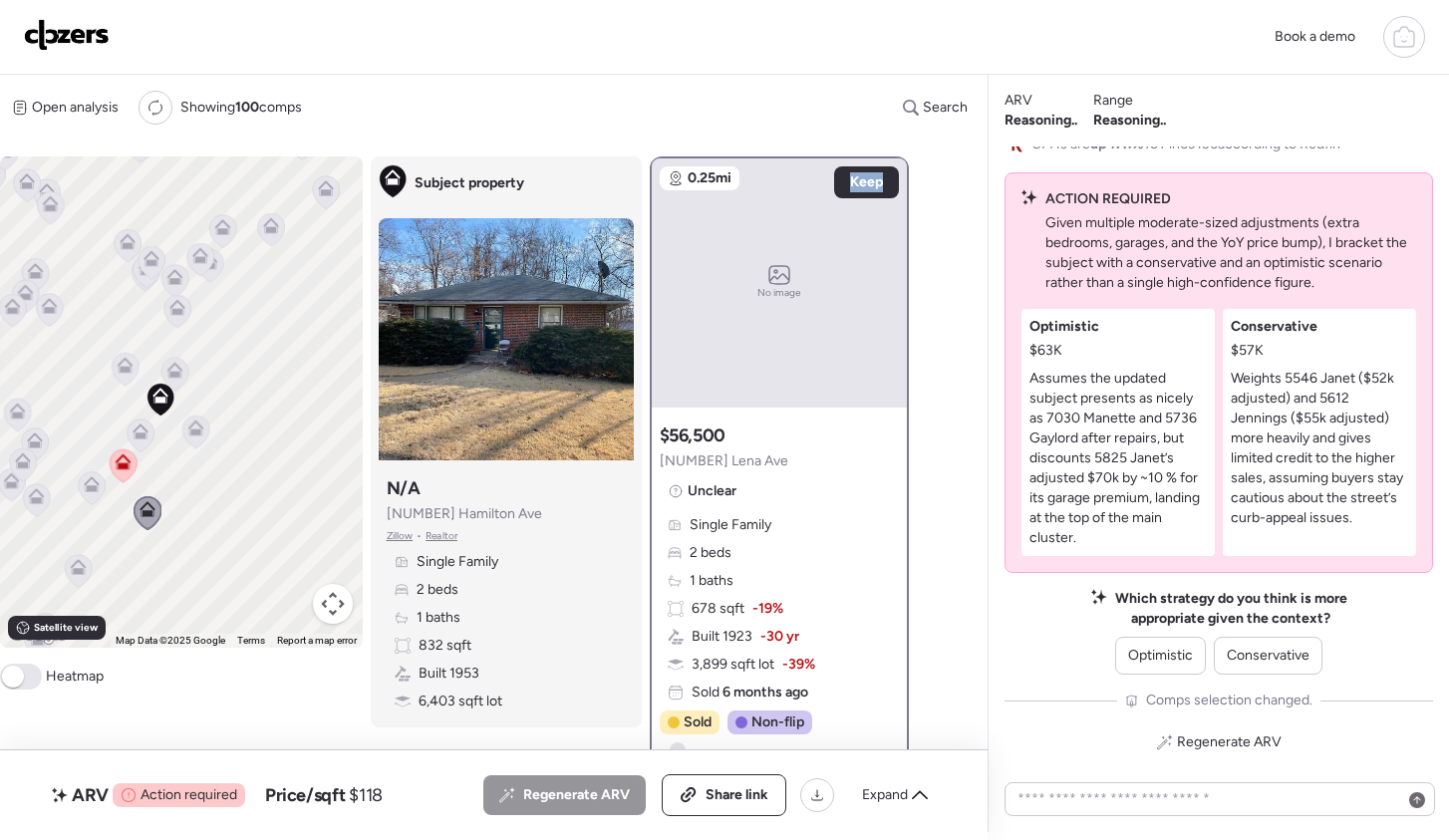 click at bounding box center [160, 401] 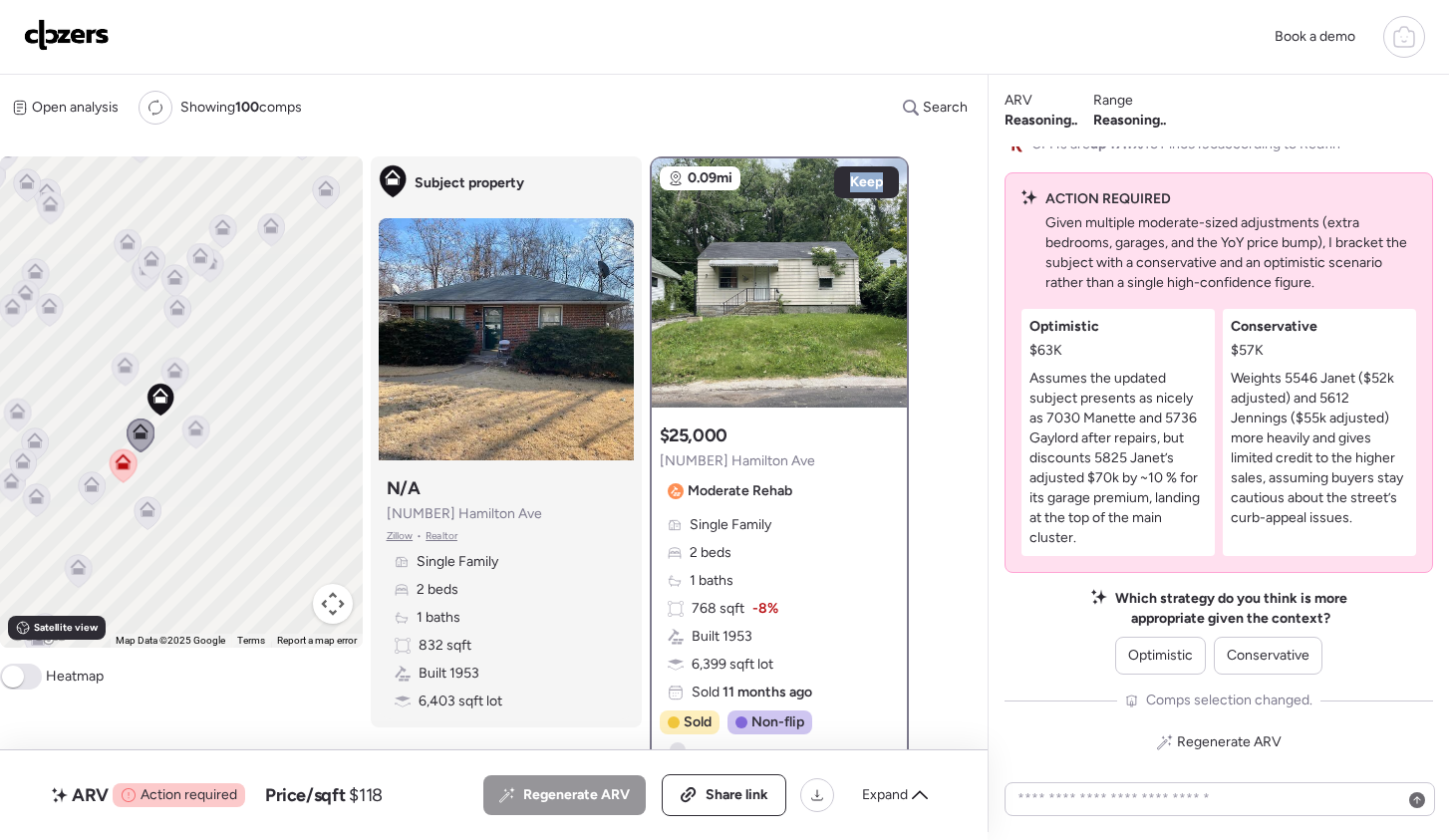 click 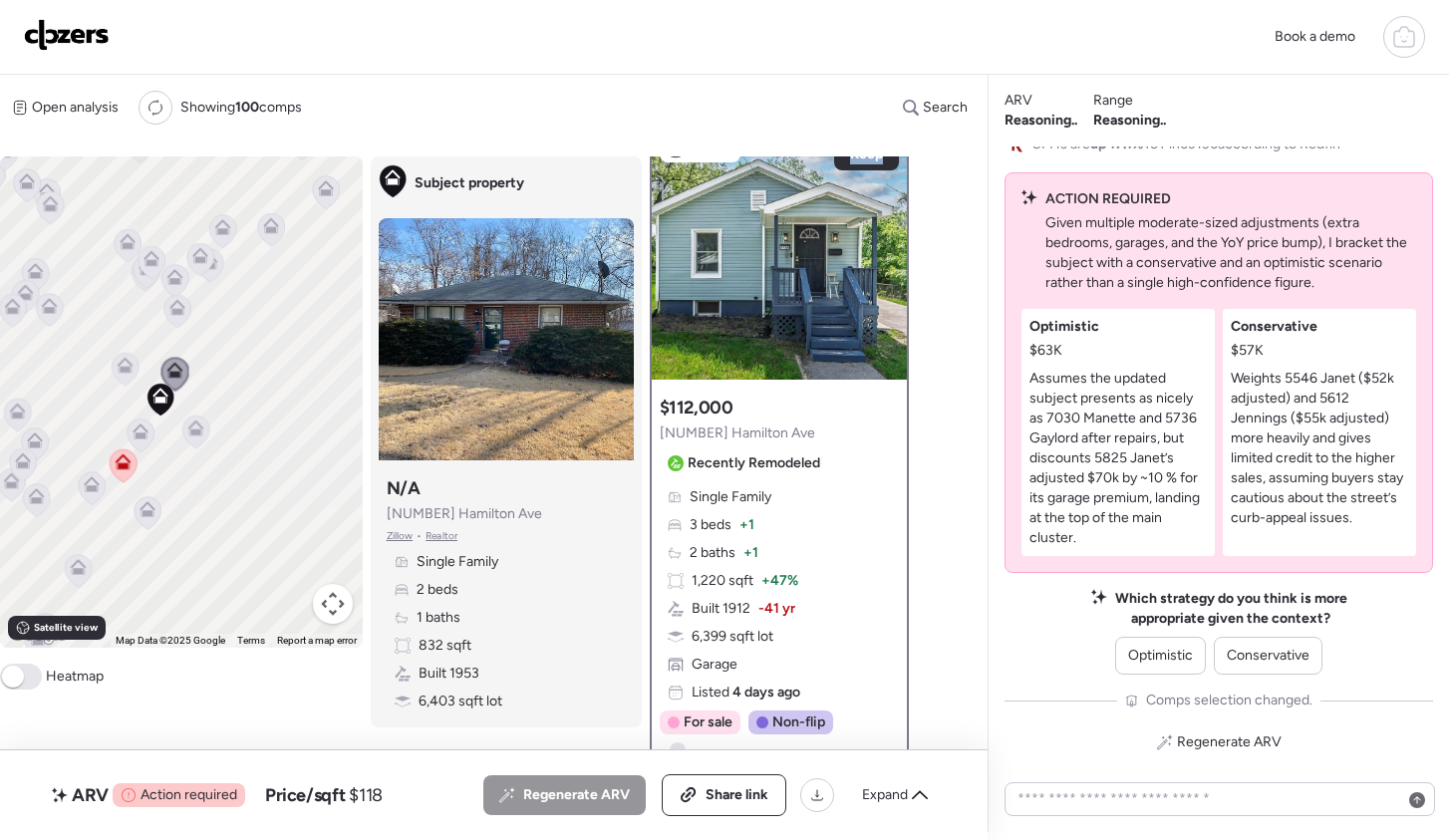 scroll, scrollTop: 0, scrollLeft: 0, axis: both 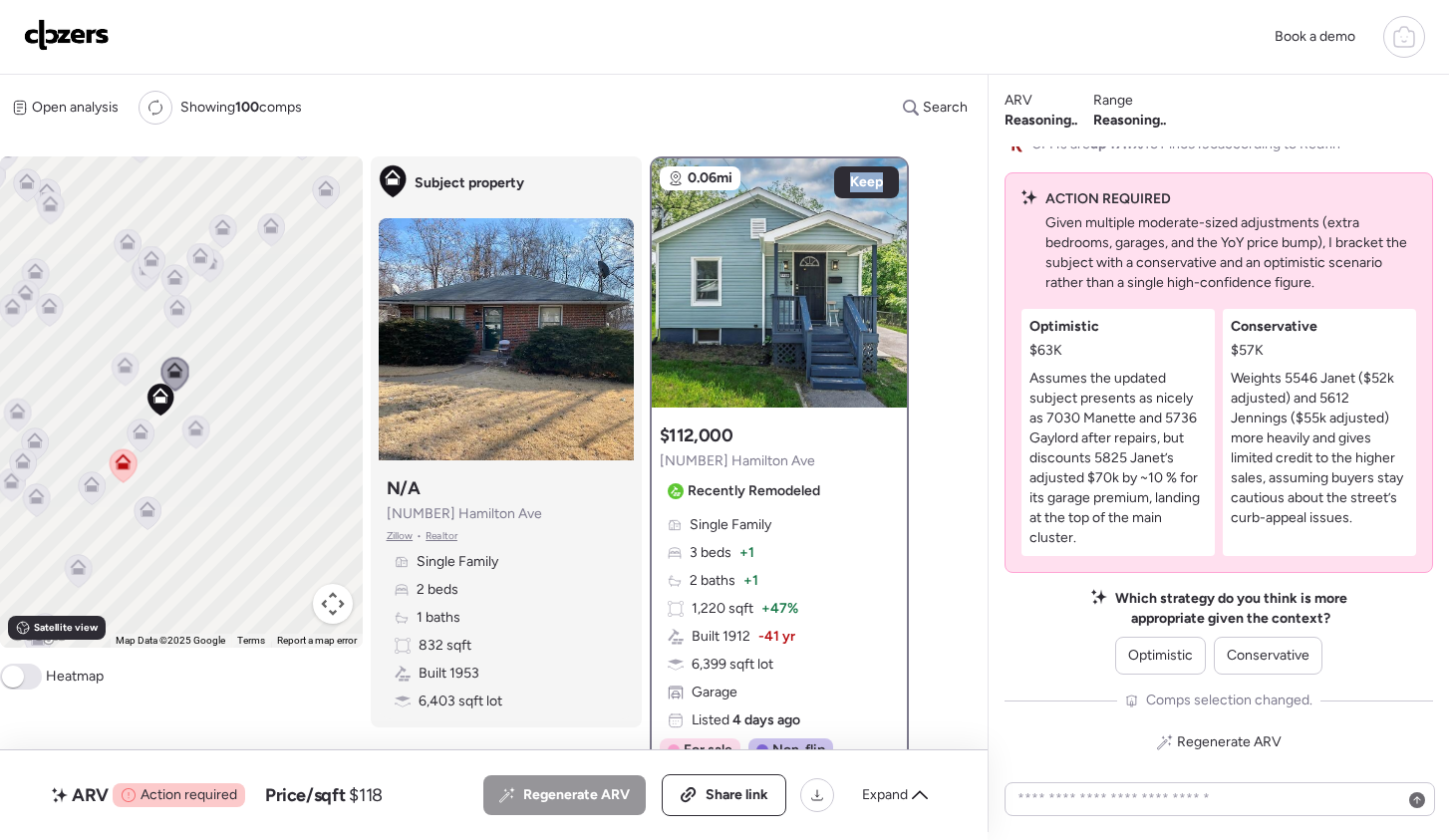 click 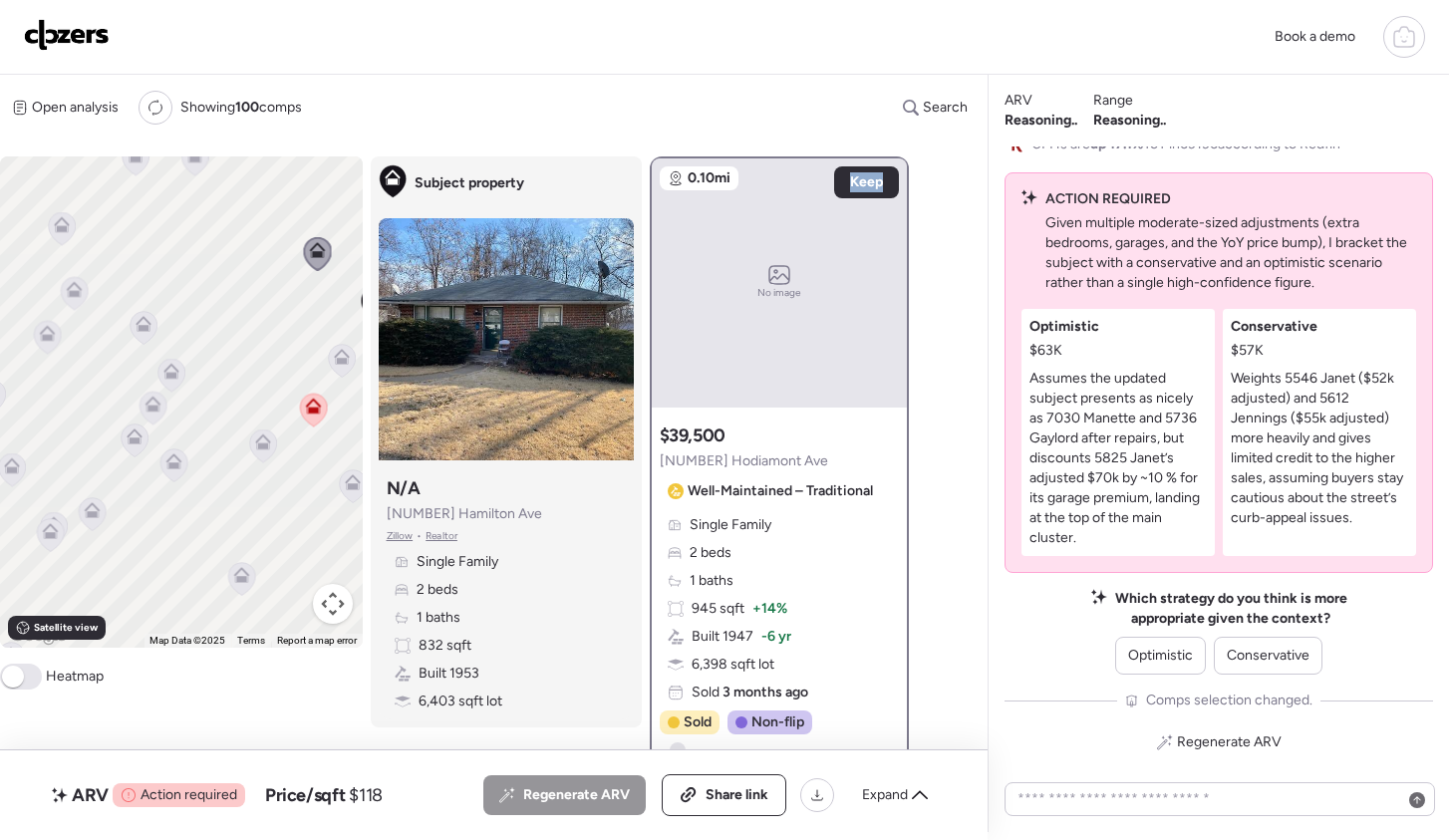 drag, startPoint x: 72, startPoint y: 417, endPoint x: 236, endPoint y: 316, distance: 192.60582 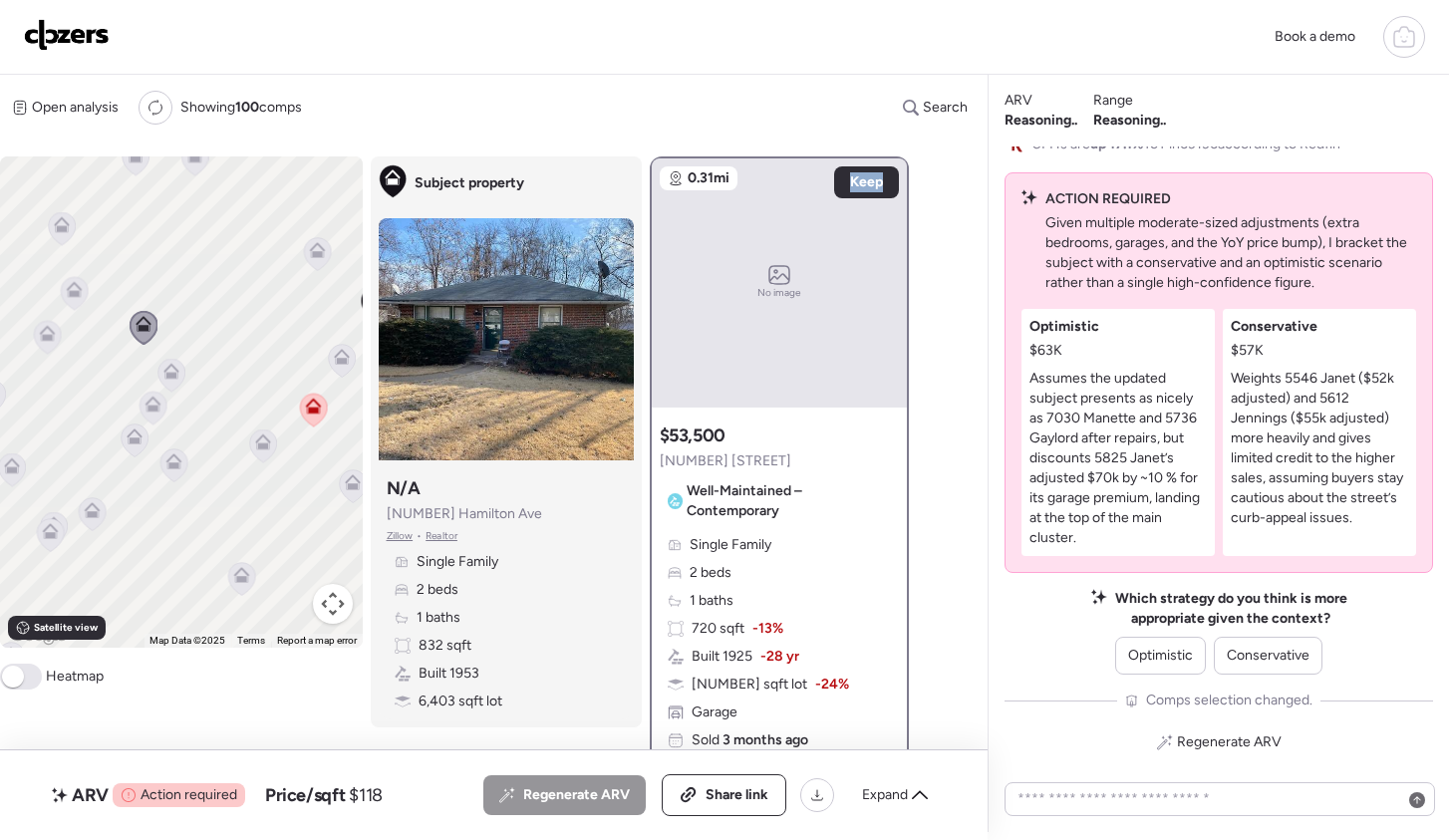 click 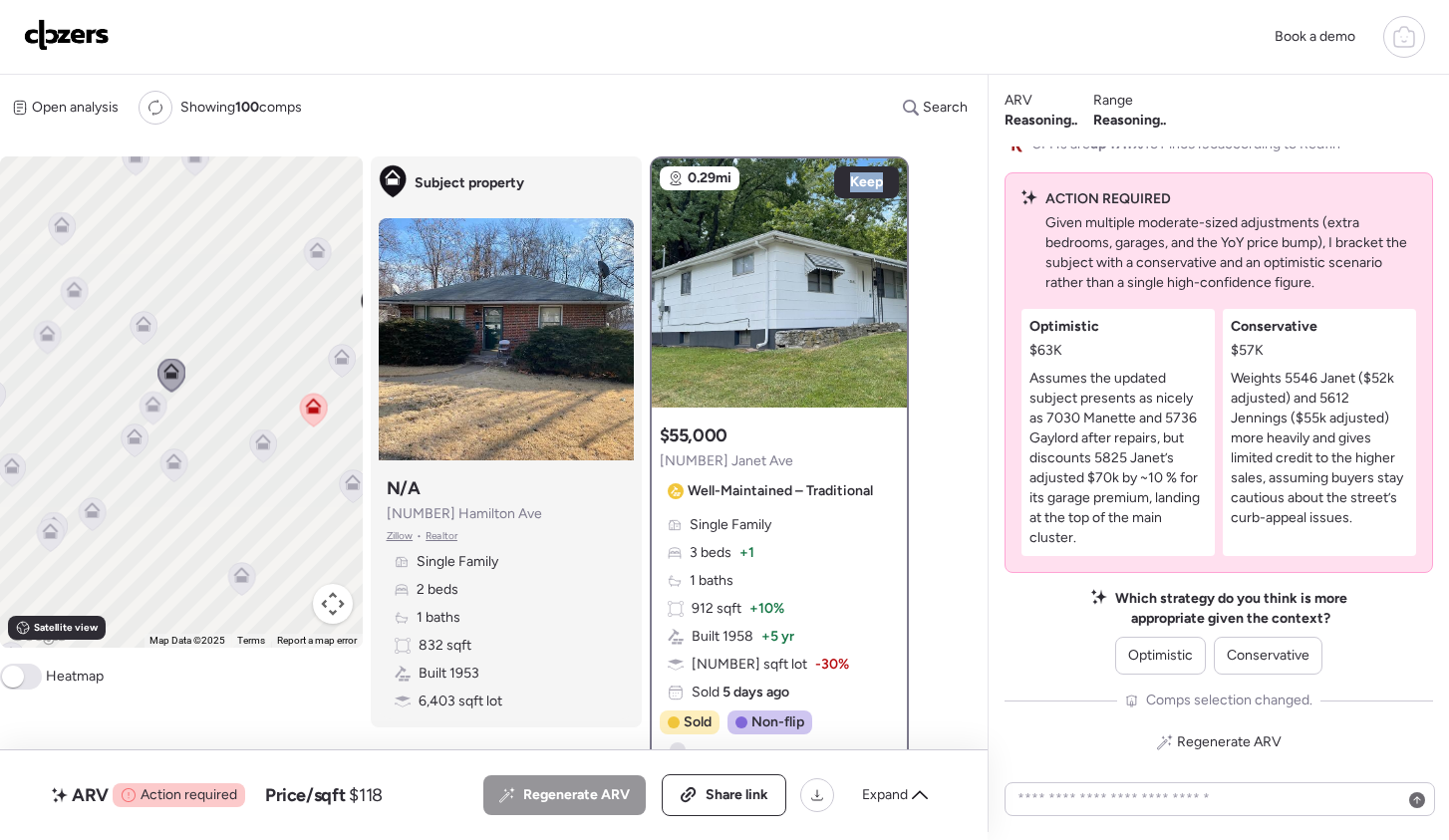 click 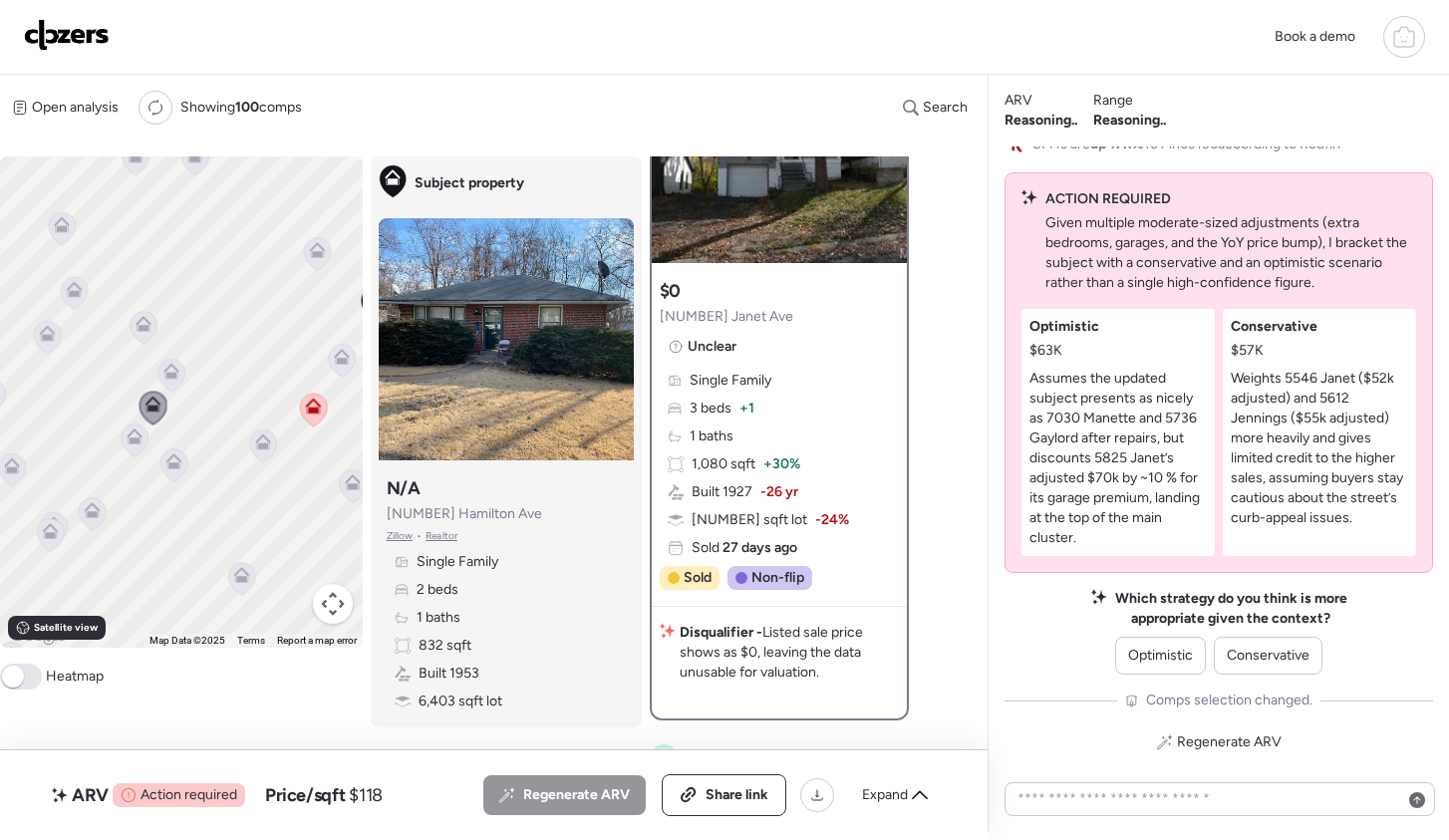 scroll, scrollTop: 162, scrollLeft: 0, axis: vertical 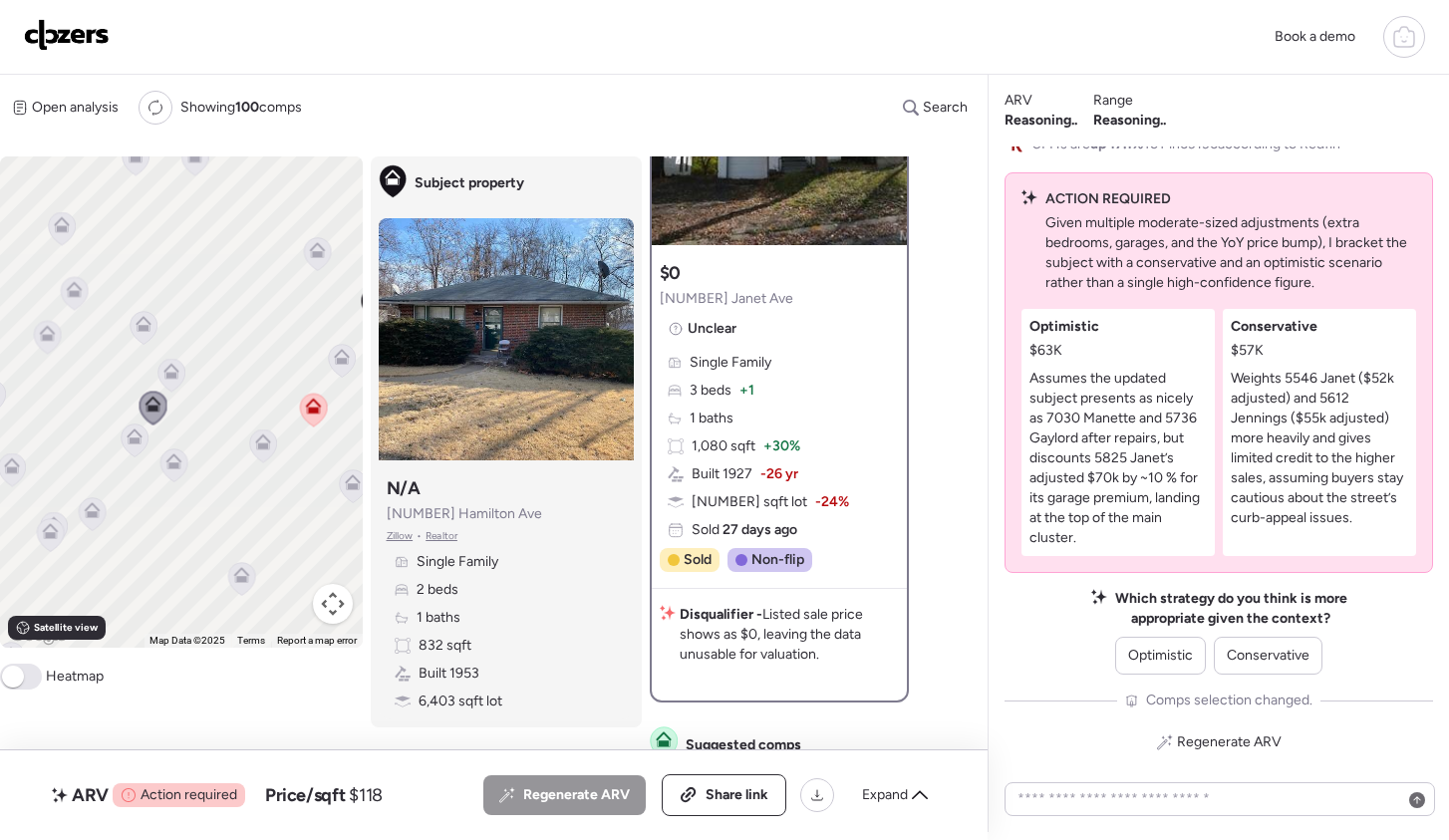 click 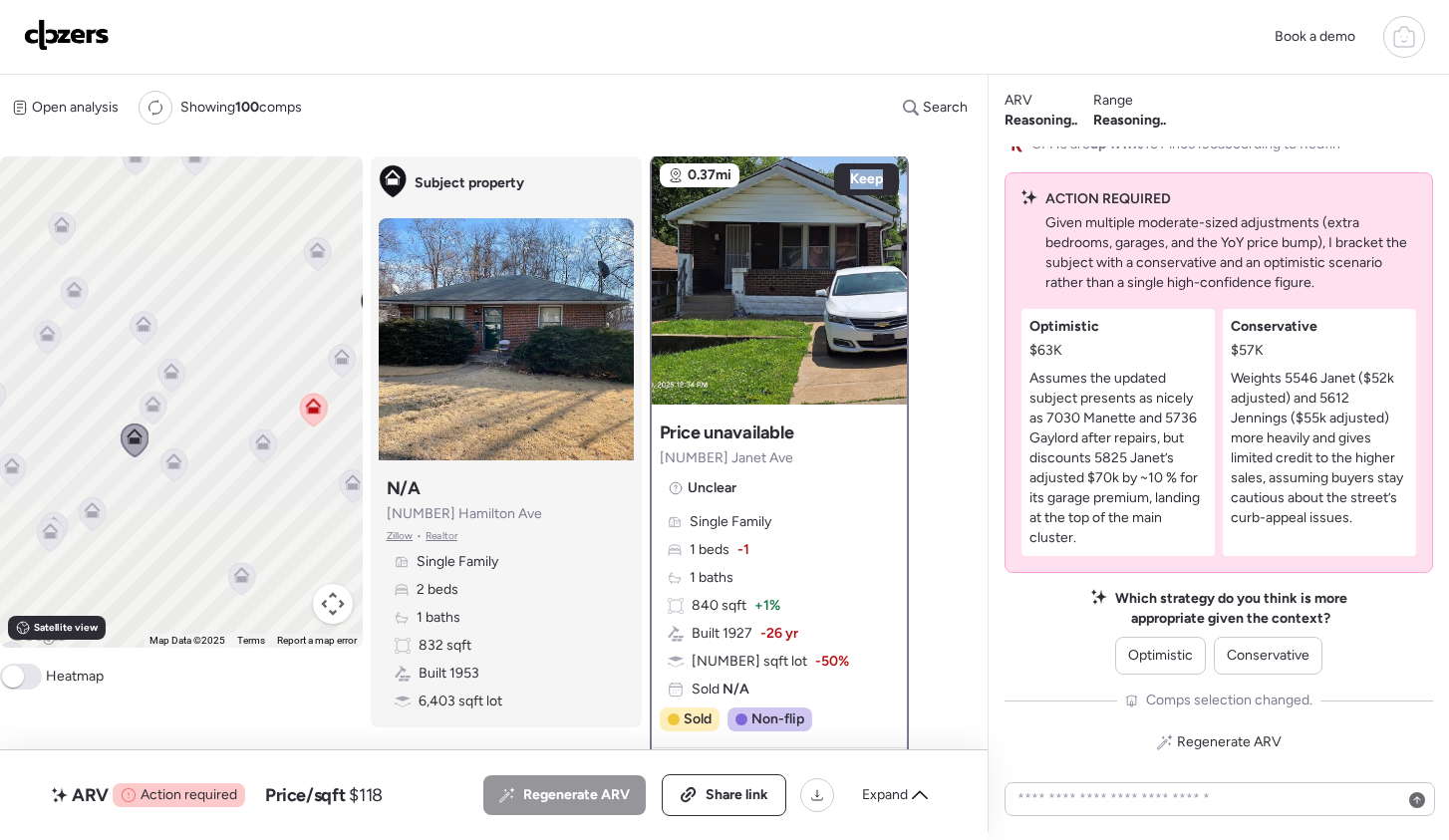 scroll, scrollTop: 0, scrollLeft: 0, axis: both 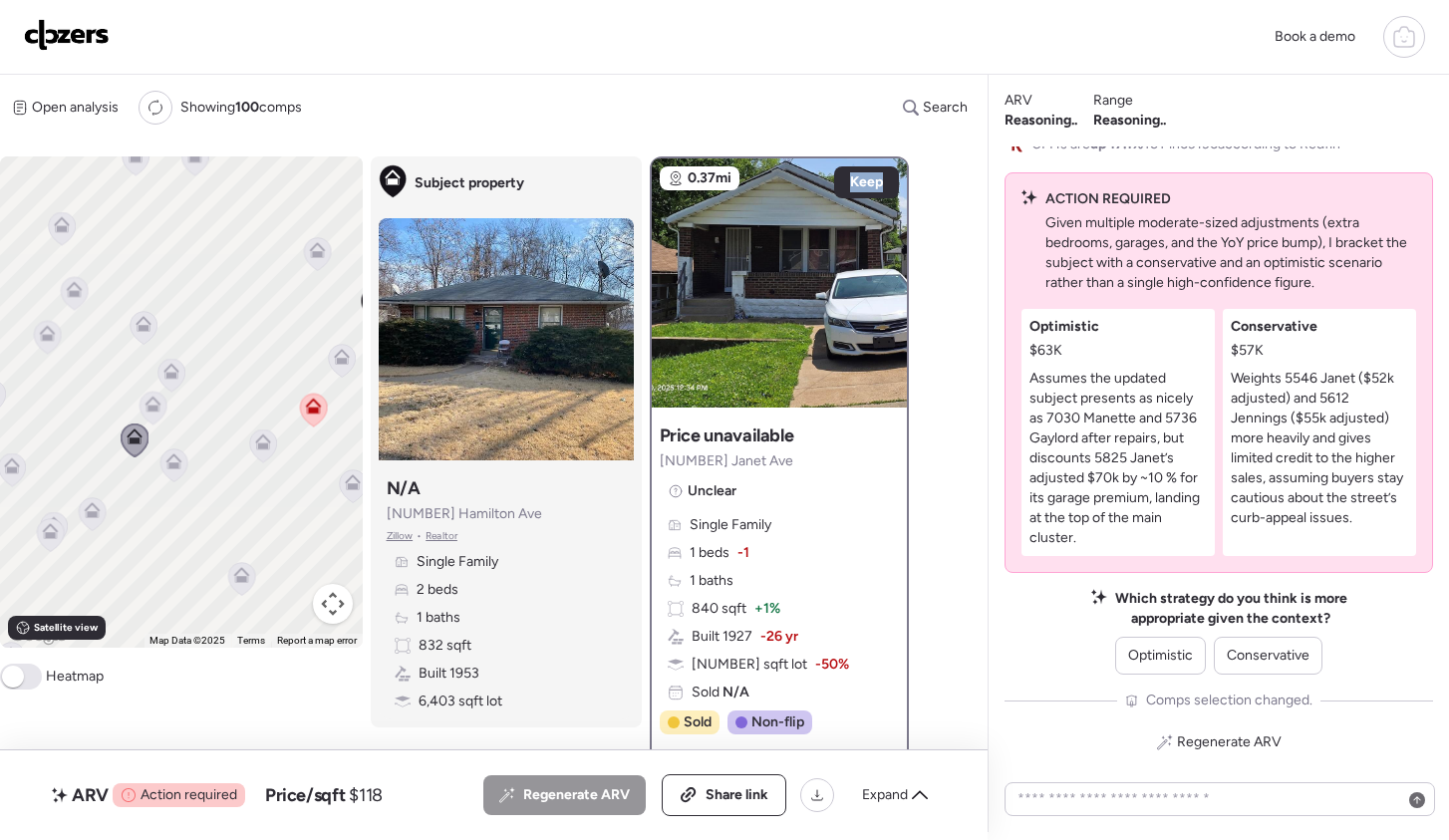 click 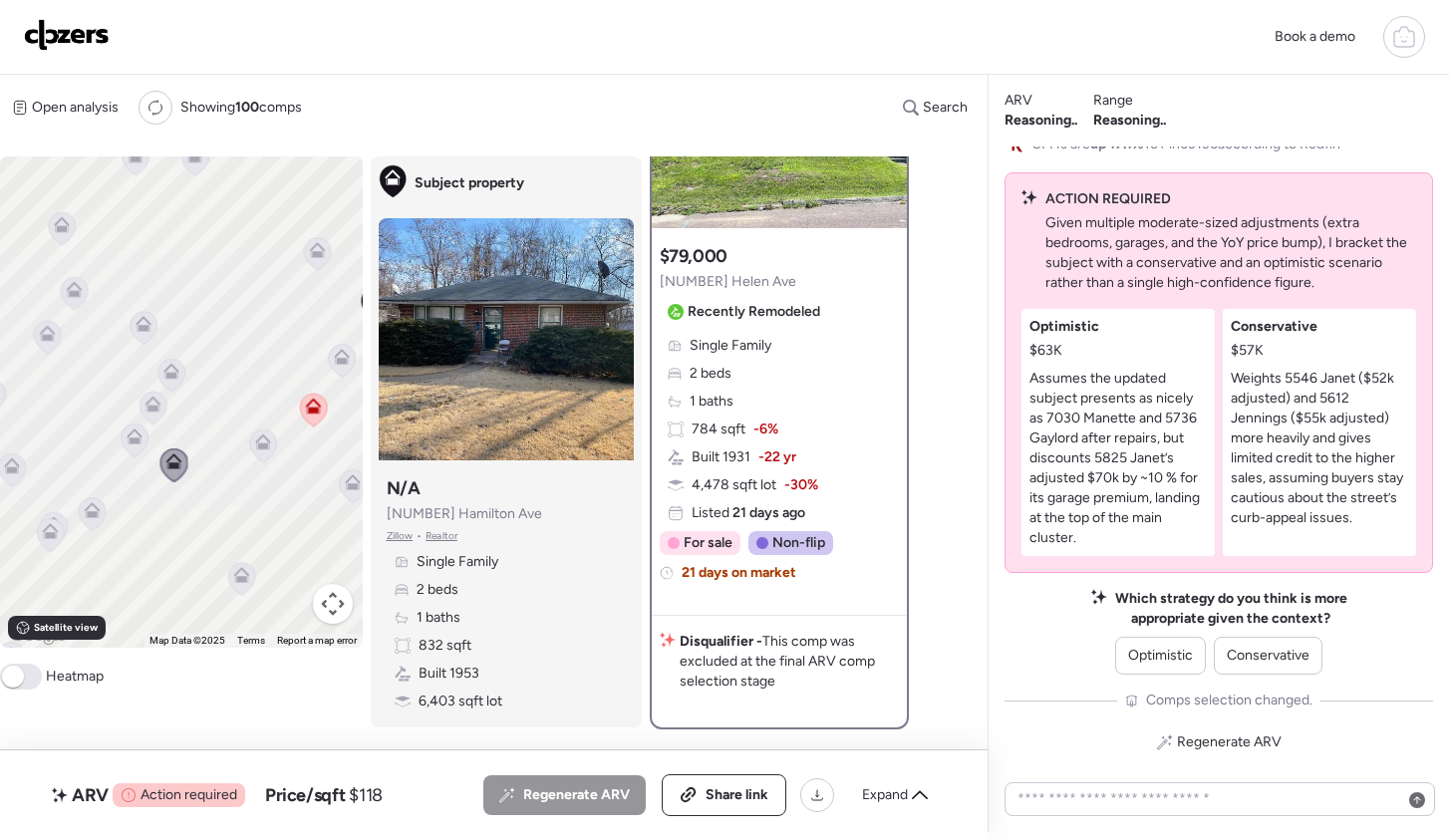 scroll, scrollTop: 105, scrollLeft: 0, axis: vertical 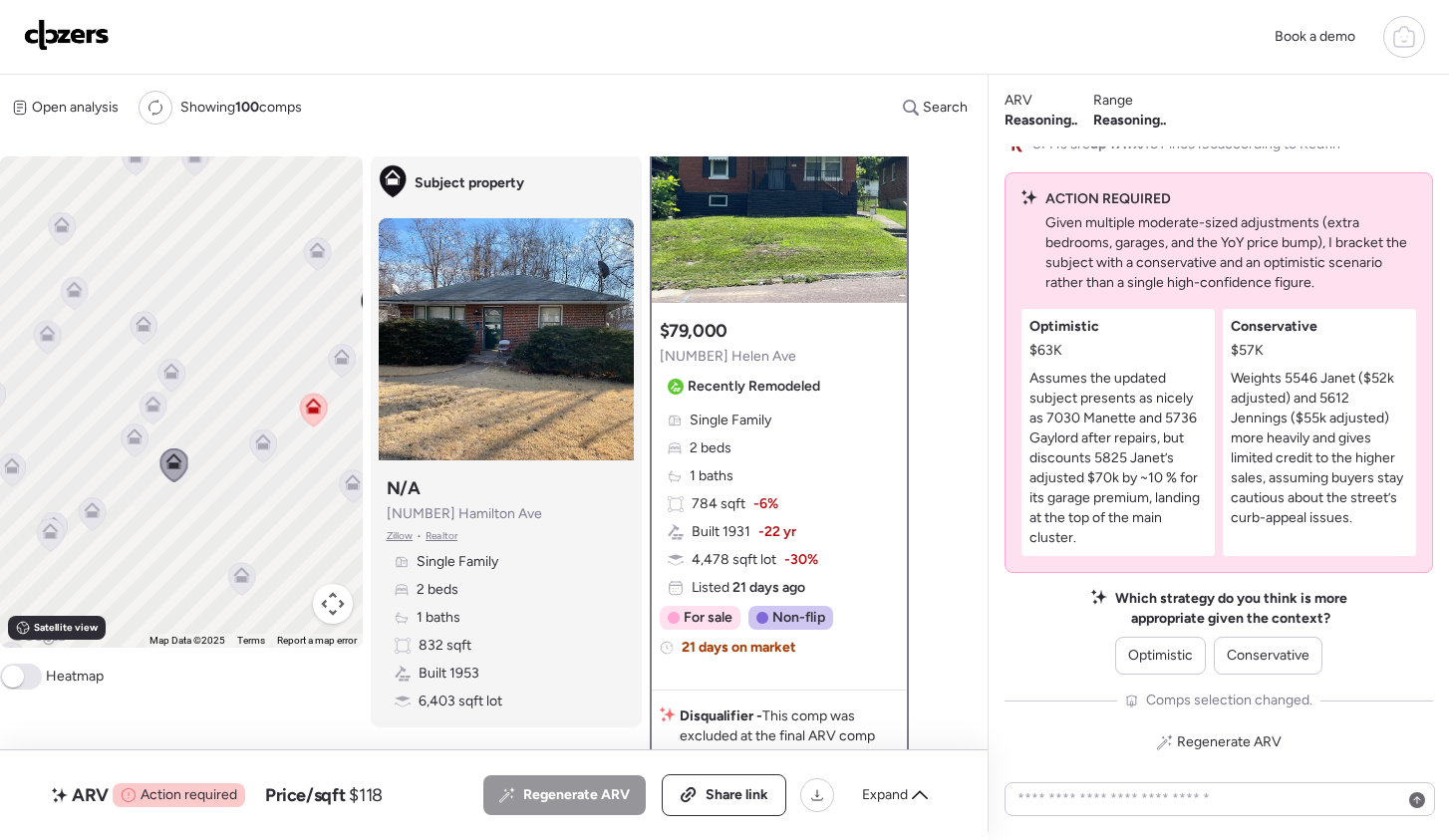 click on "To activate drag with keyboard, press Alt + Enter. Once in keyboard drag state, use the arrow keys to move the marker. To complete the drag, press the Enter key. To cancel, press Escape." at bounding box center [181, 402] 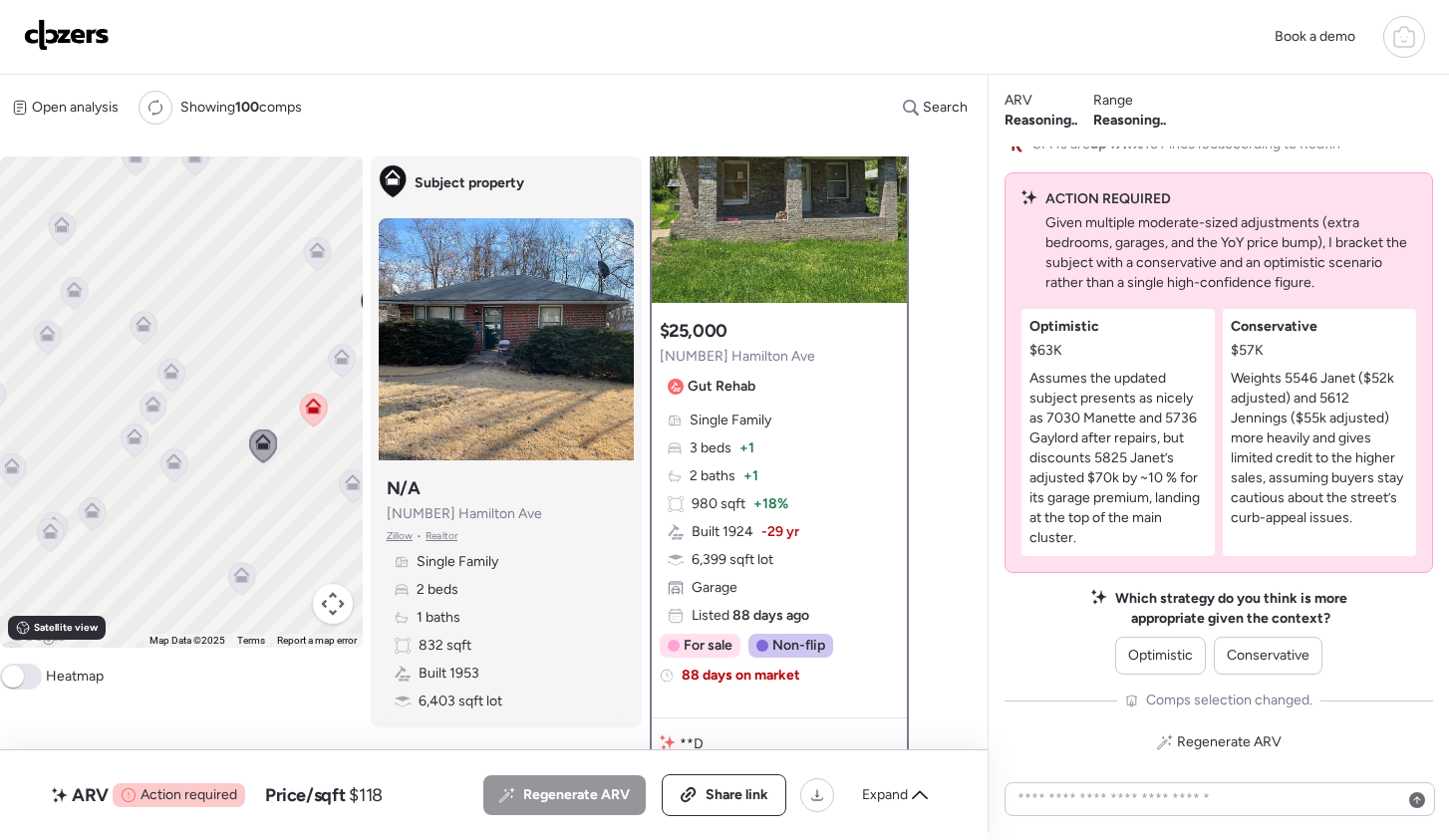 scroll, scrollTop: 0, scrollLeft: 0, axis: both 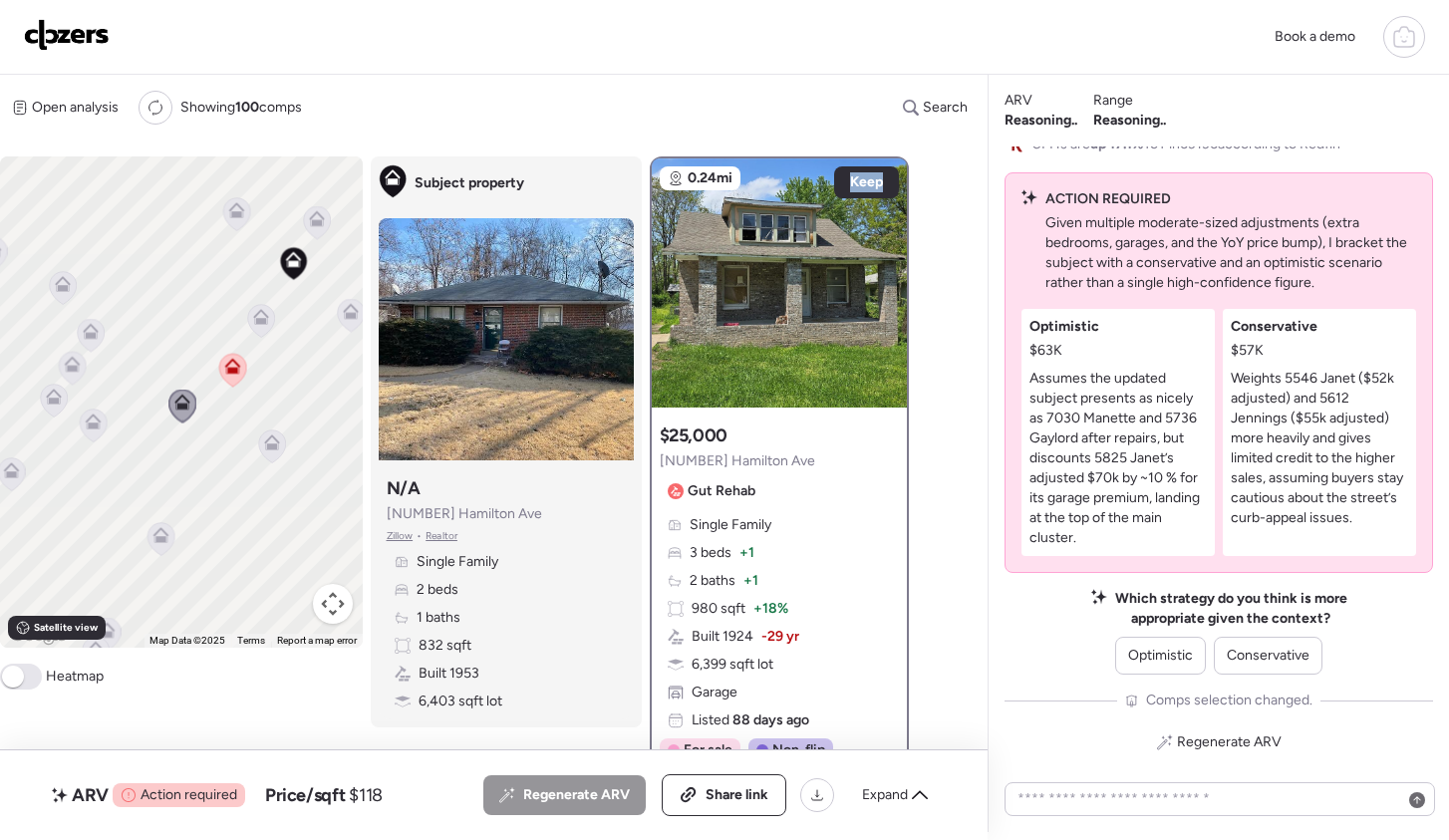 drag, startPoint x: 292, startPoint y: 474, endPoint x: 207, endPoint y: 434, distance: 93.941471 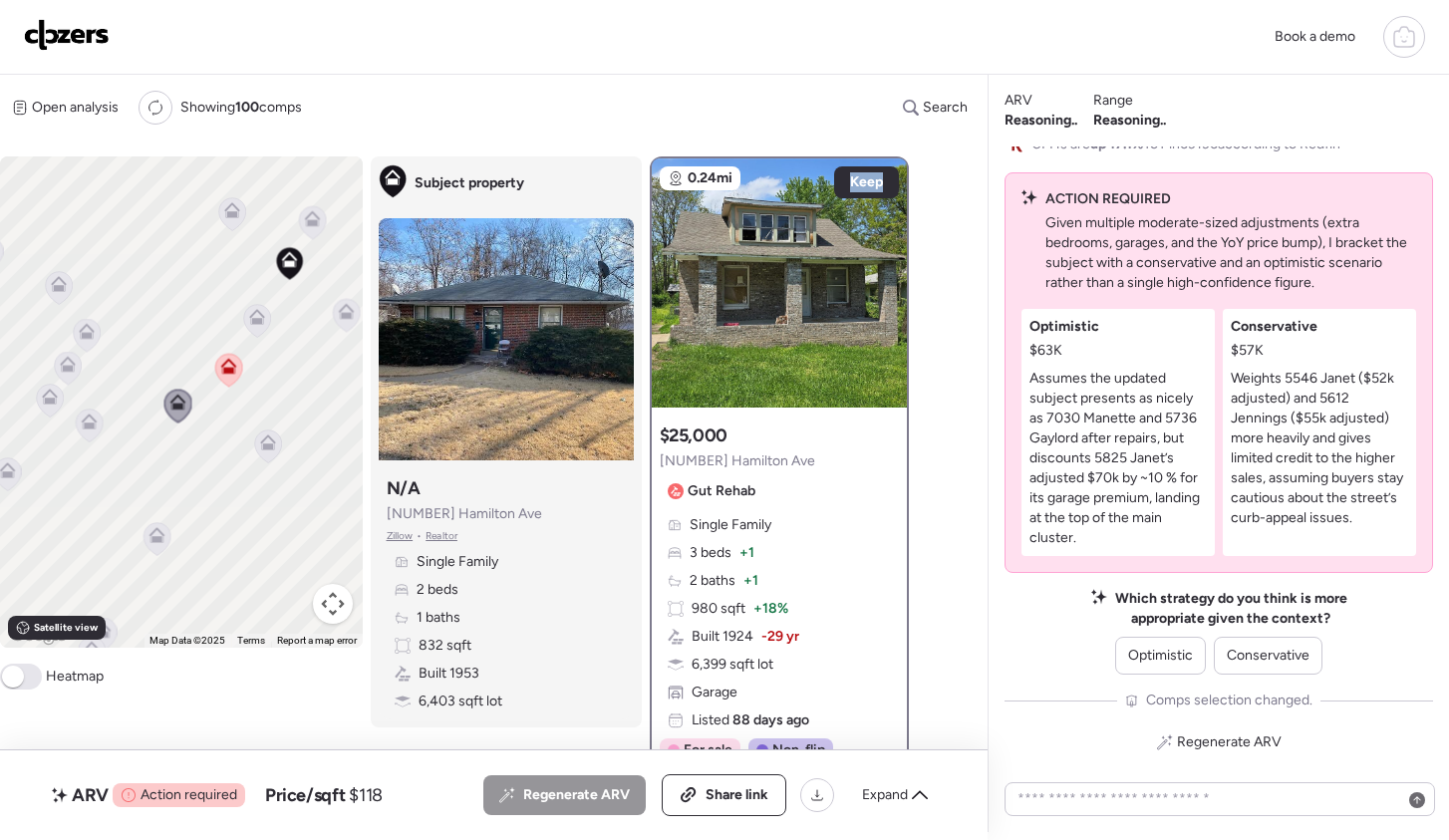 click 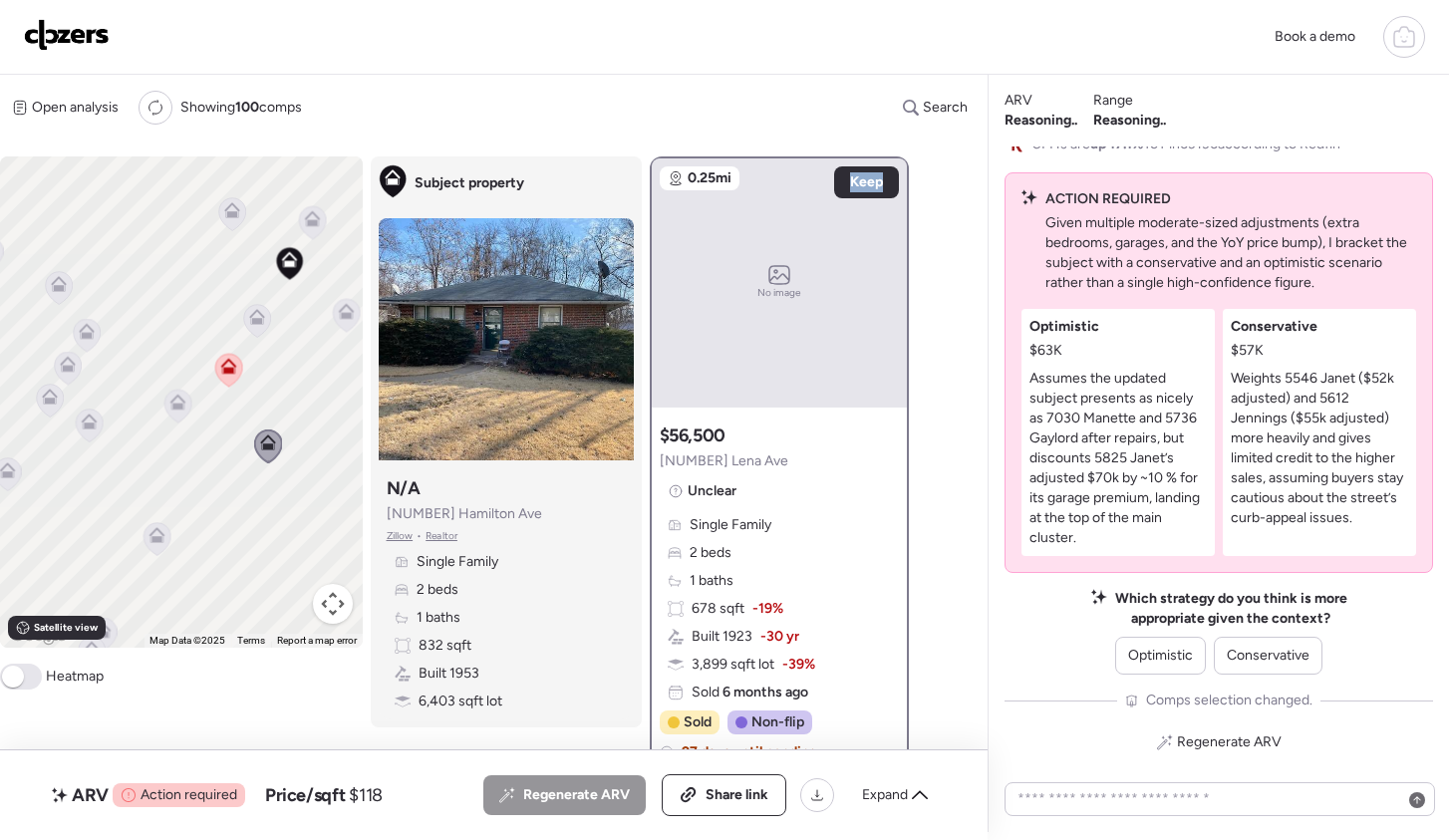 click 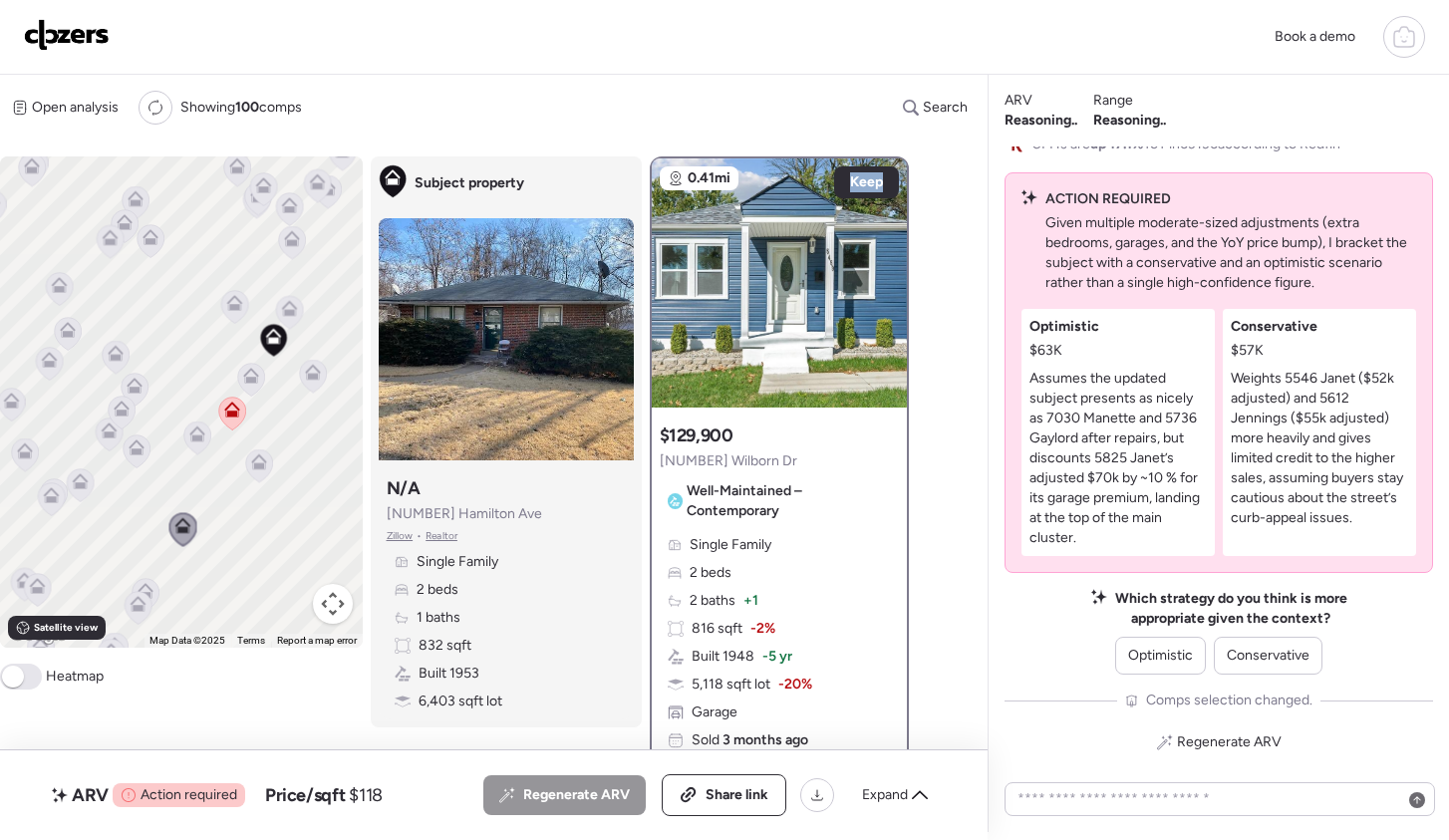 scroll, scrollTop: 1, scrollLeft: 0, axis: vertical 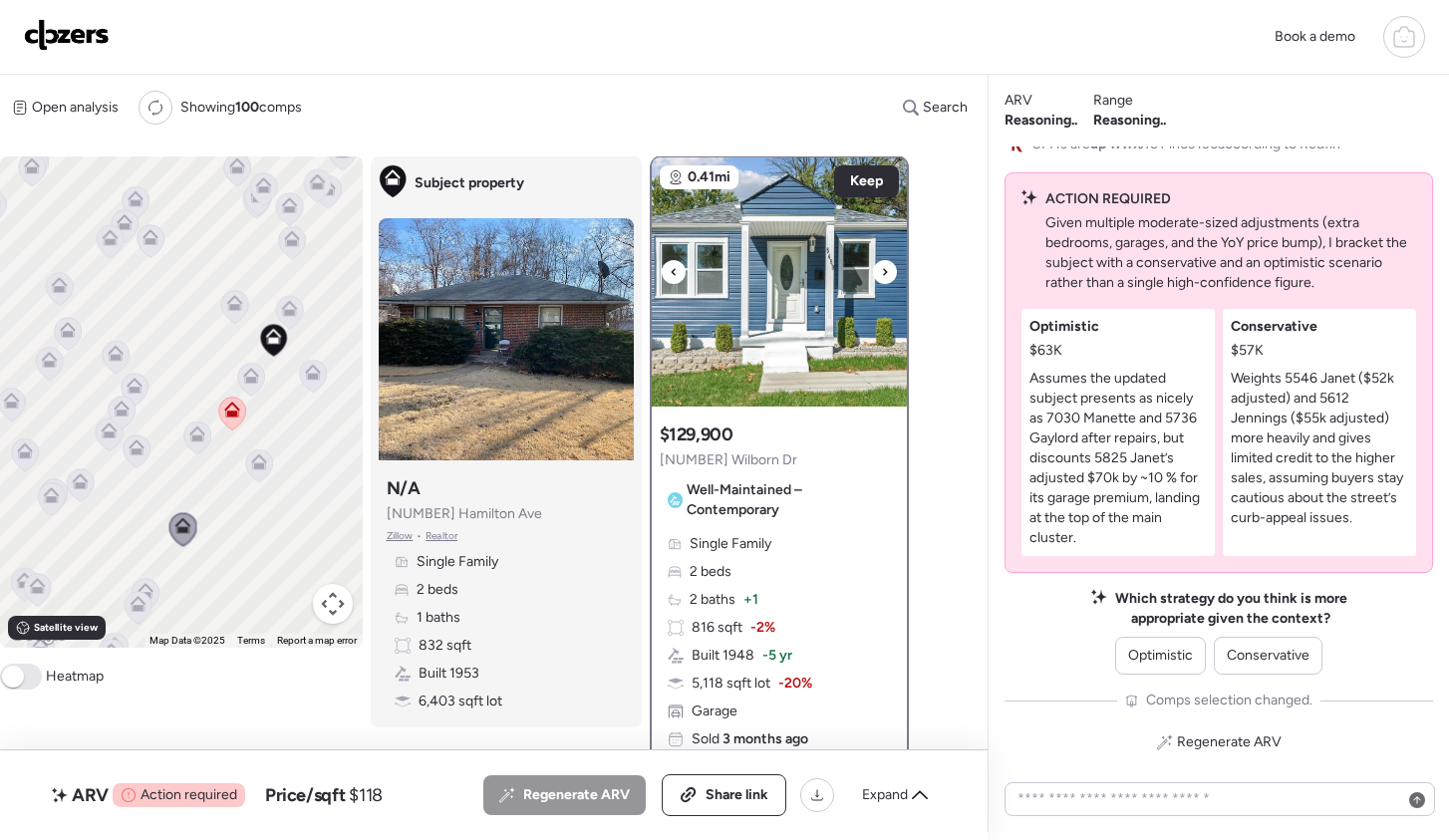 click at bounding box center [885, 272] 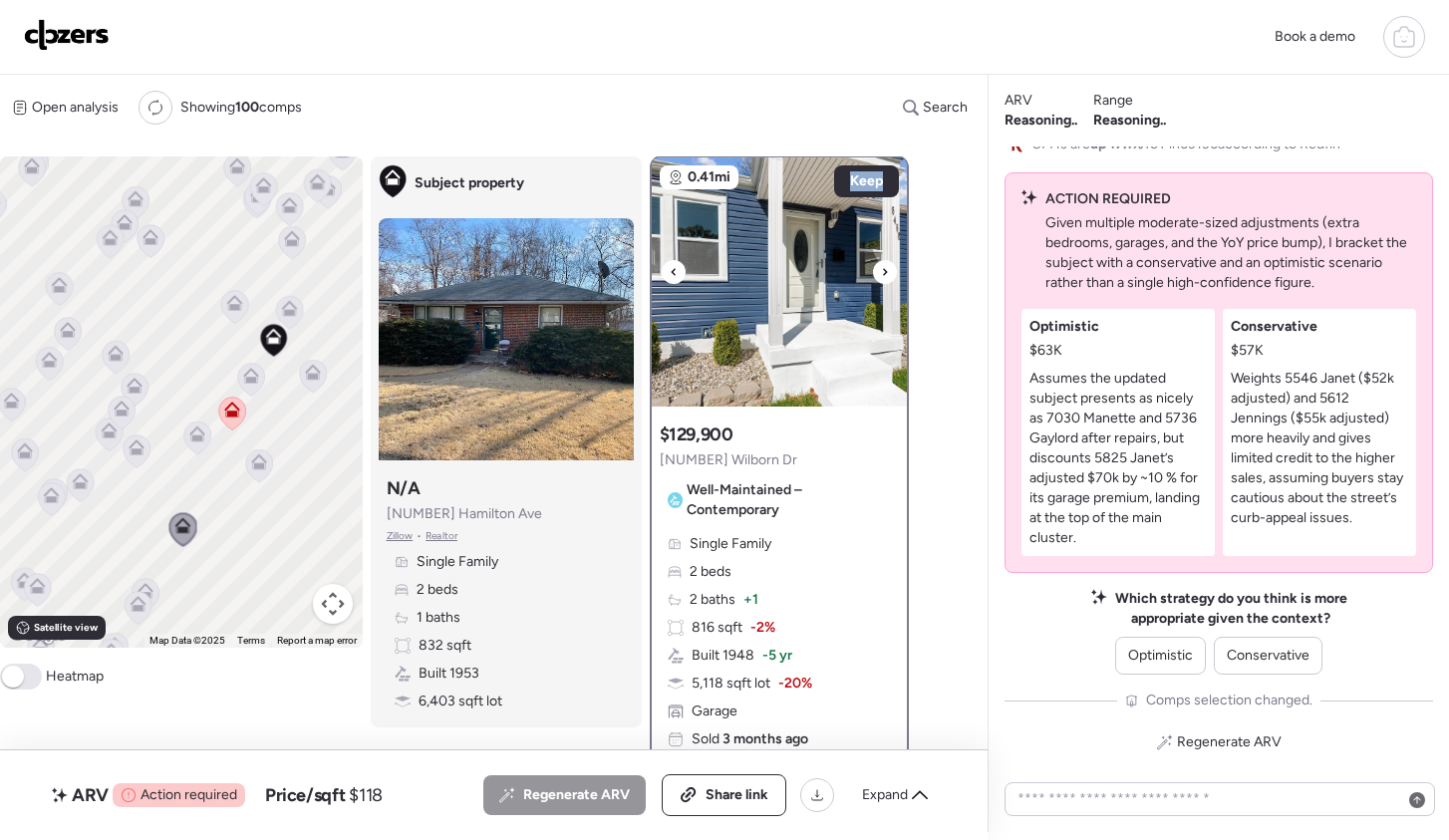 click at bounding box center [885, 272] 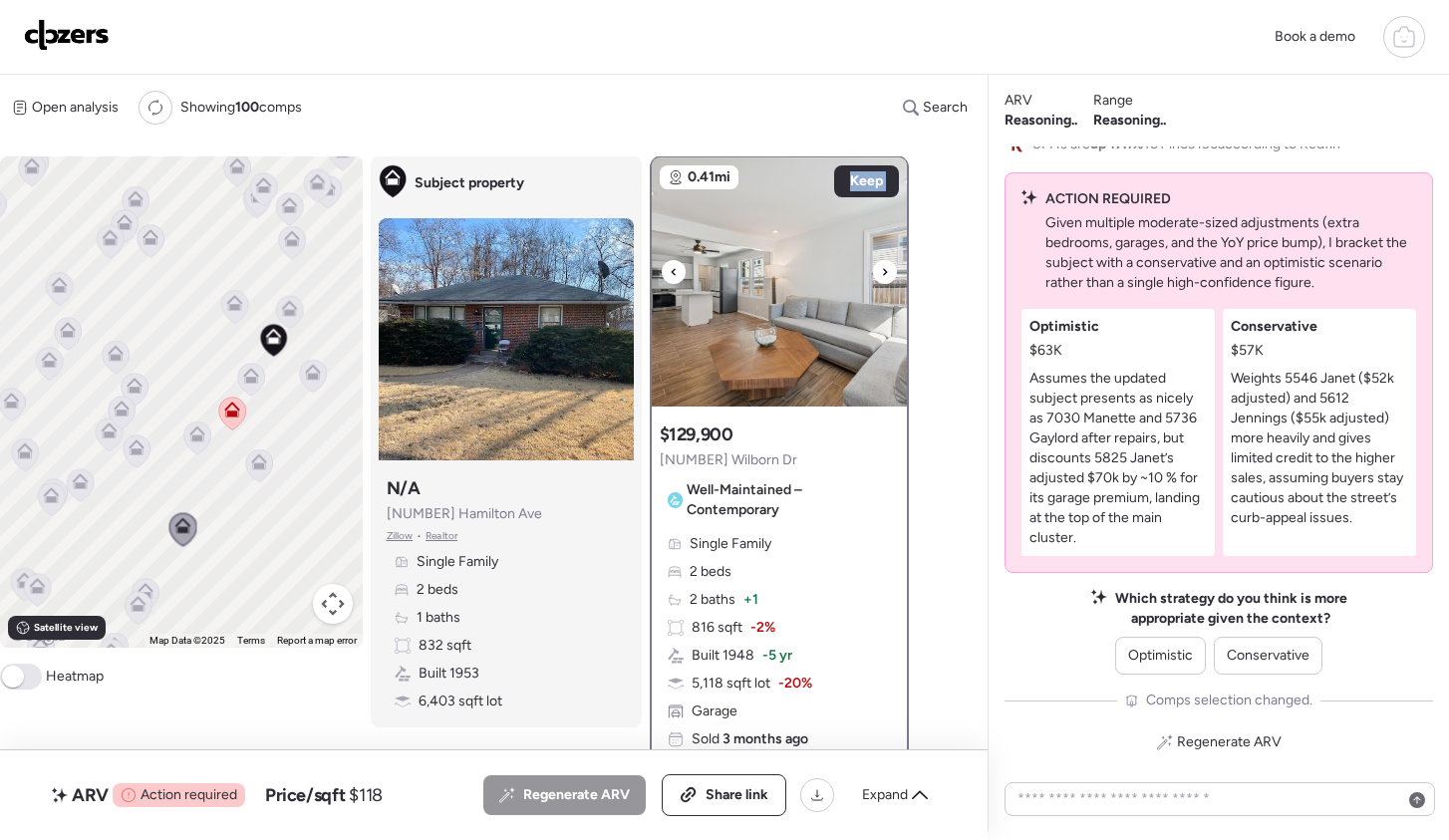 click at bounding box center [885, 272] 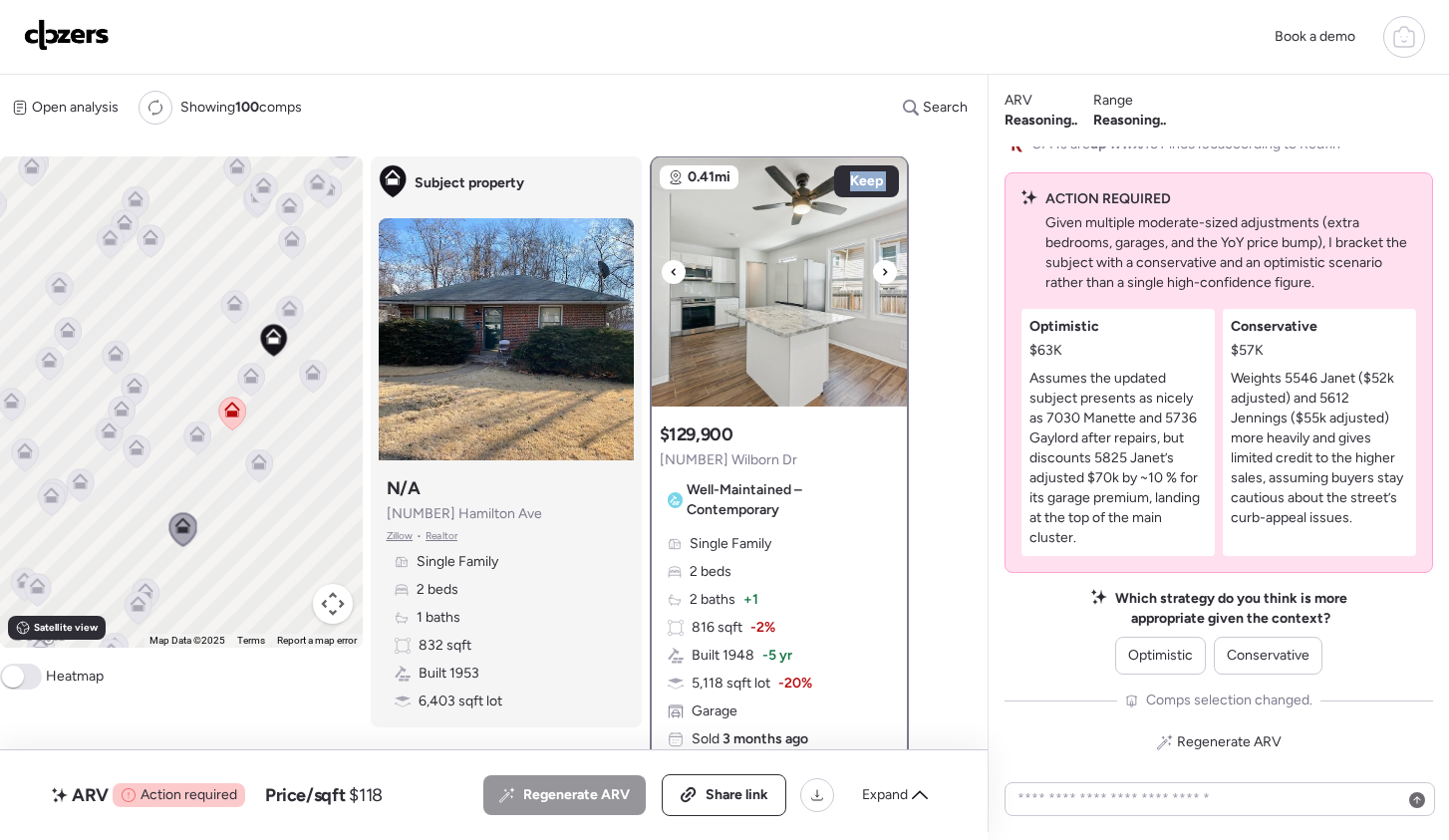 click at bounding box center (885, 272) 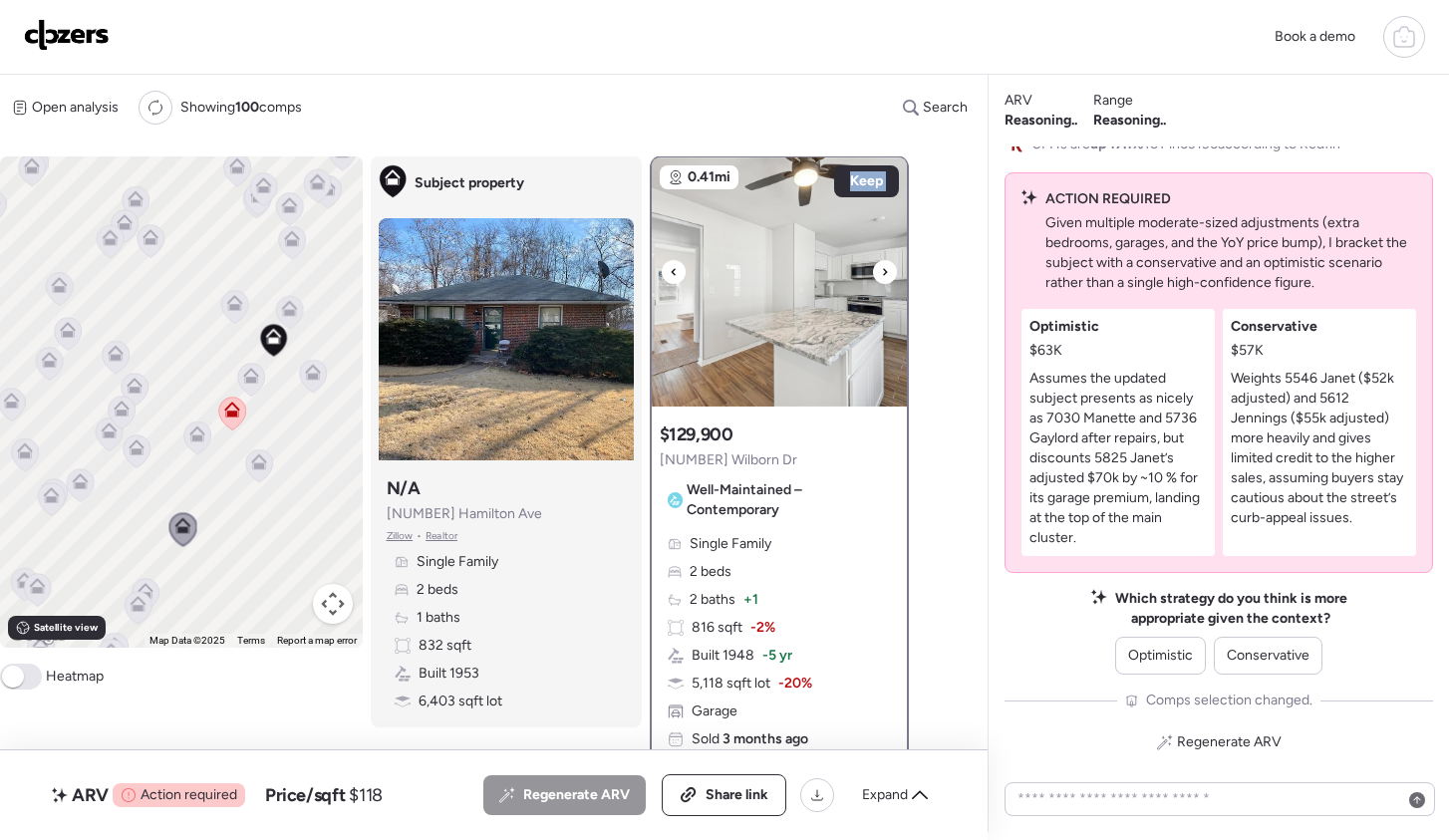 click at bounding box center (885, 272) 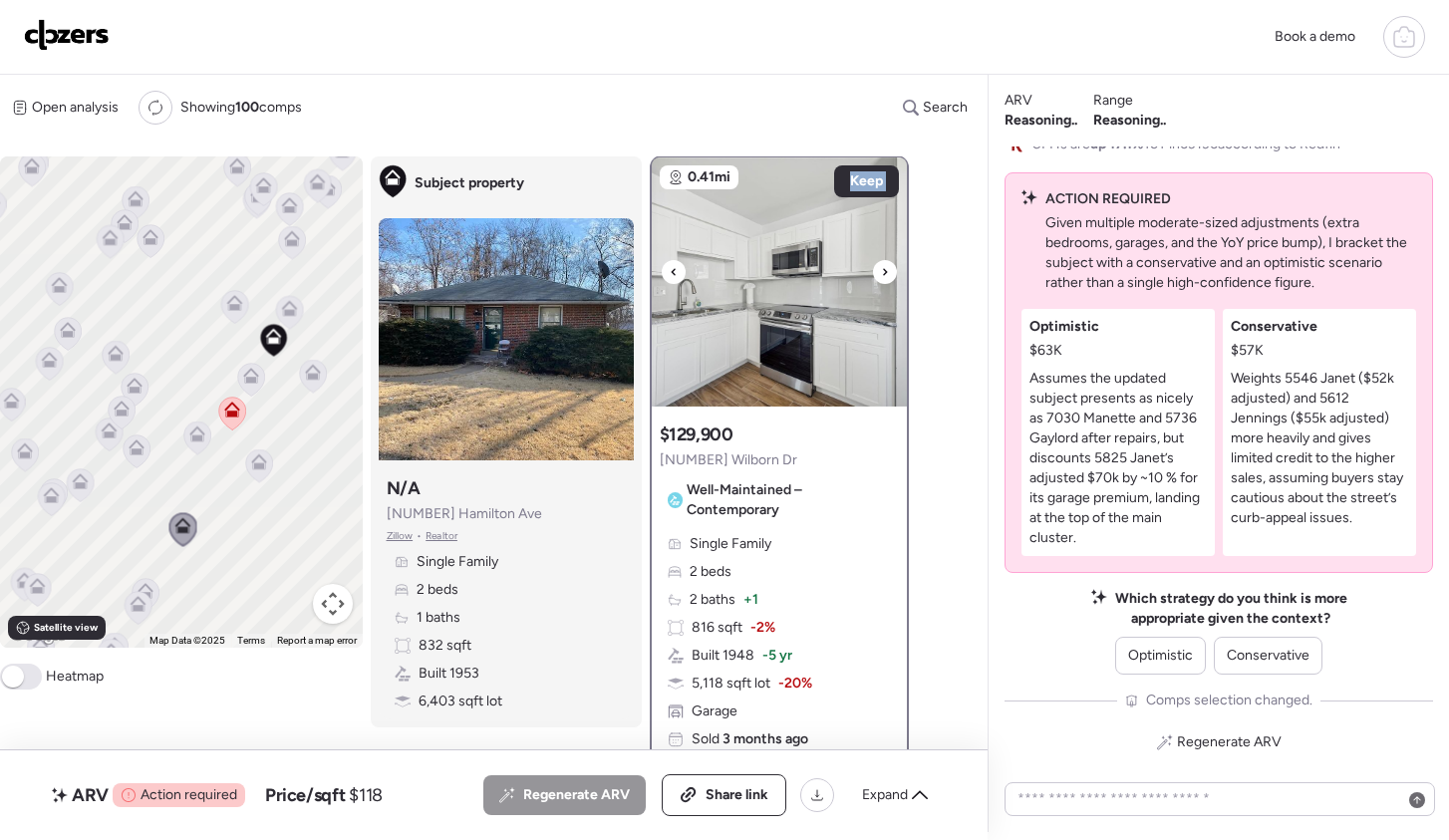 click at bounding box center (885, 272) 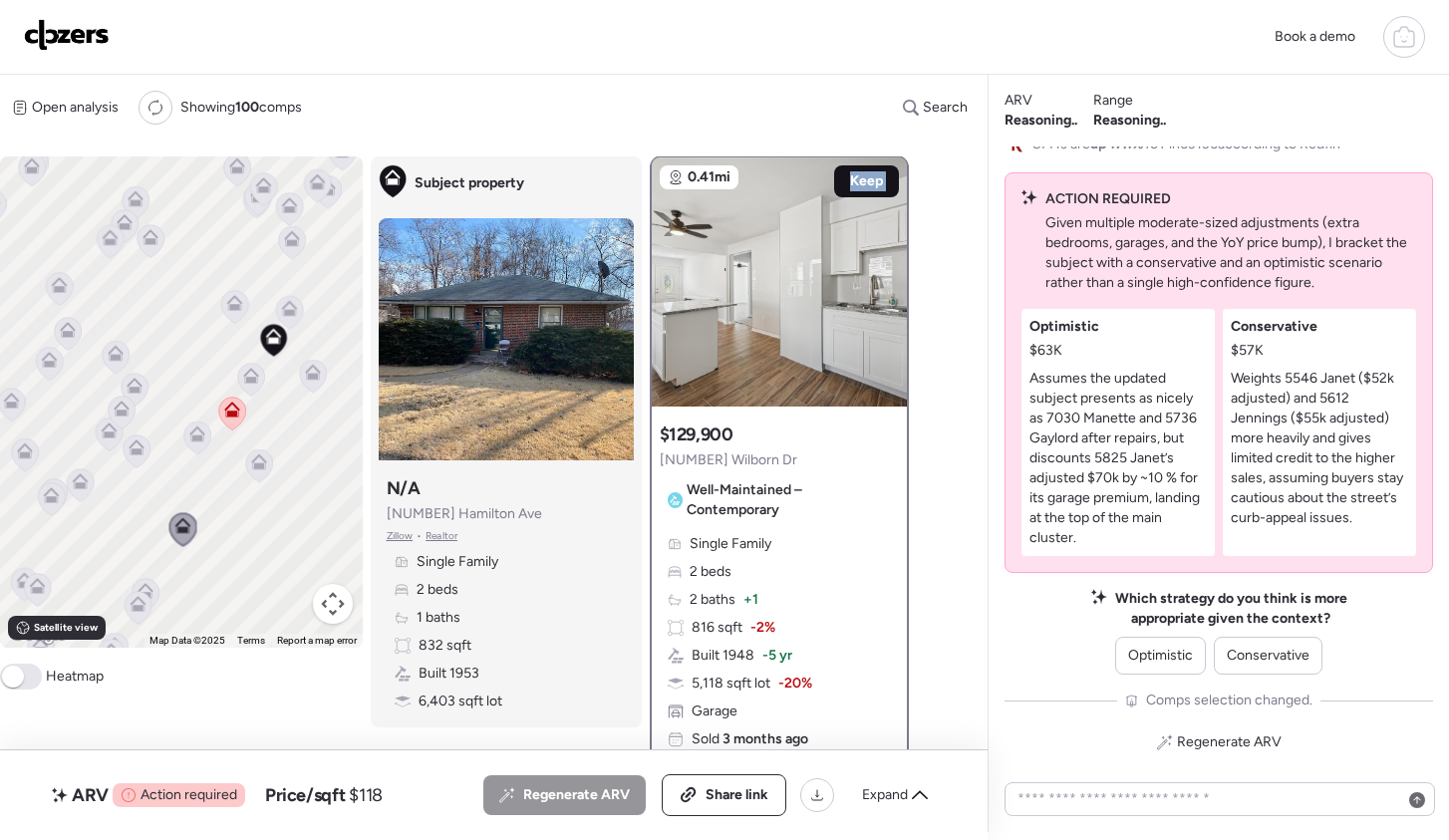 click on "Keep" at bounding box center [866, 181] 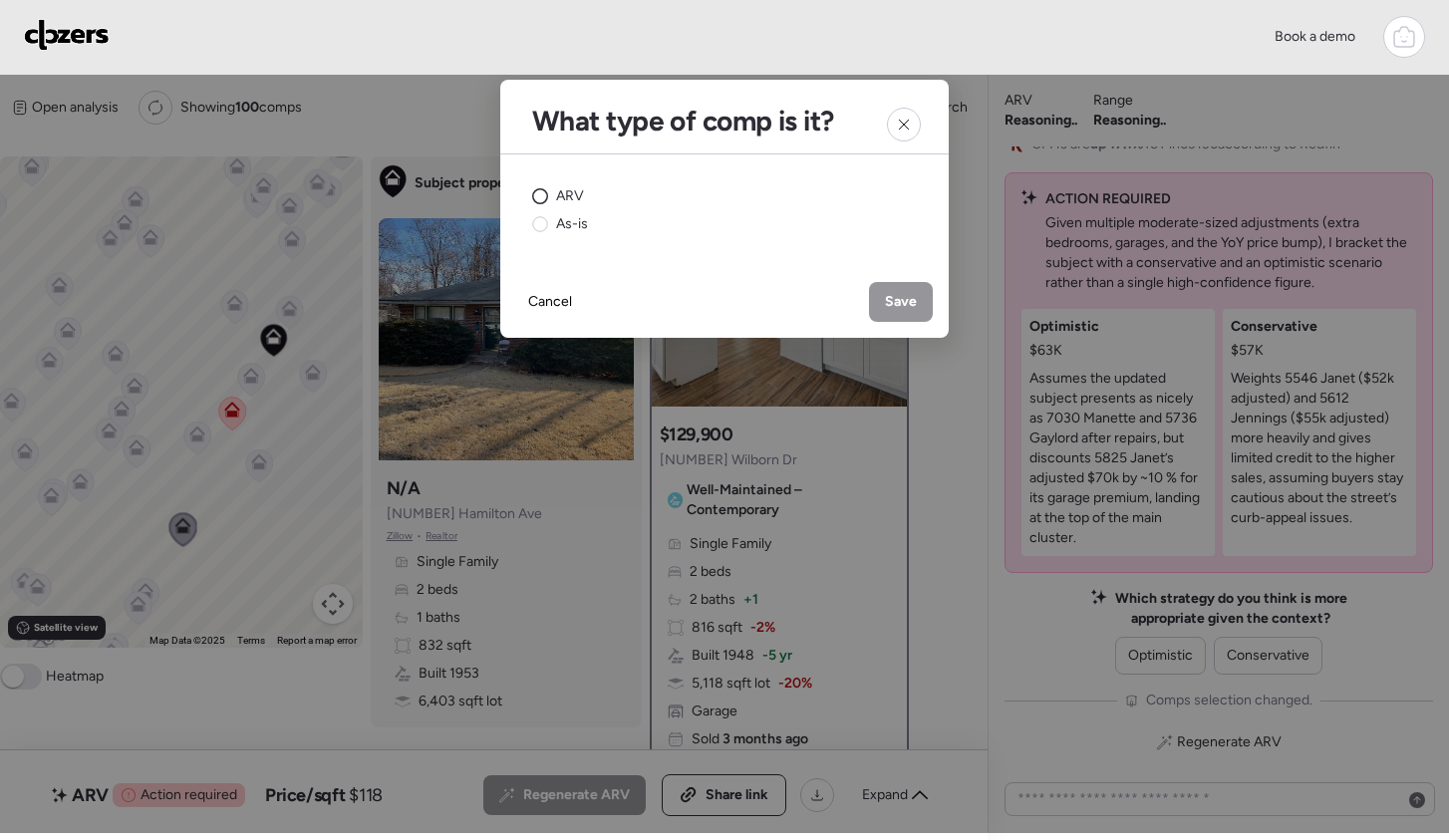click on "ARV" at bounding box center [570, 196] 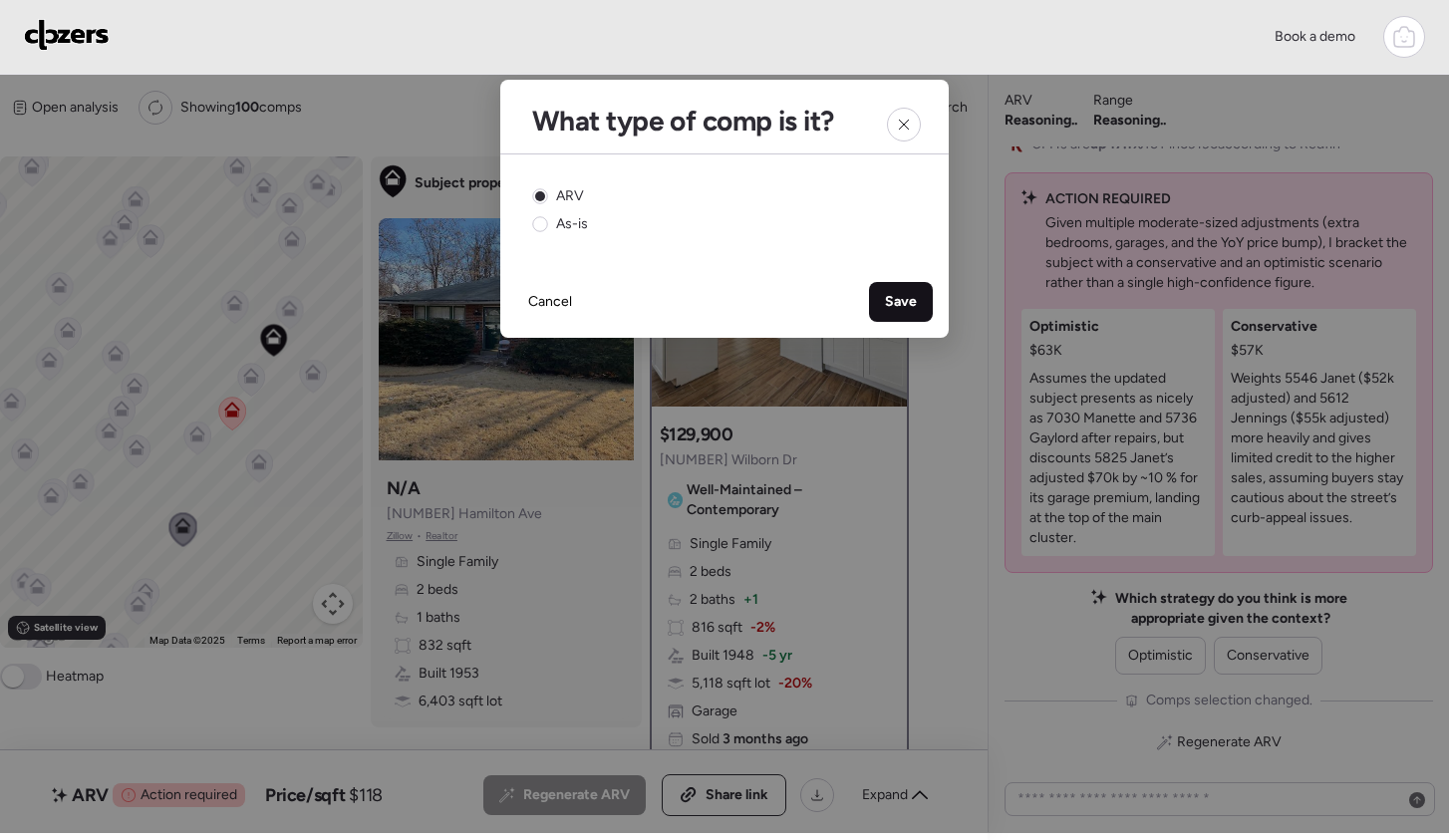 click on "Save" at bounding box center (901, 302) 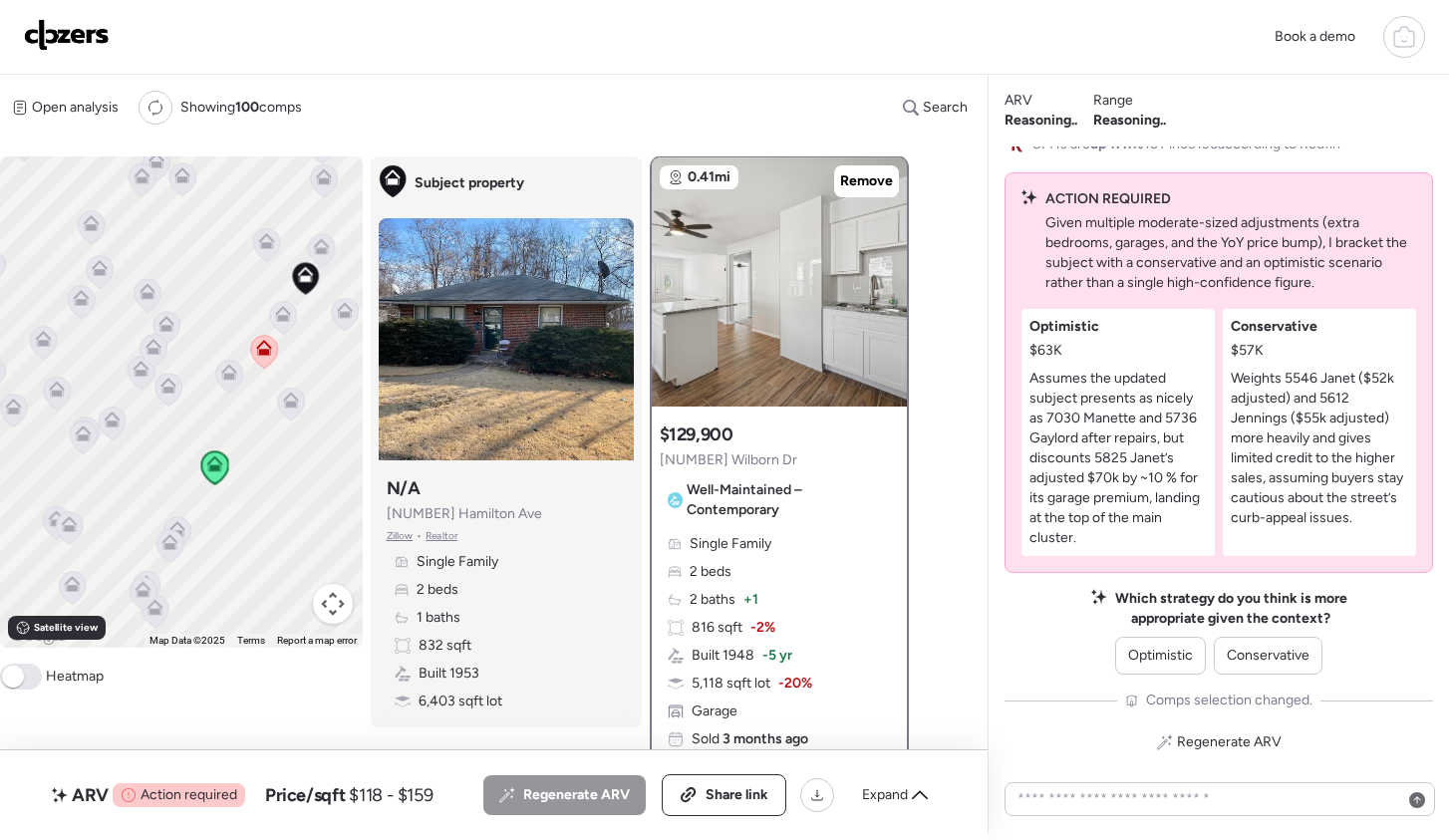 drag, startPoint x: 224, startPoint y: 491, endPoint x: 259, endPoint y: 419, distance: 80.05623 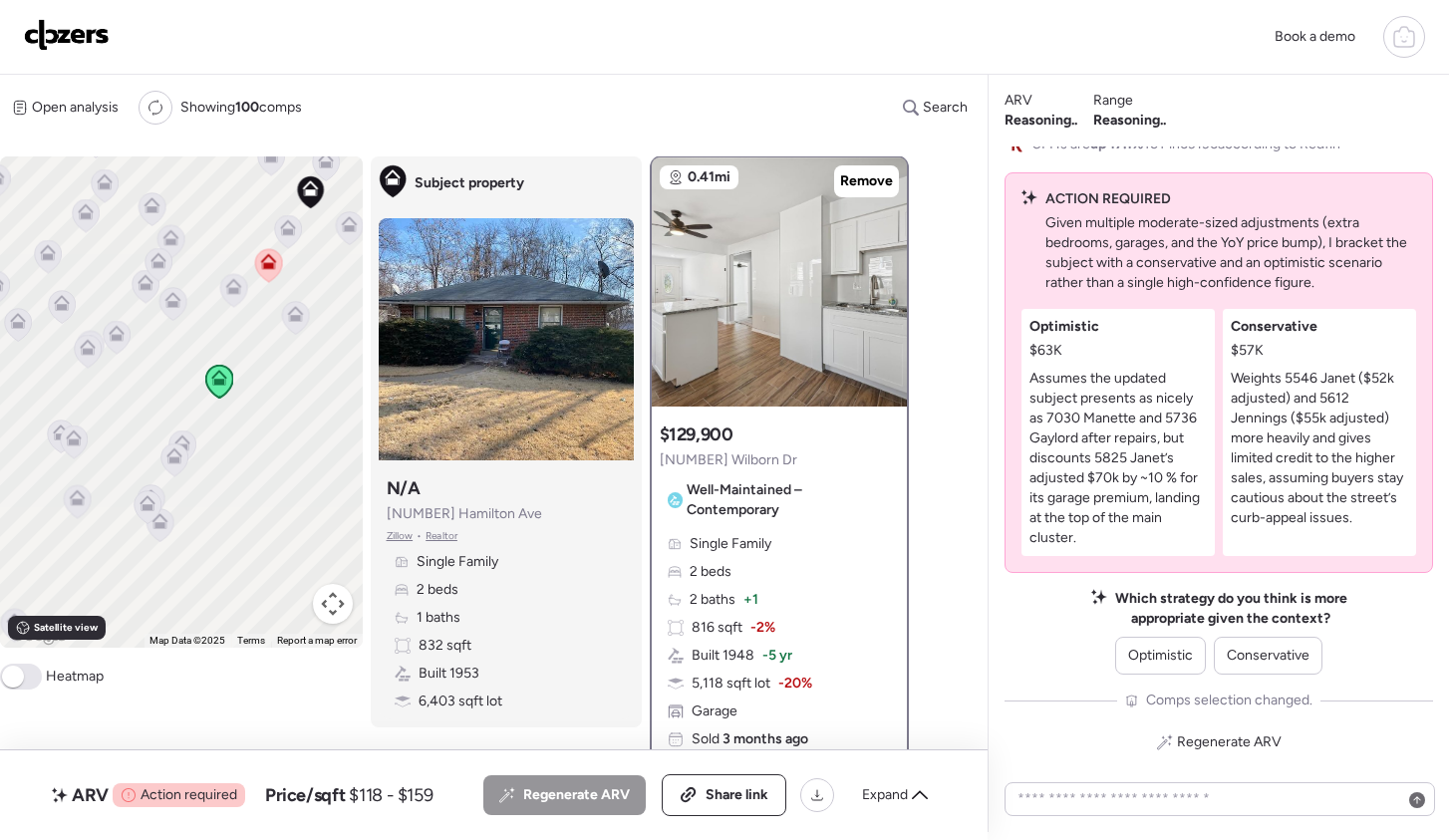 drag, startPoint x: 259, startPoint y: 419, endPoint x: 266, endPoint y: 323, distance: 96.25487 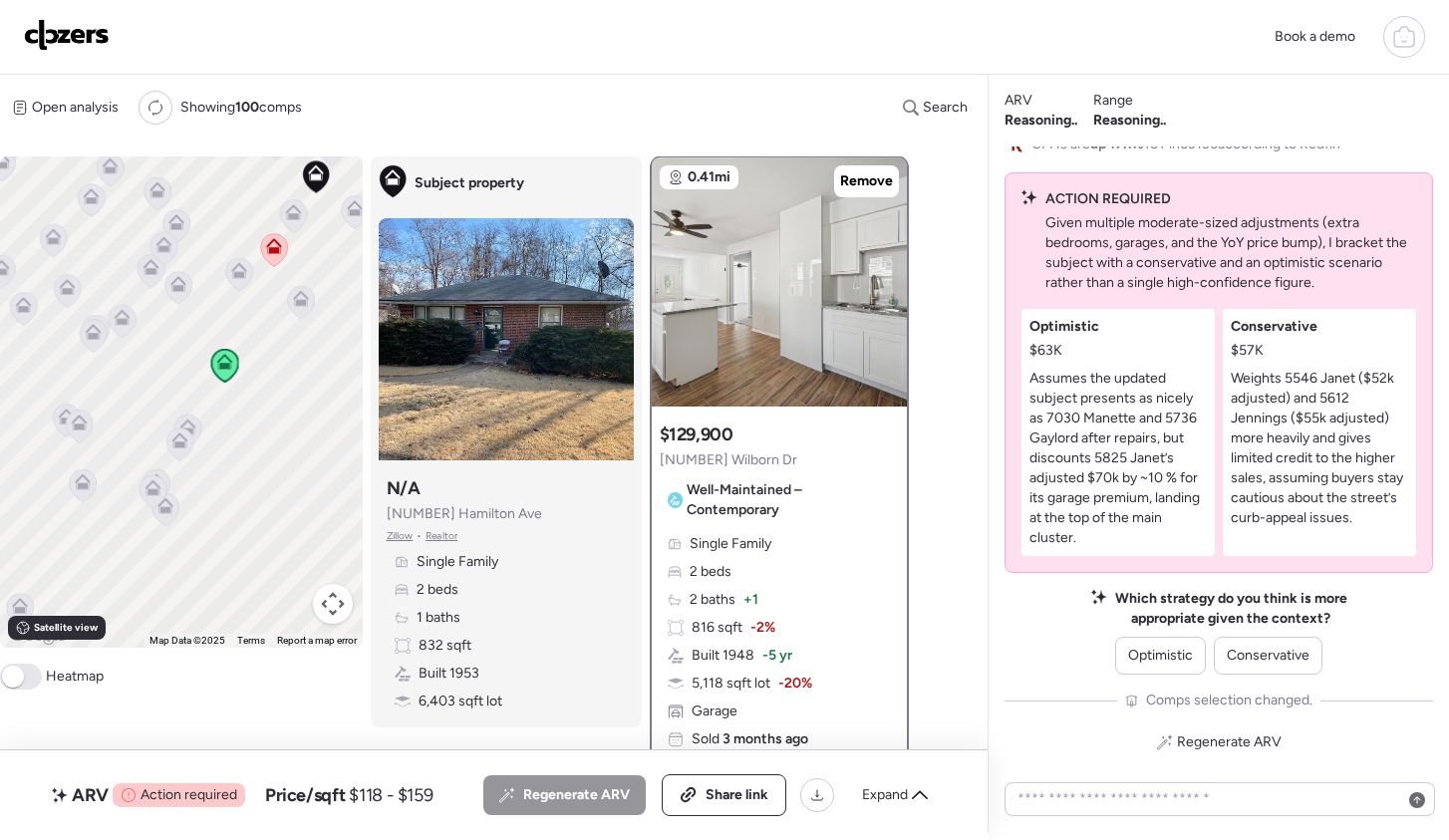 click 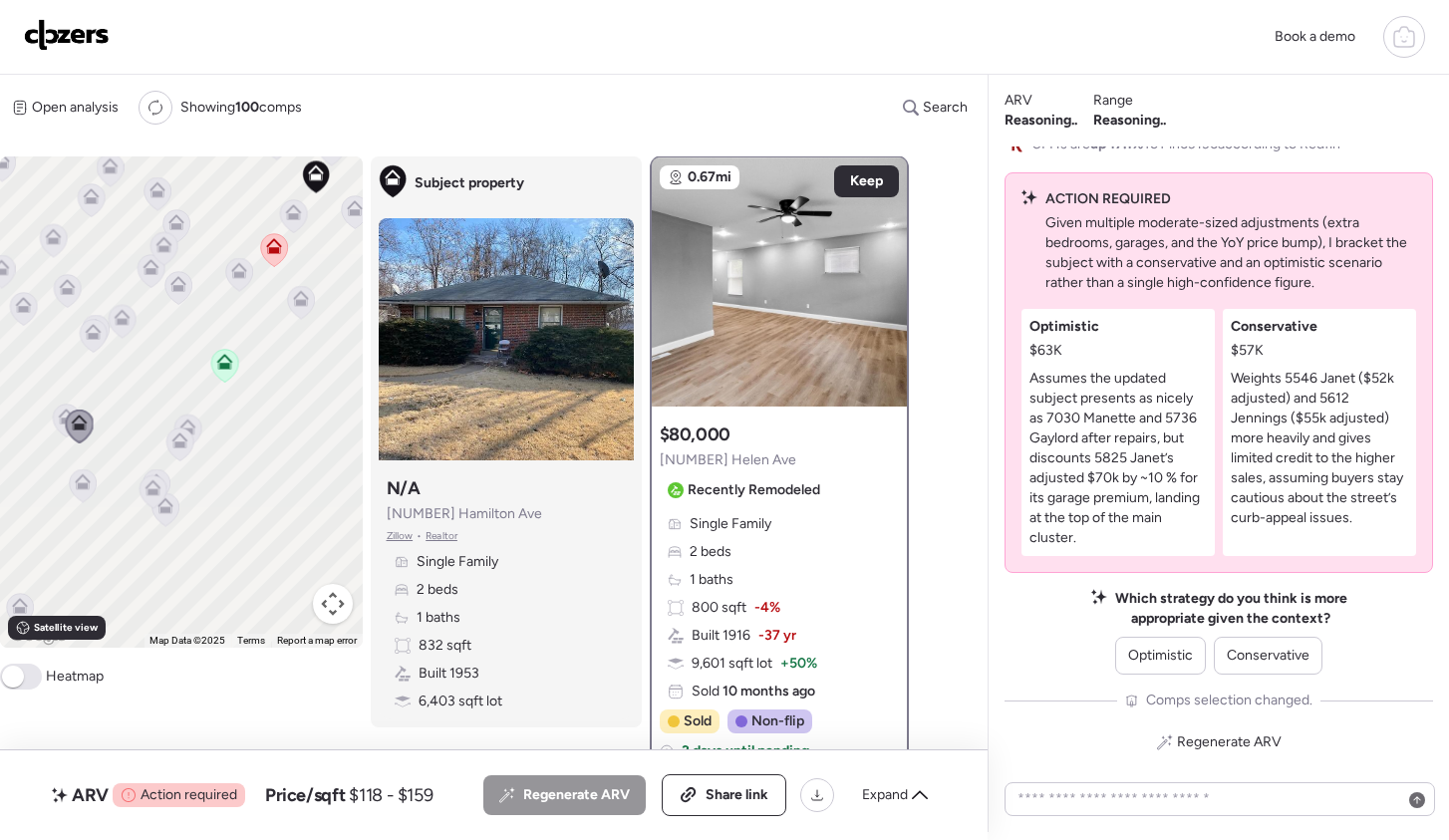 scroll, scrollTop: 0, scrollLeft: 0, axis: both 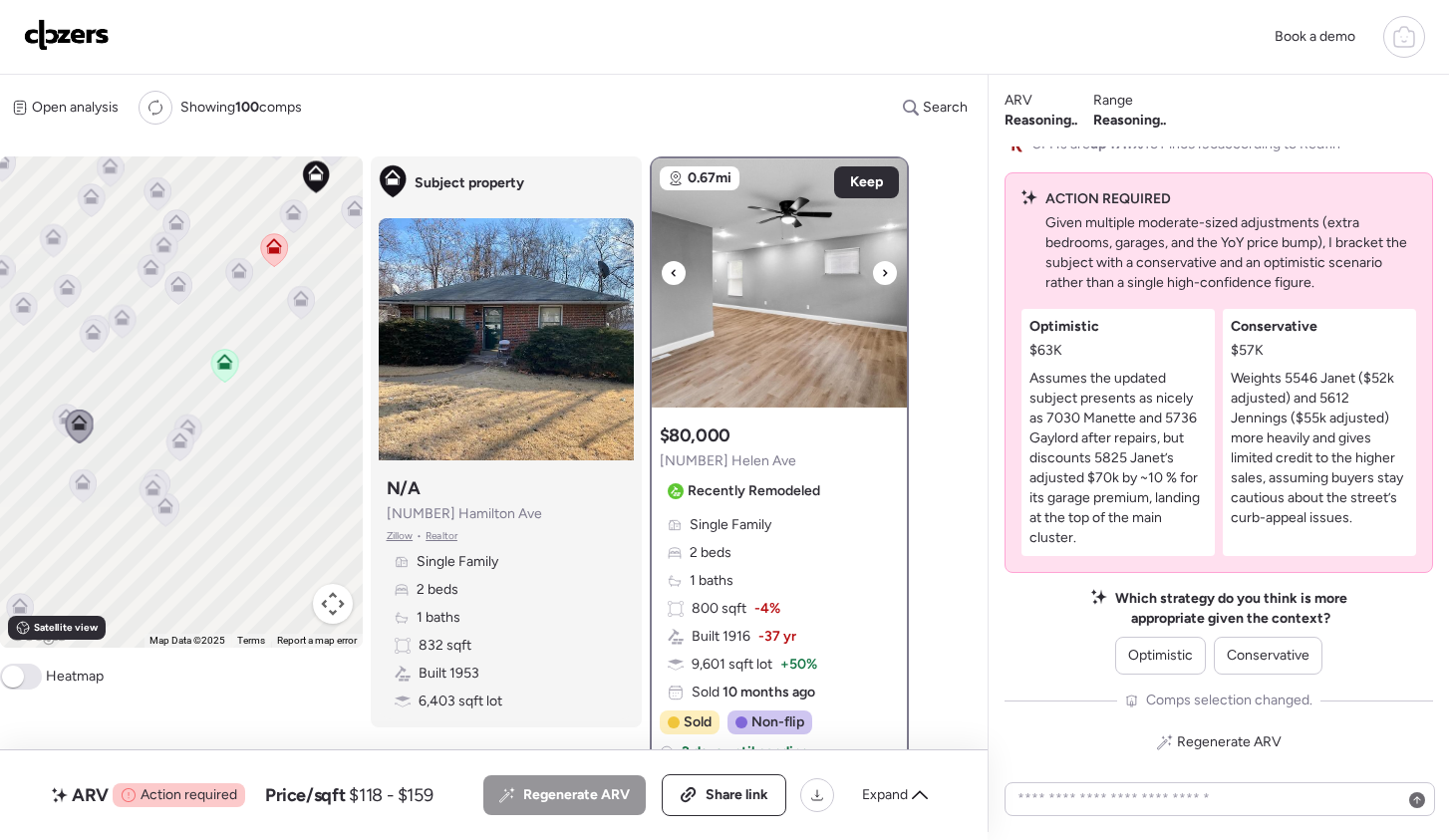 click 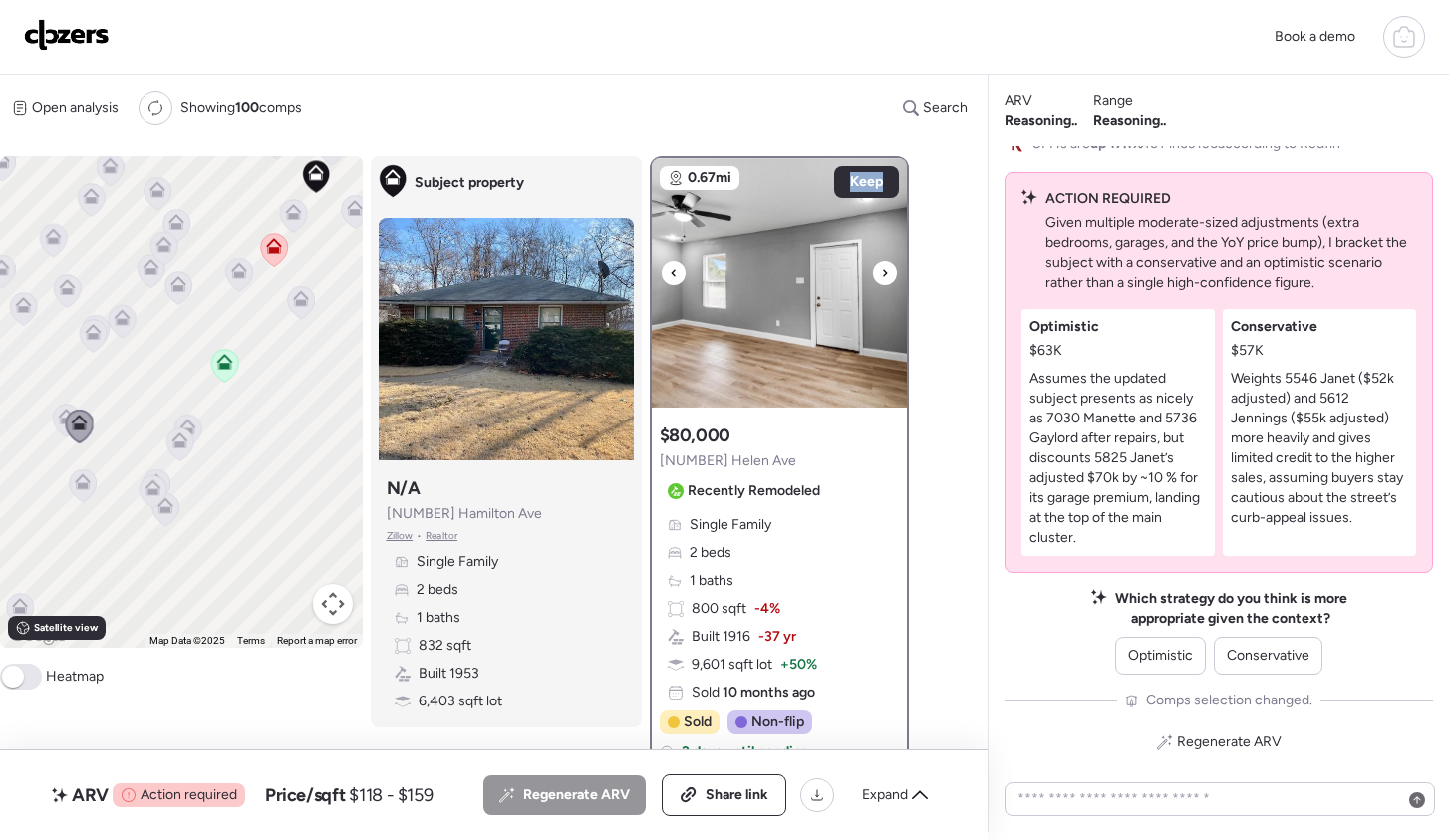 click 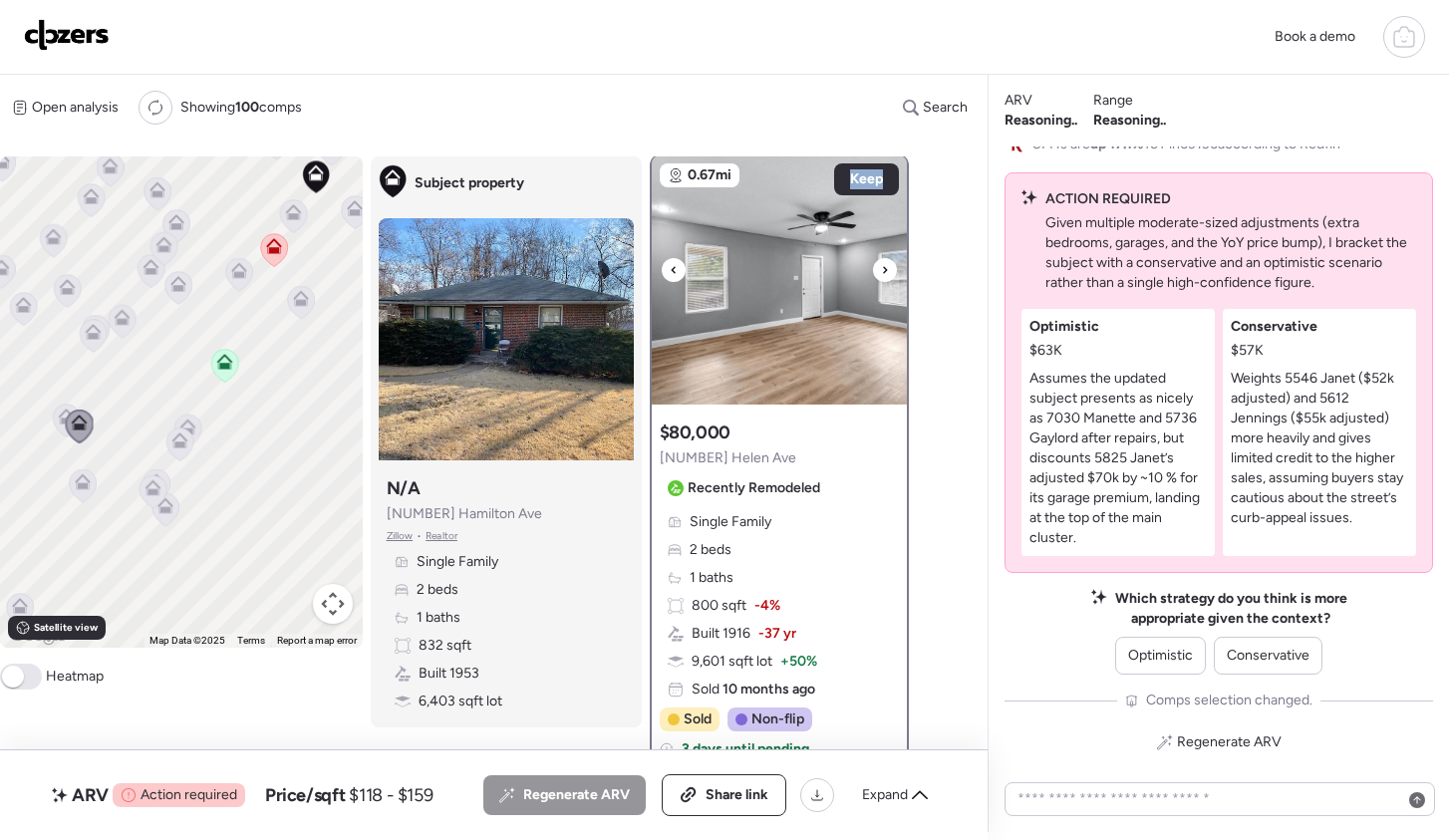 scroll, scrollTop: 2, scrollLeft: 0, axis: vertical 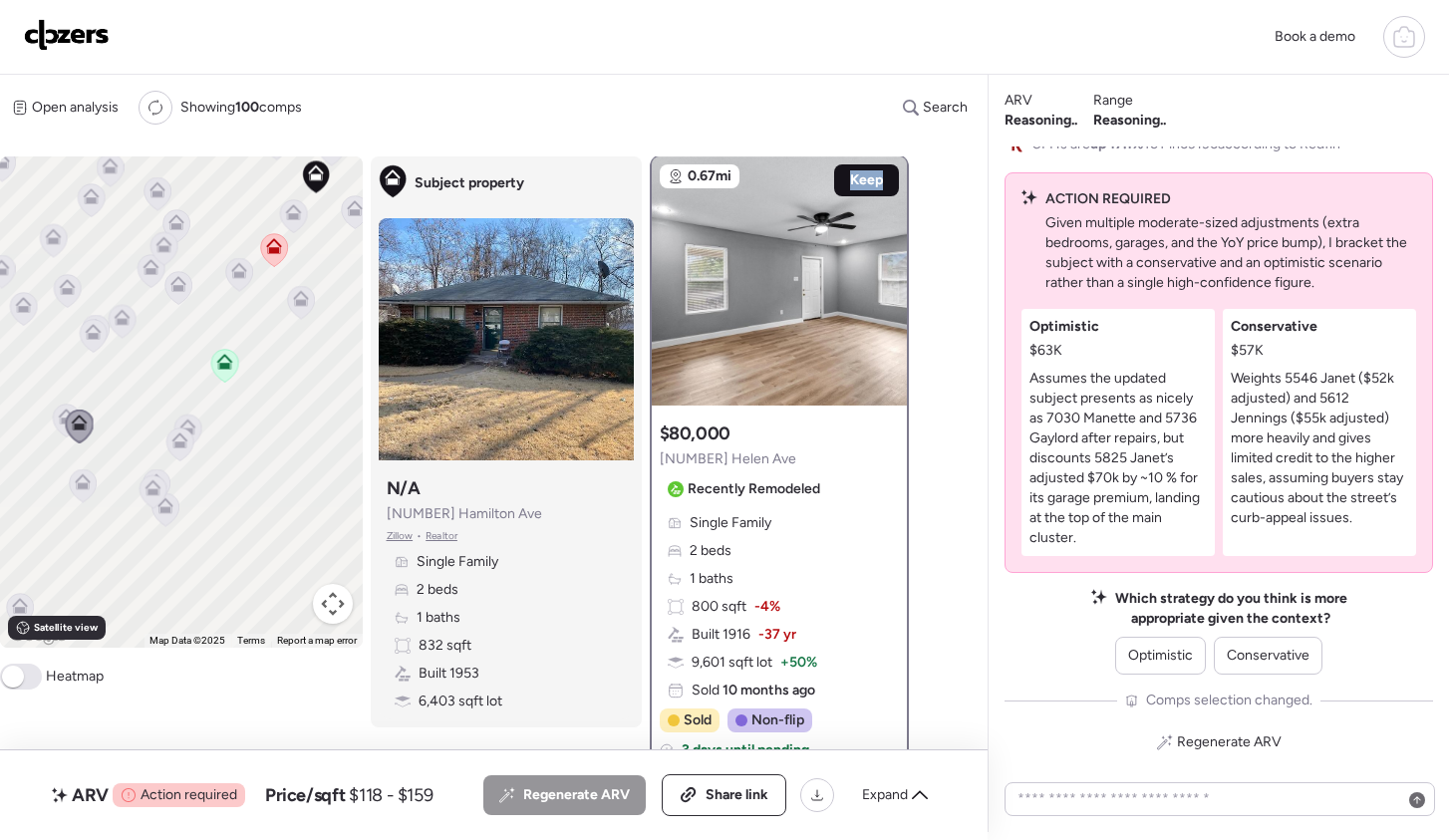 click on "Keep" at bounding box center (866, 180) 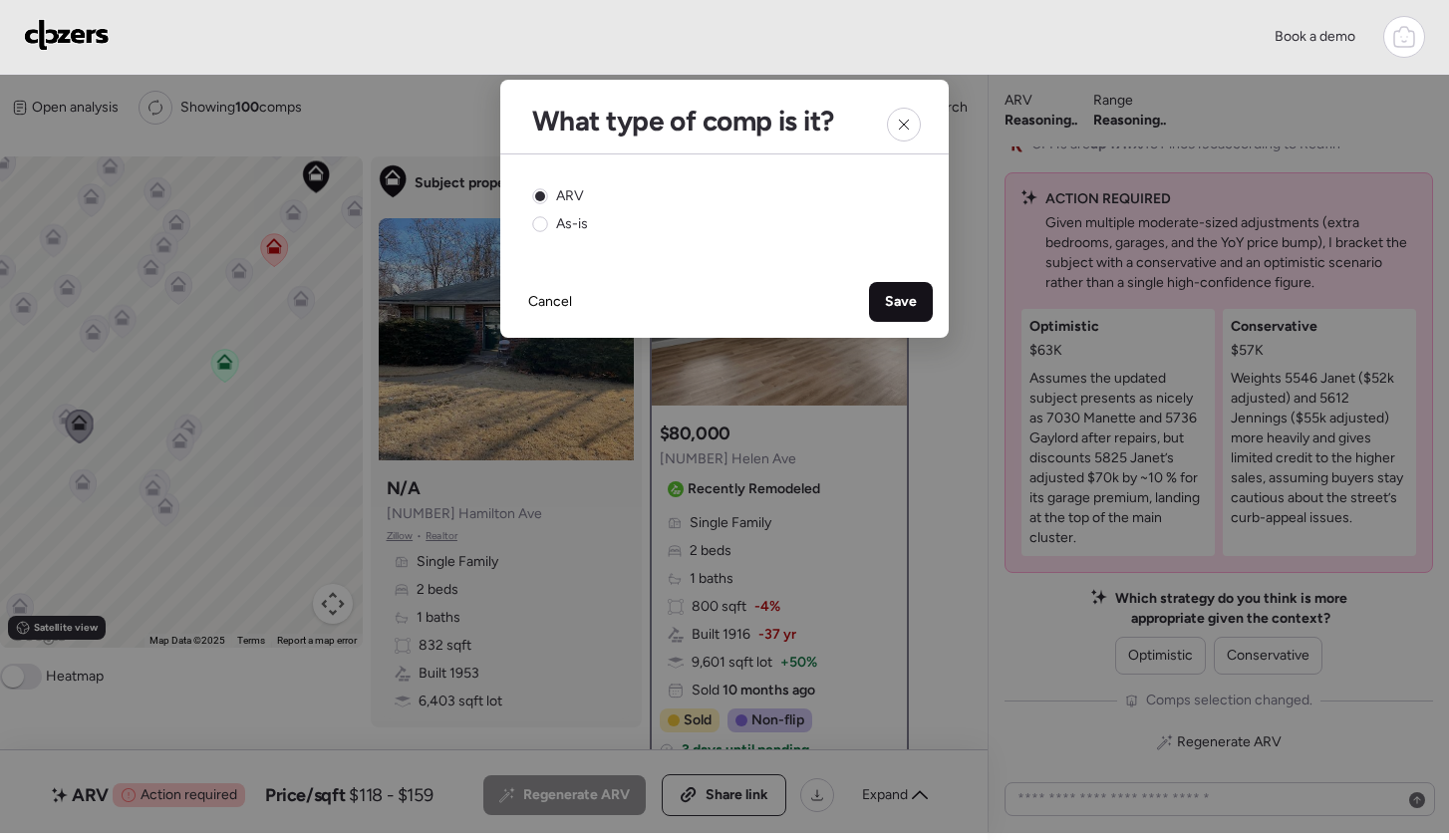 click on "Save" at bounding box center (901, 302) 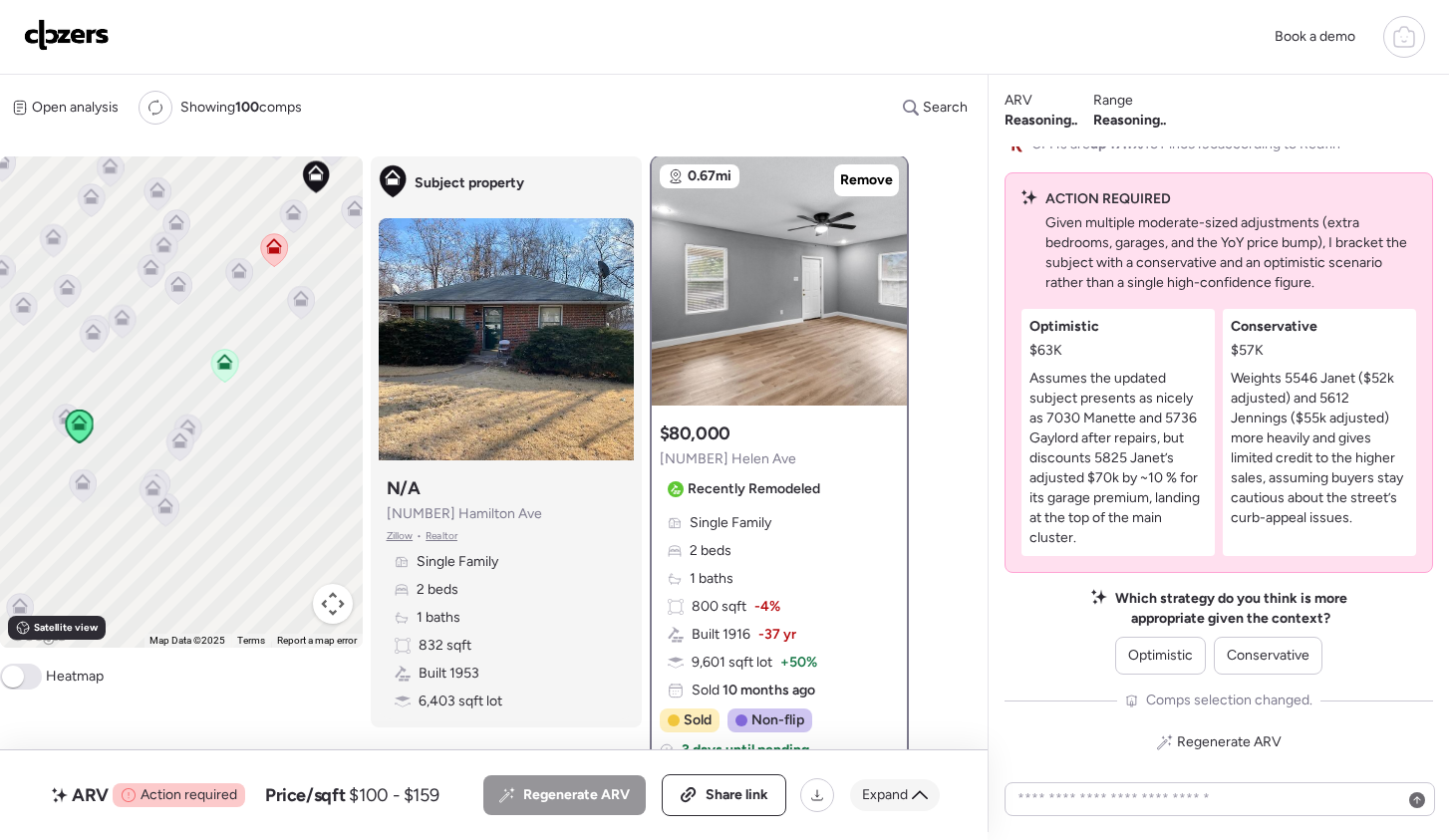 click 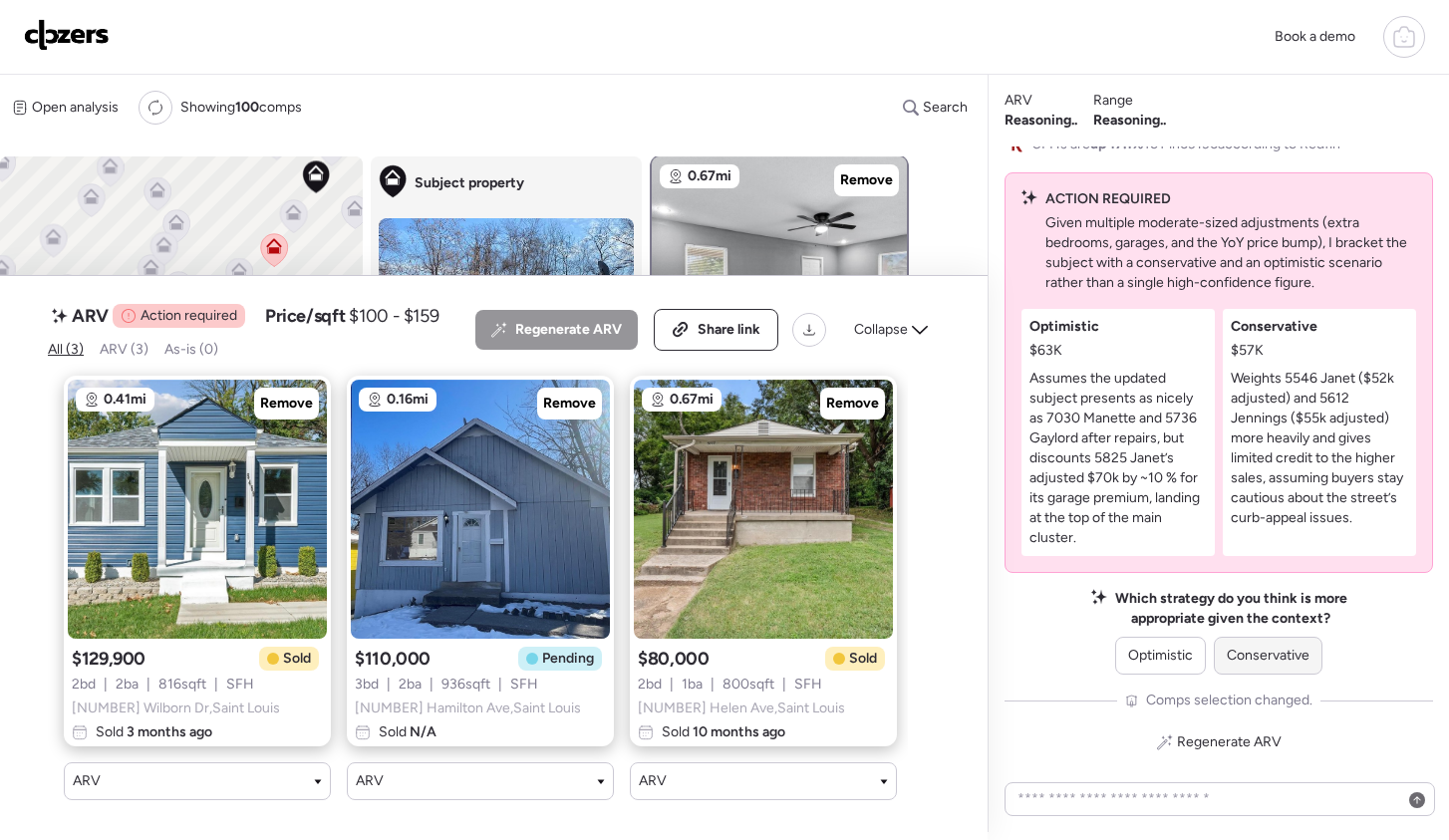 click on "Conservative" at bounding box center [1268, 656] 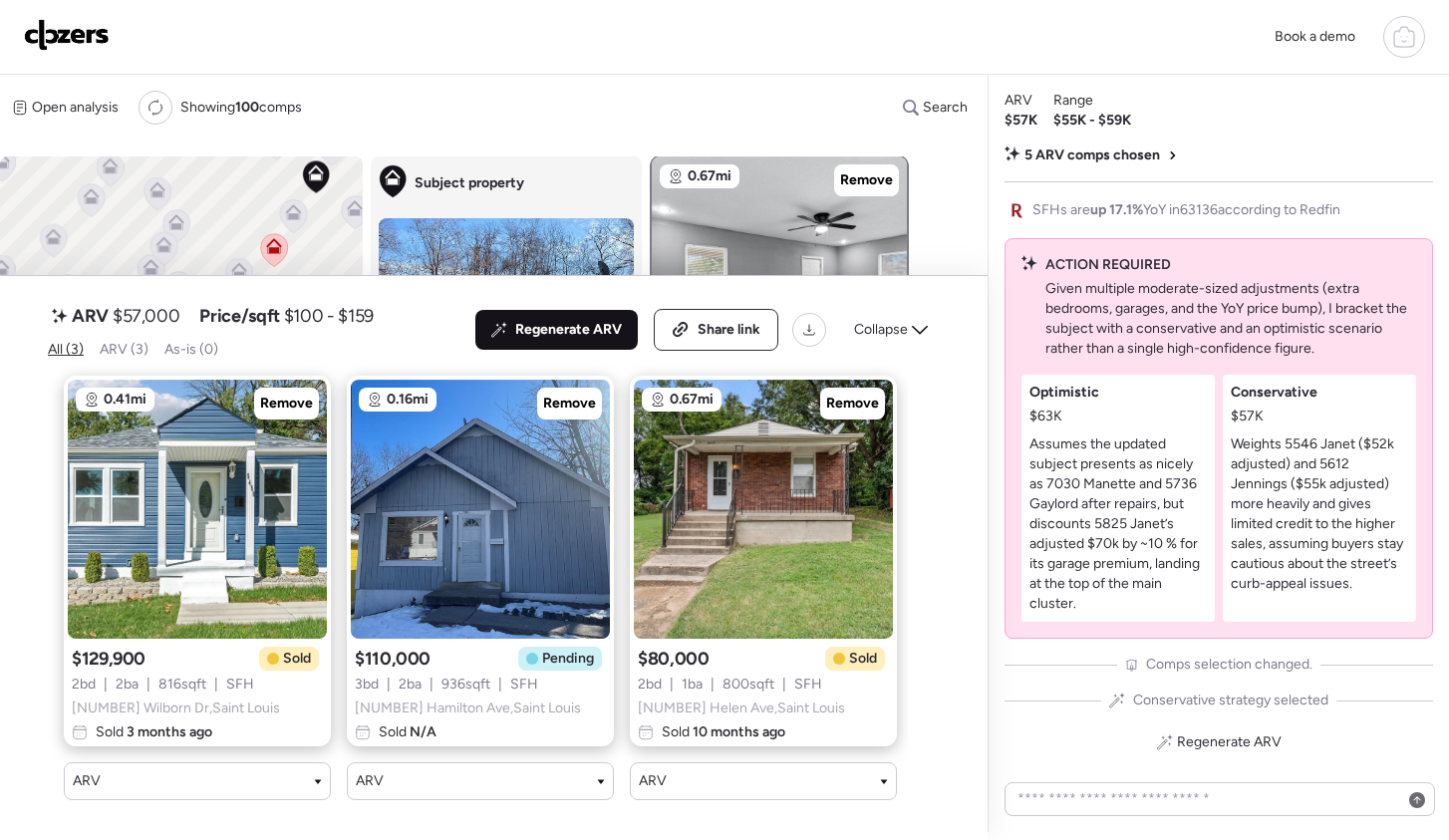 click on "Regenerate ARV" at bounding box center [568, 330] 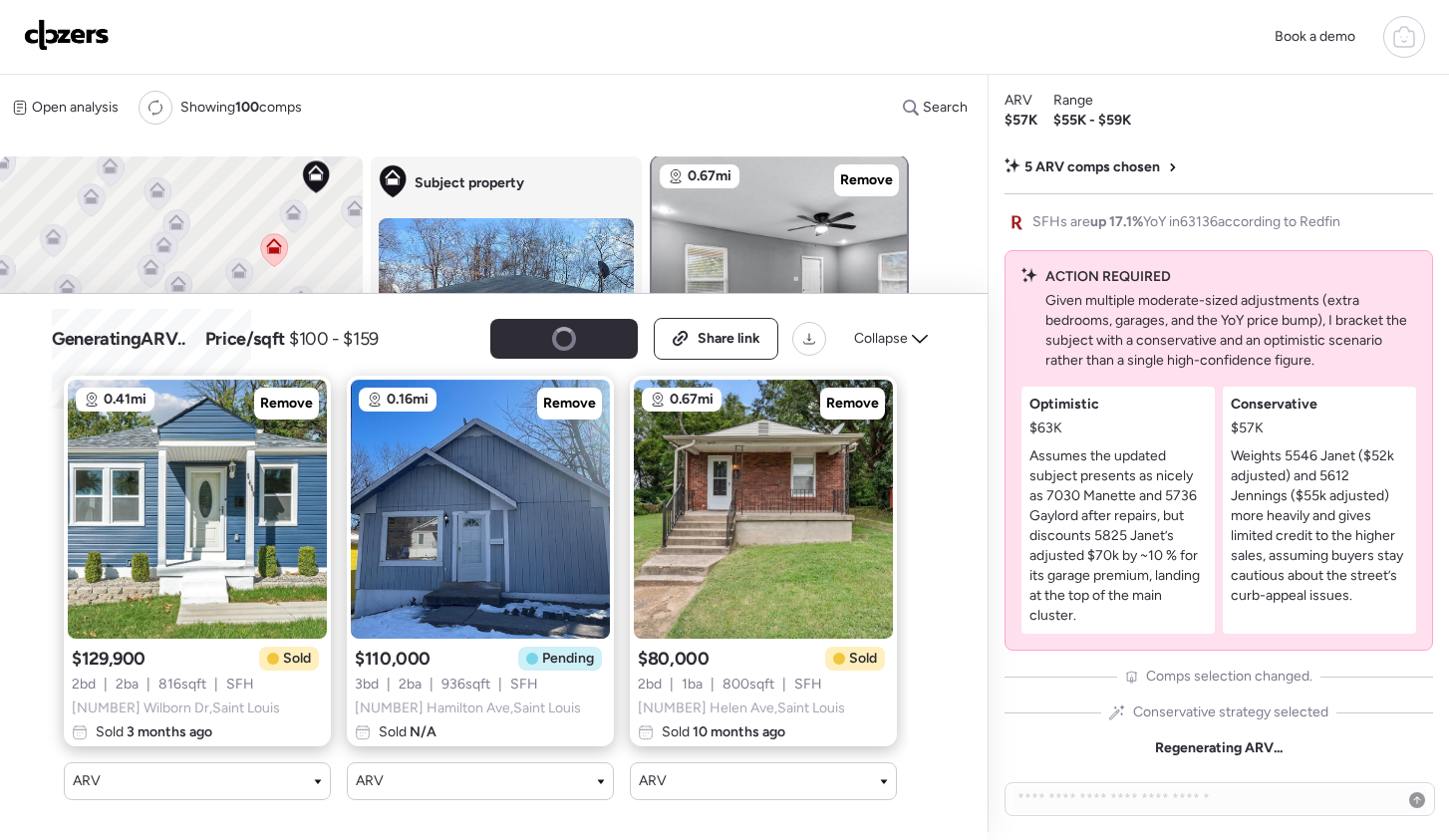 click at bounding box center [564, 339] 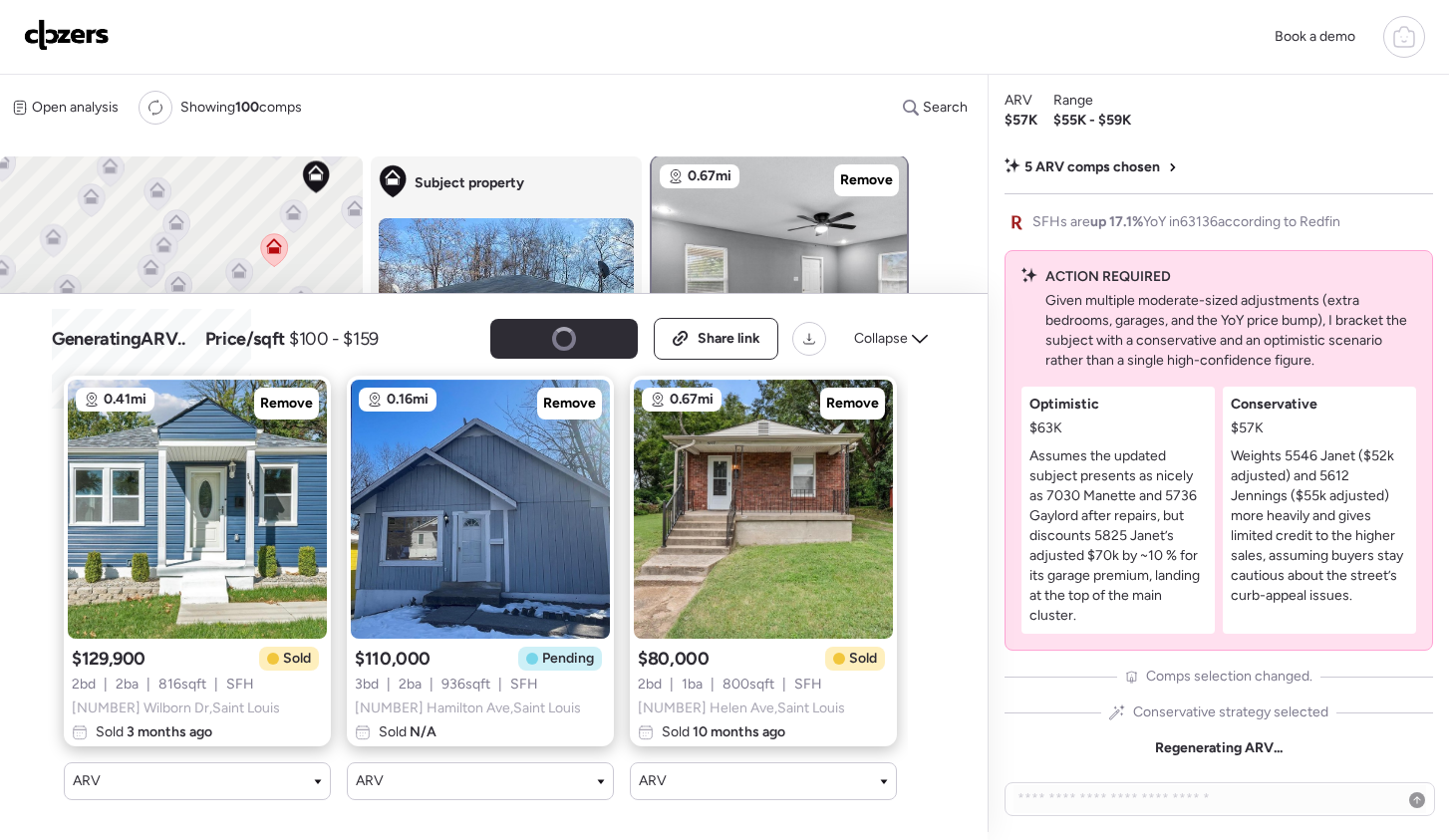 click on "Generating  ARV .. Price/sqft $100 - $159 Share link Collapse" at bounding box center [493, 339] 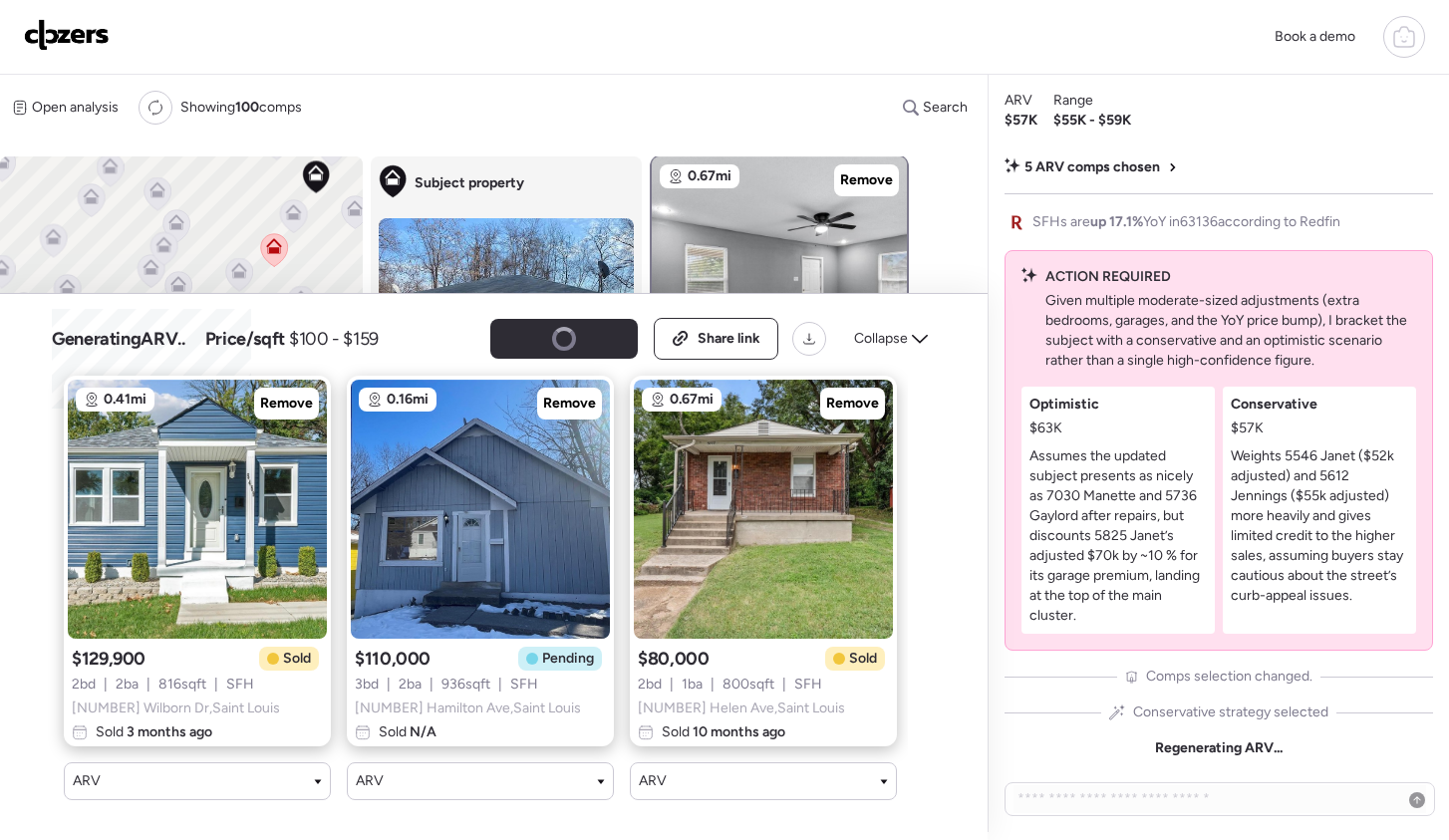 click on "Generating  ARV .. Price/sqft $100 - $159 Share link Collapse" at bounding box center [493, 339] 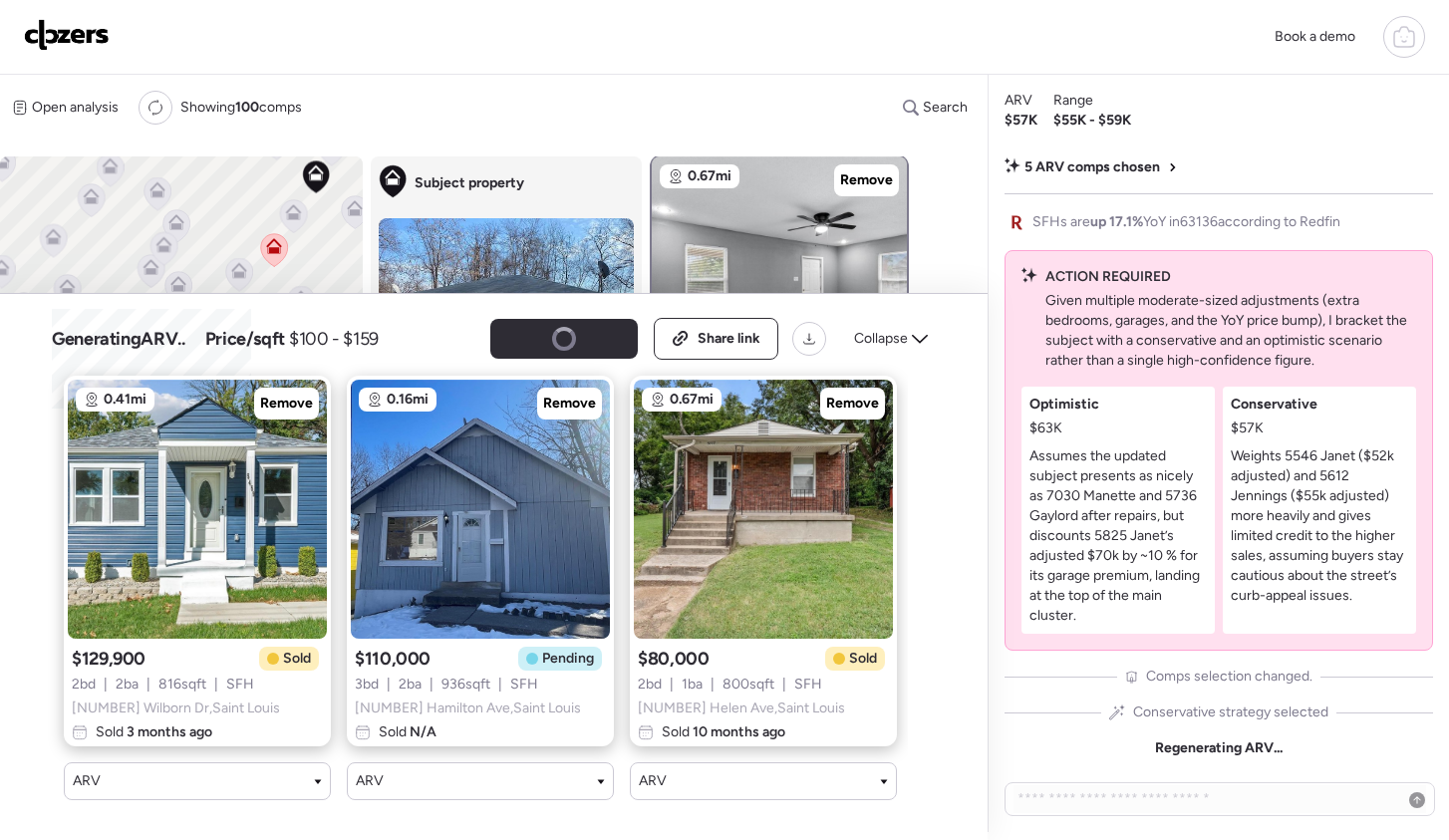 click on "Generating  ARV .. Price/sqft $100 - $159 Share link Collapse" at bounding box center [493, 339] 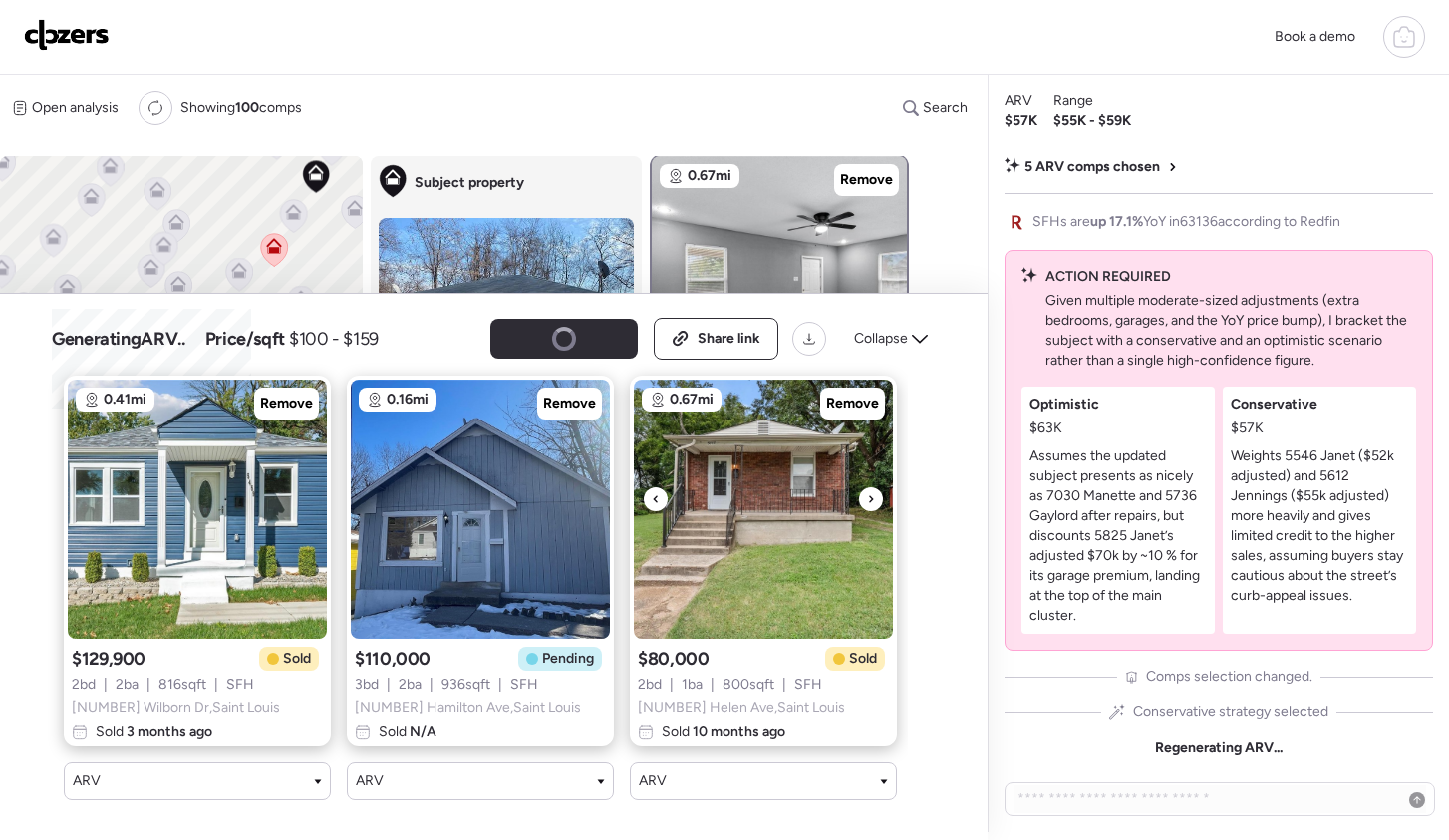 click at bounding box center (871, 499) 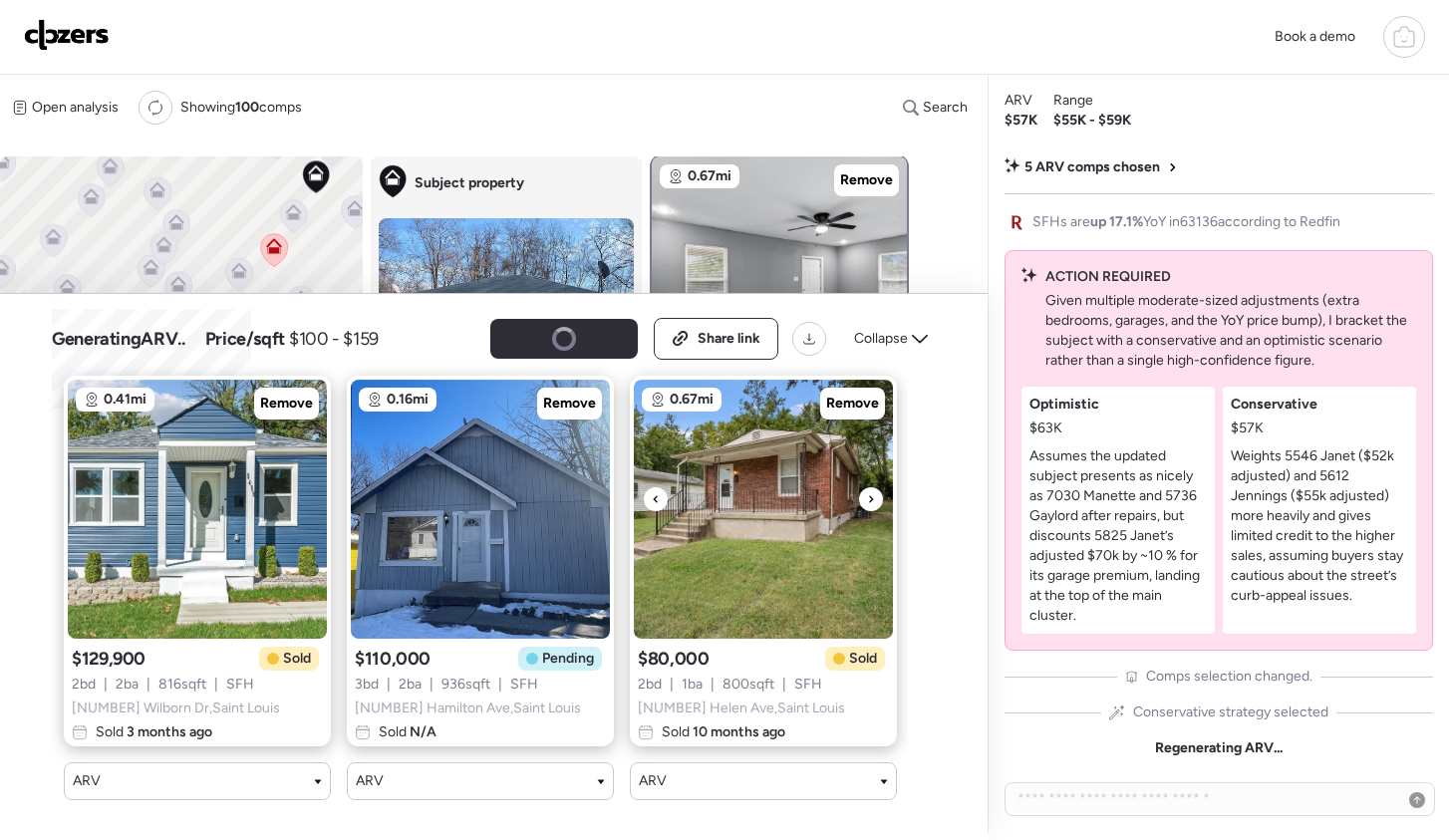 click at bounding box center (871, 499) 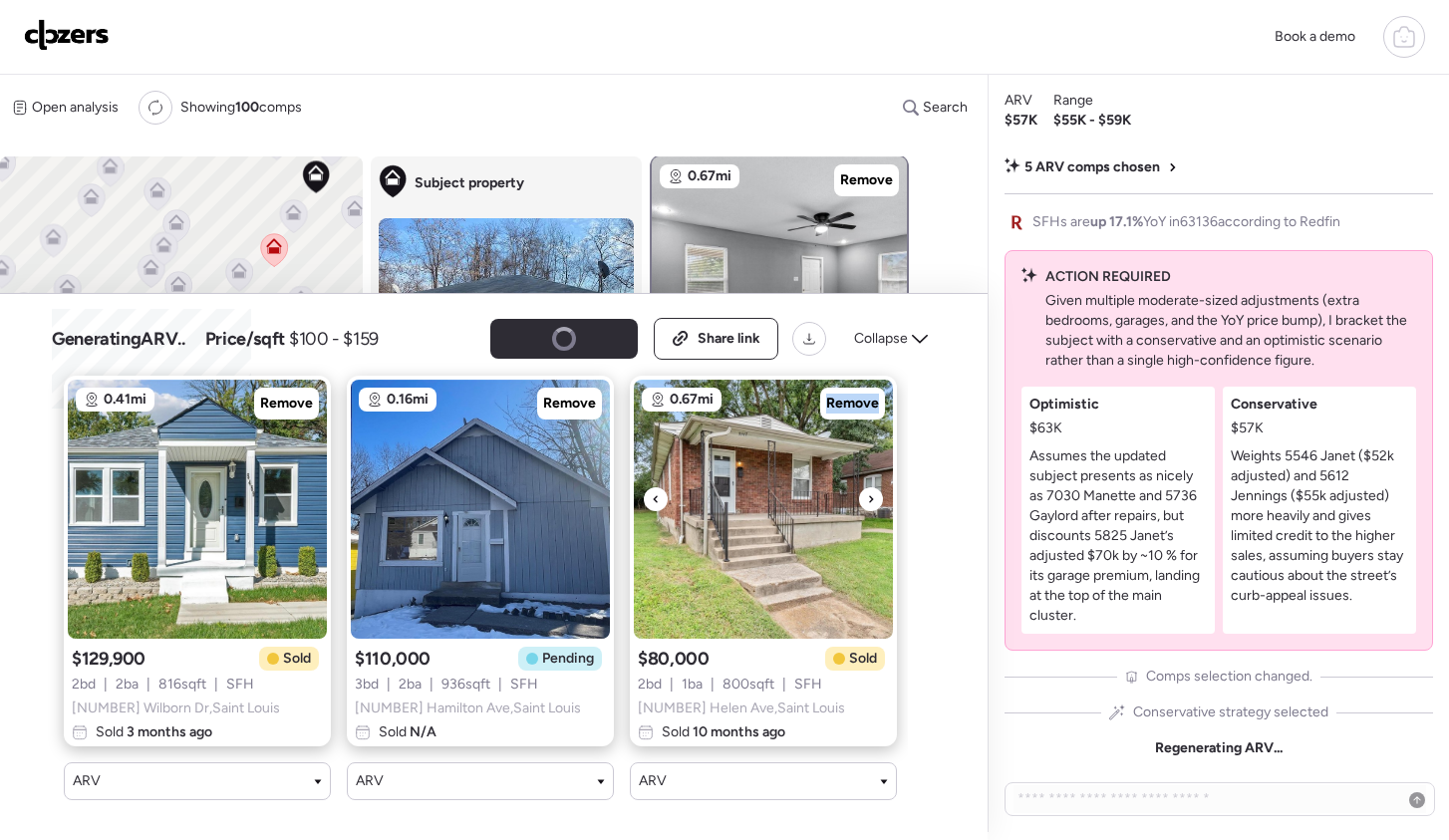 click at bounding box center (871, 499) 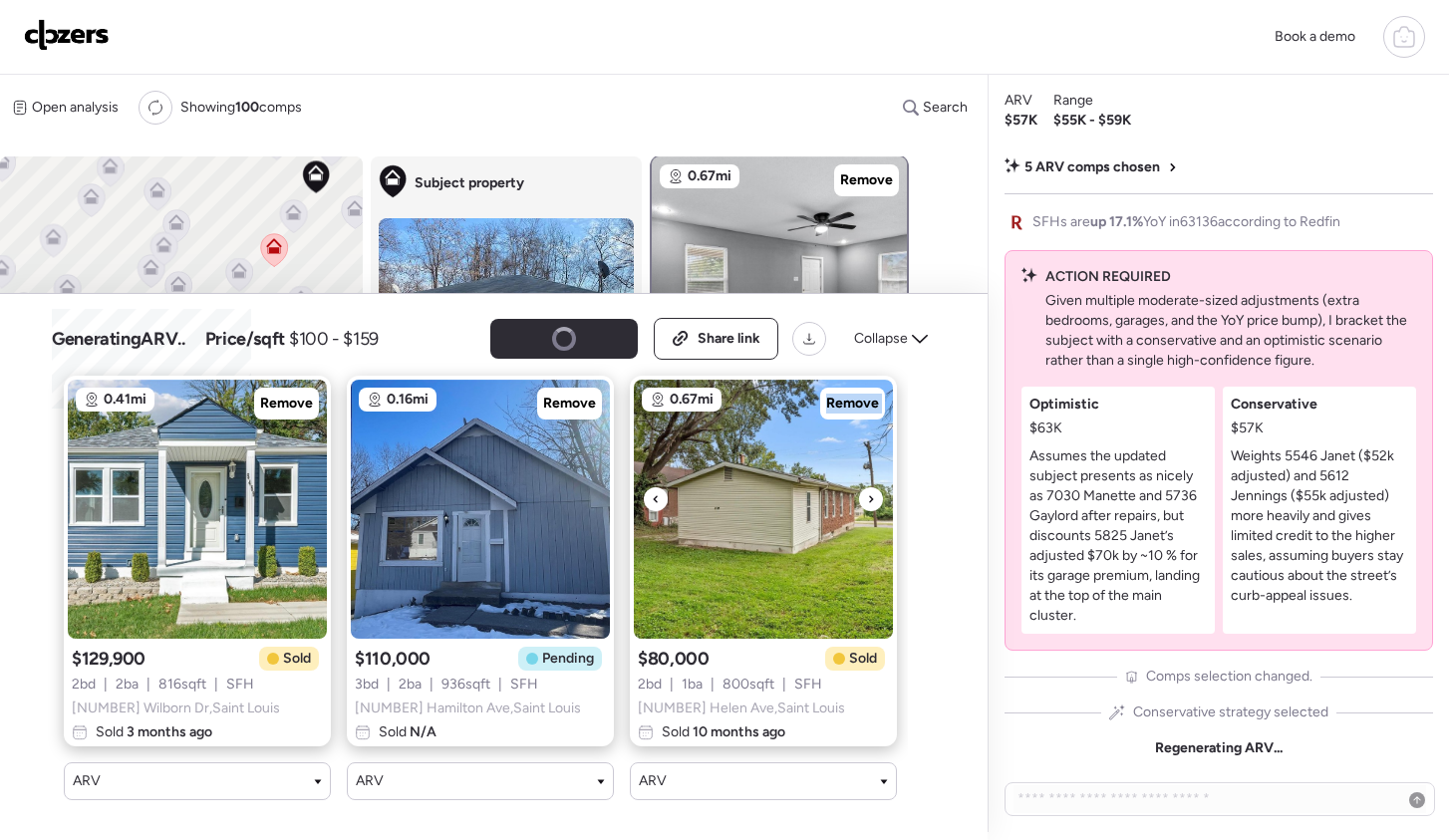 click at bounding box center (871, 499) 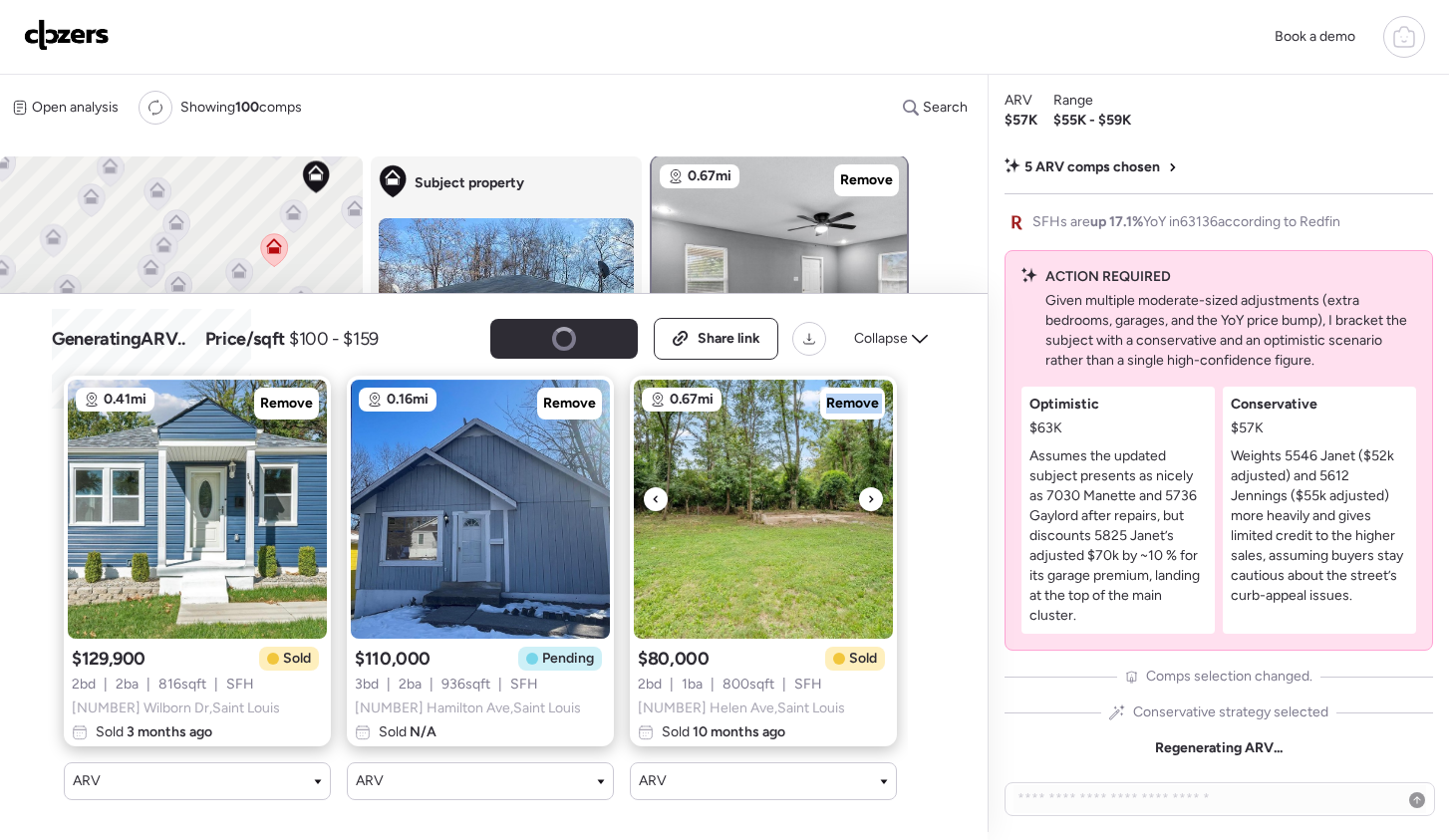 click at bounding box center (871, 499) 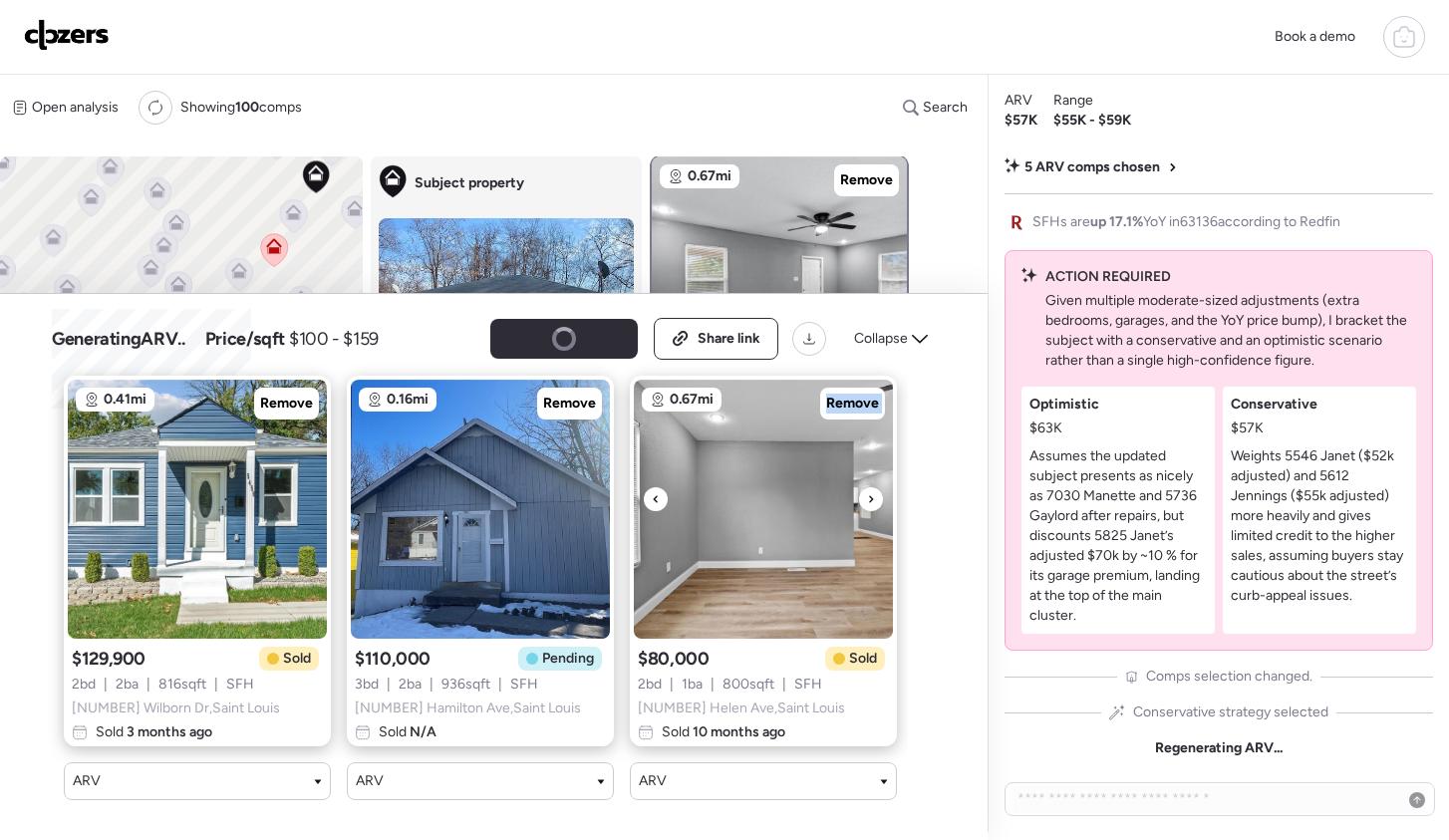 click at bounding box center (871, 499) 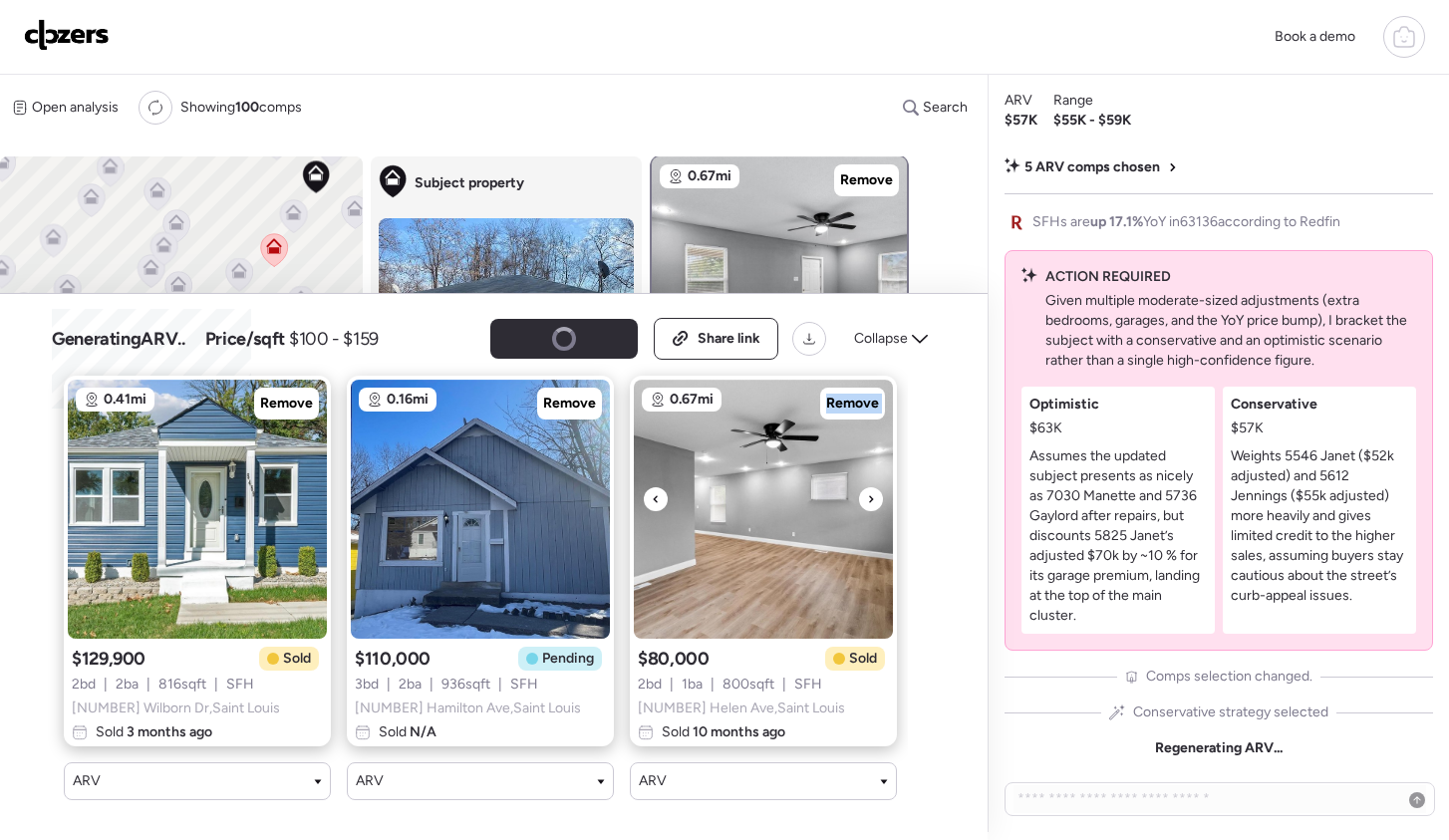 click at bounding box center (871, 499) 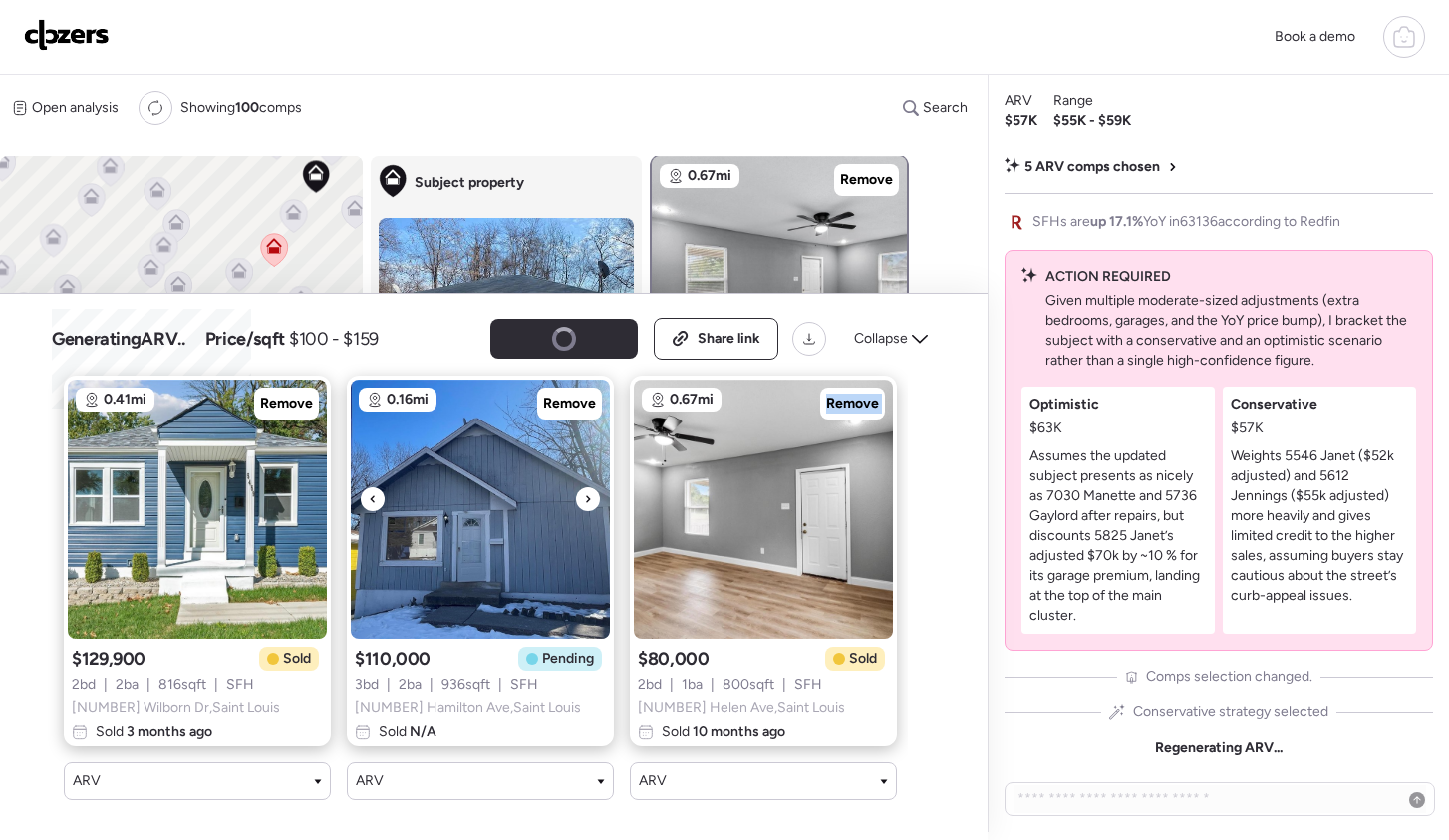 click 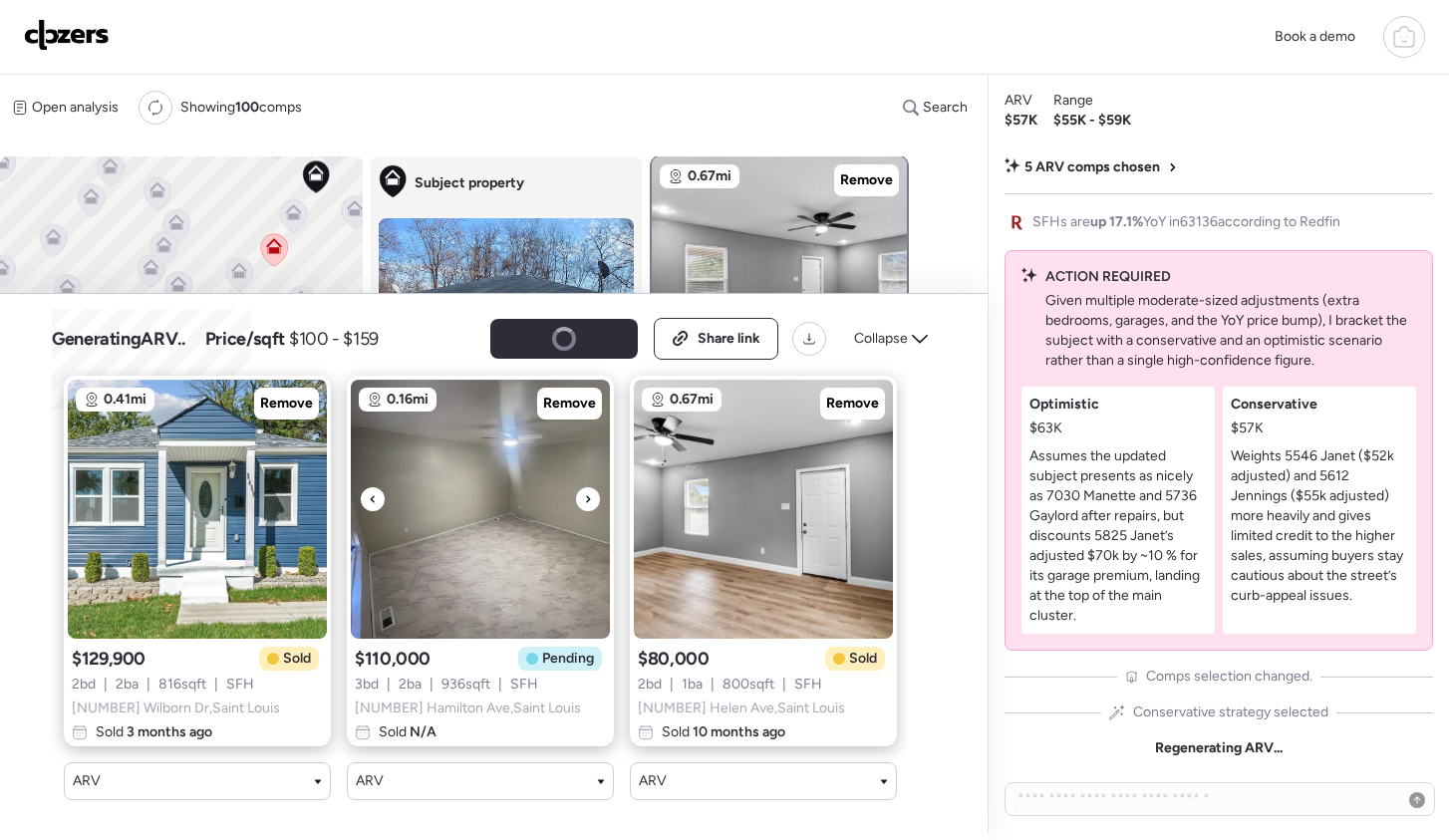 click 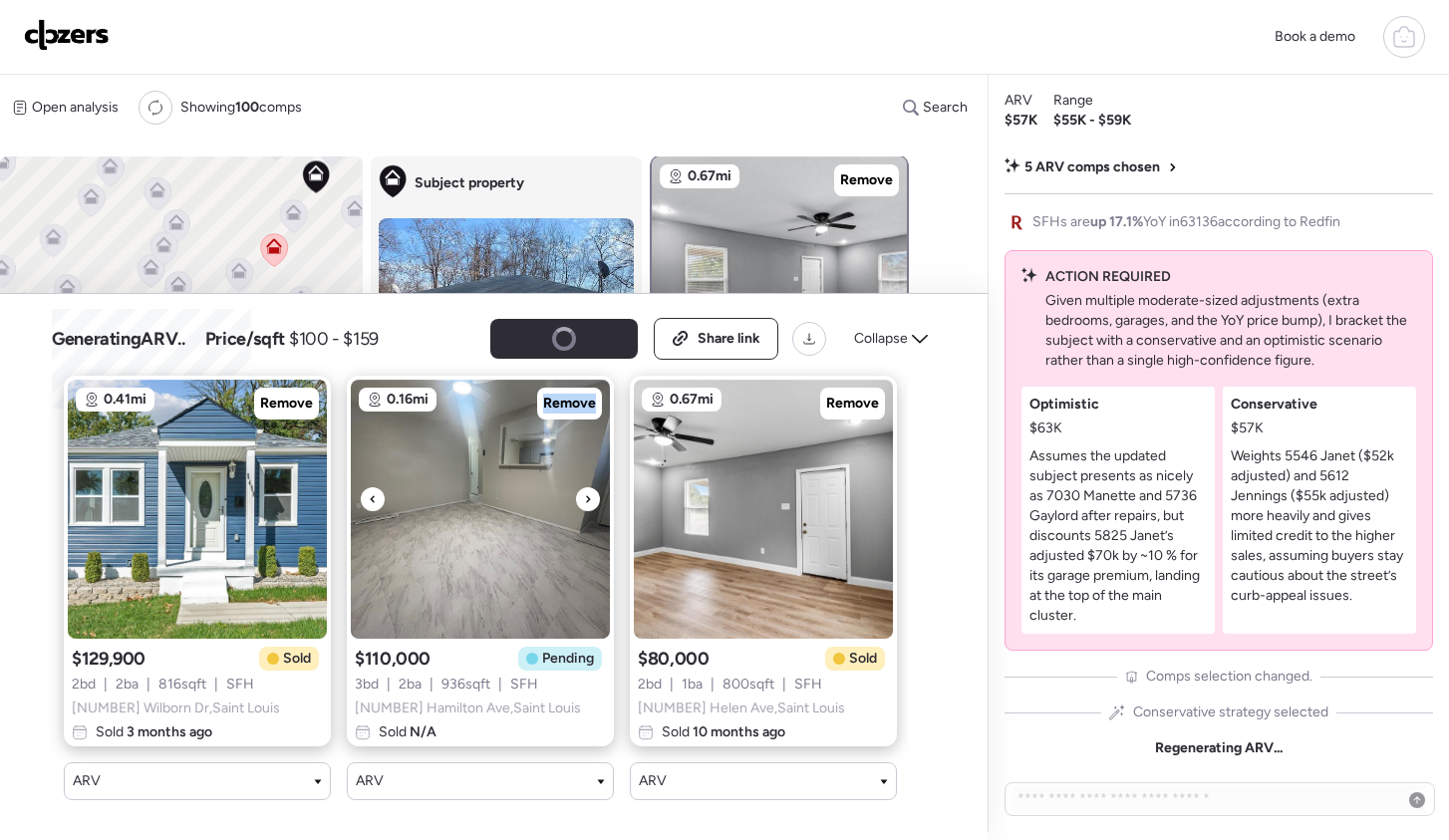 click 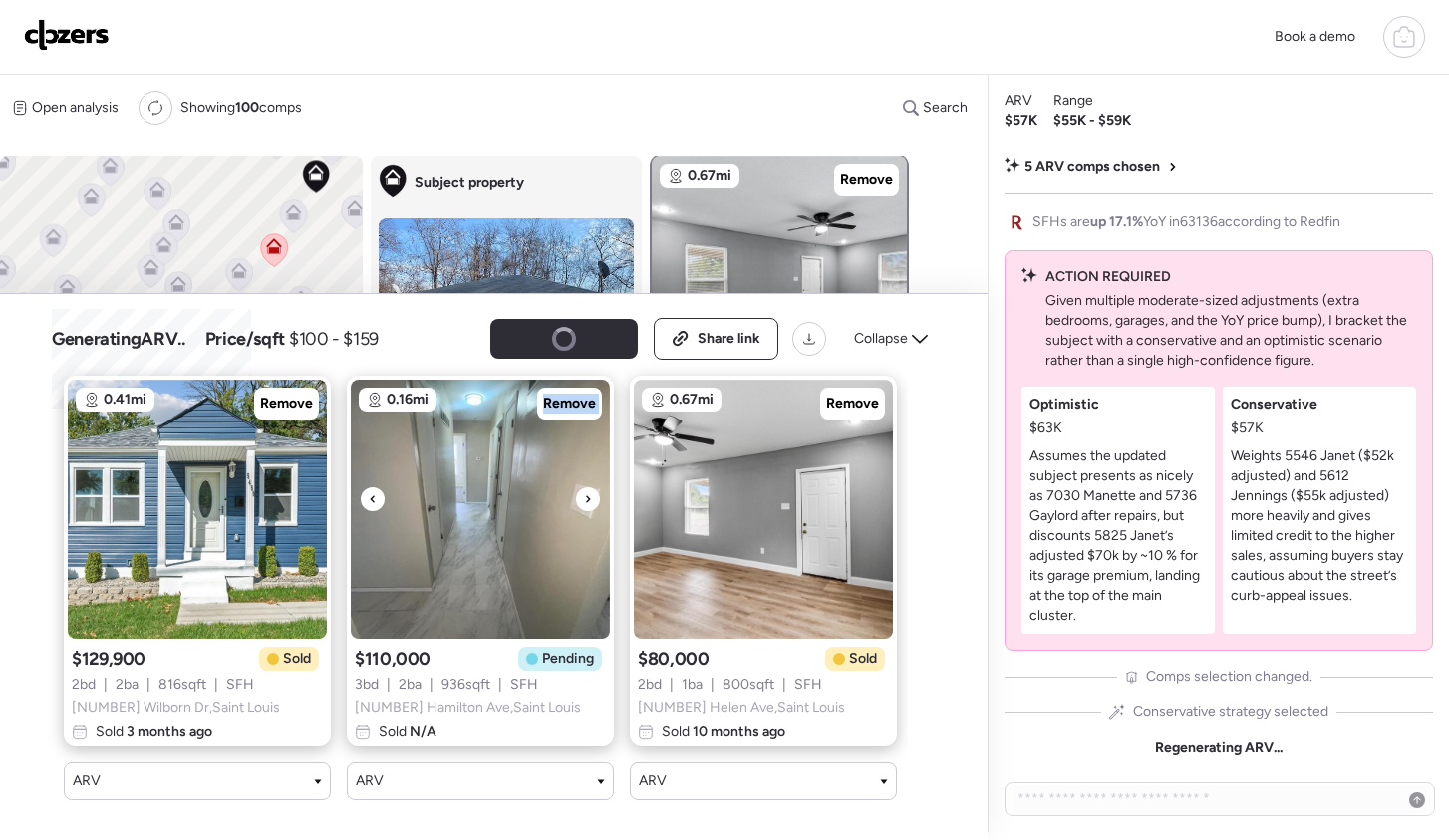 click 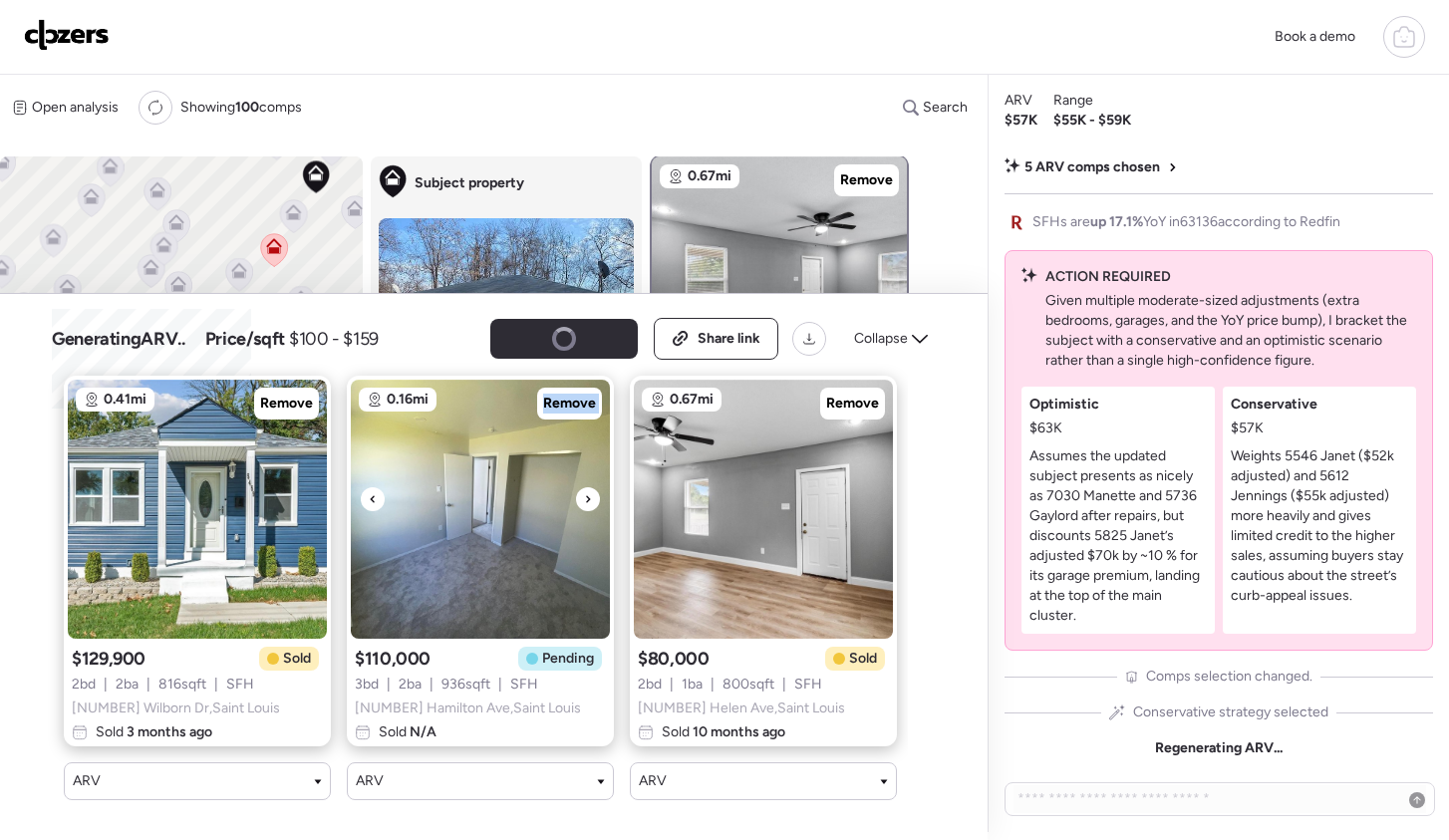 click 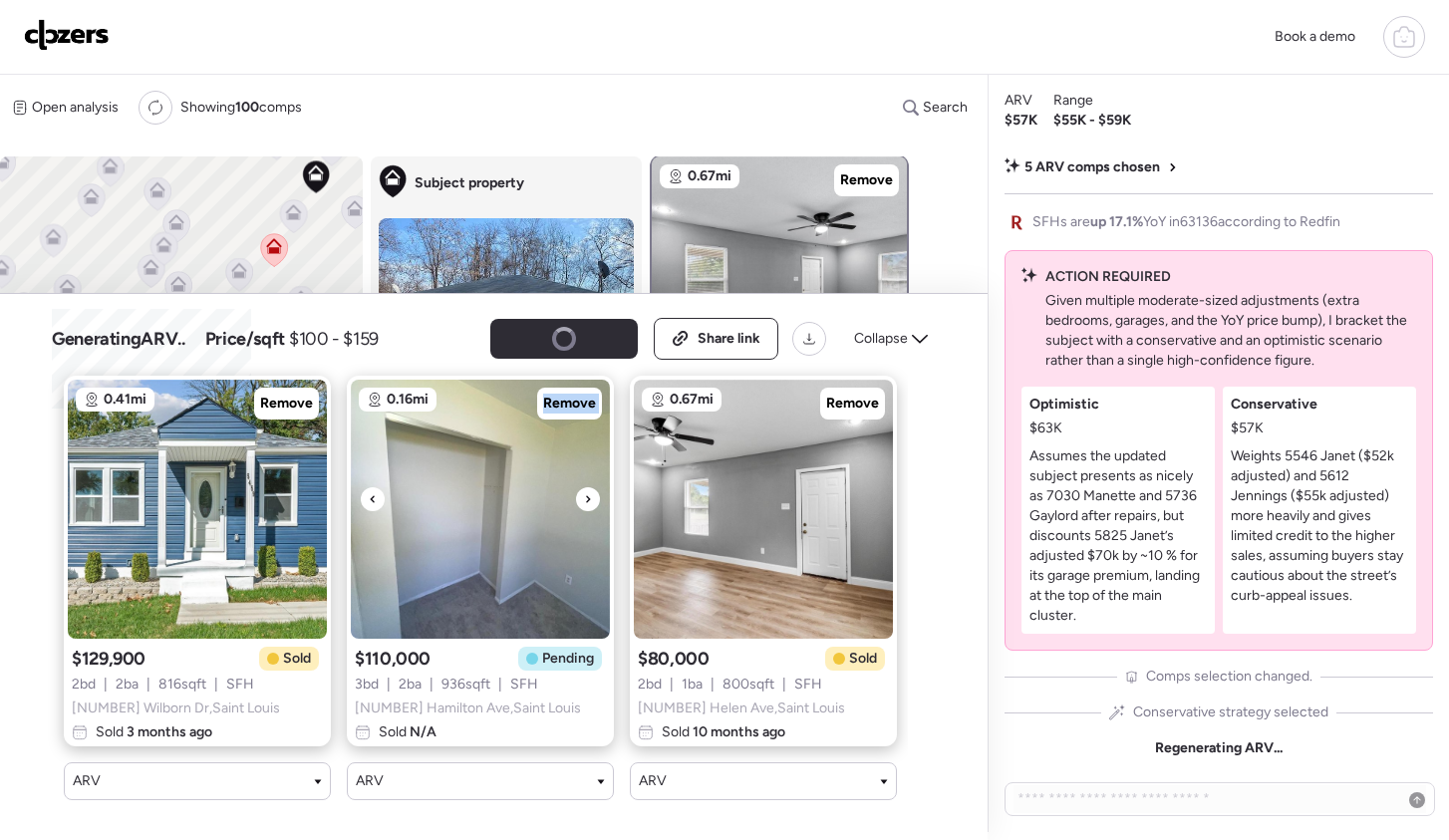 click 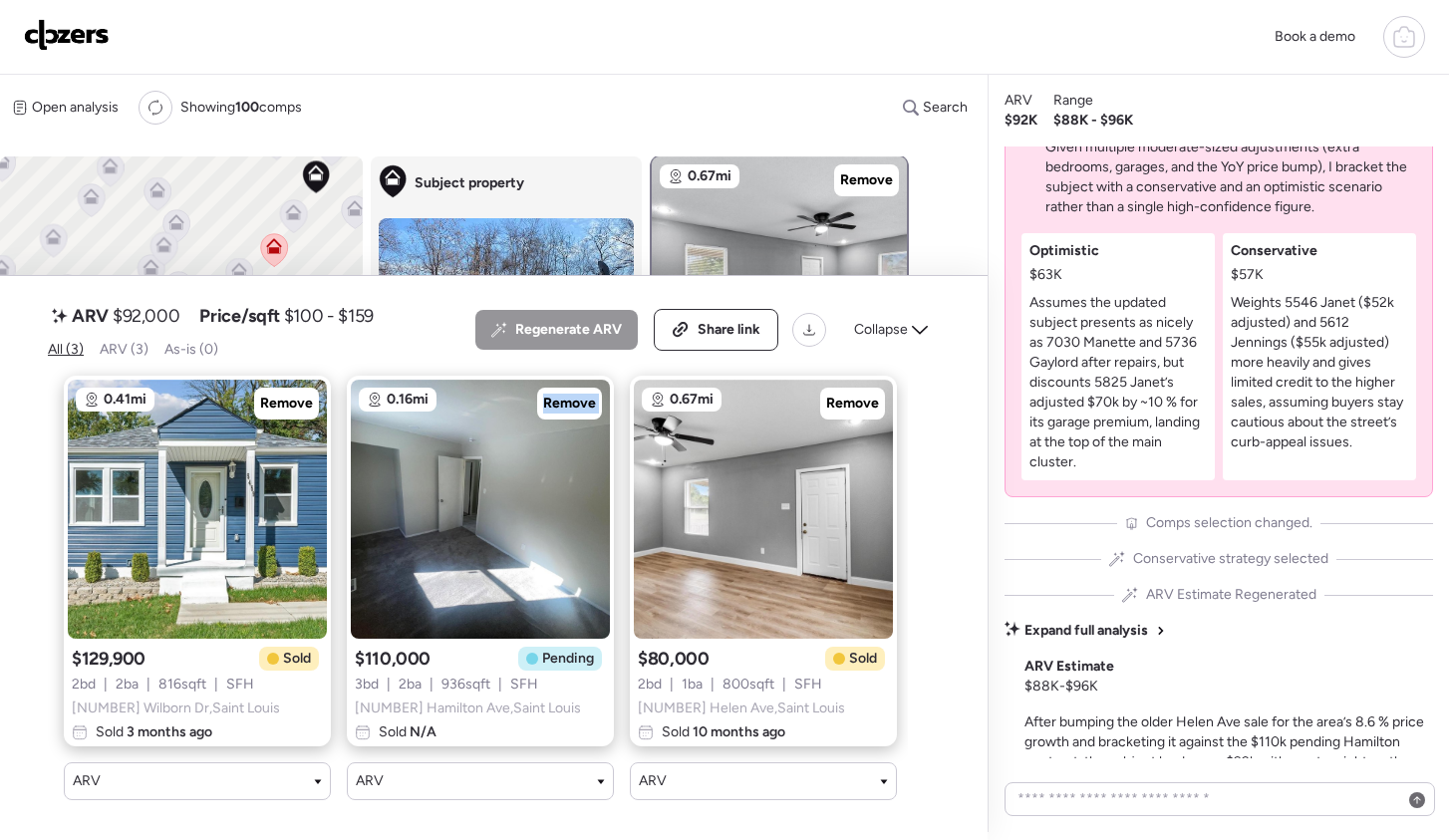 scroll, scrollTop: 0, scrollLeft: 0, axis: both 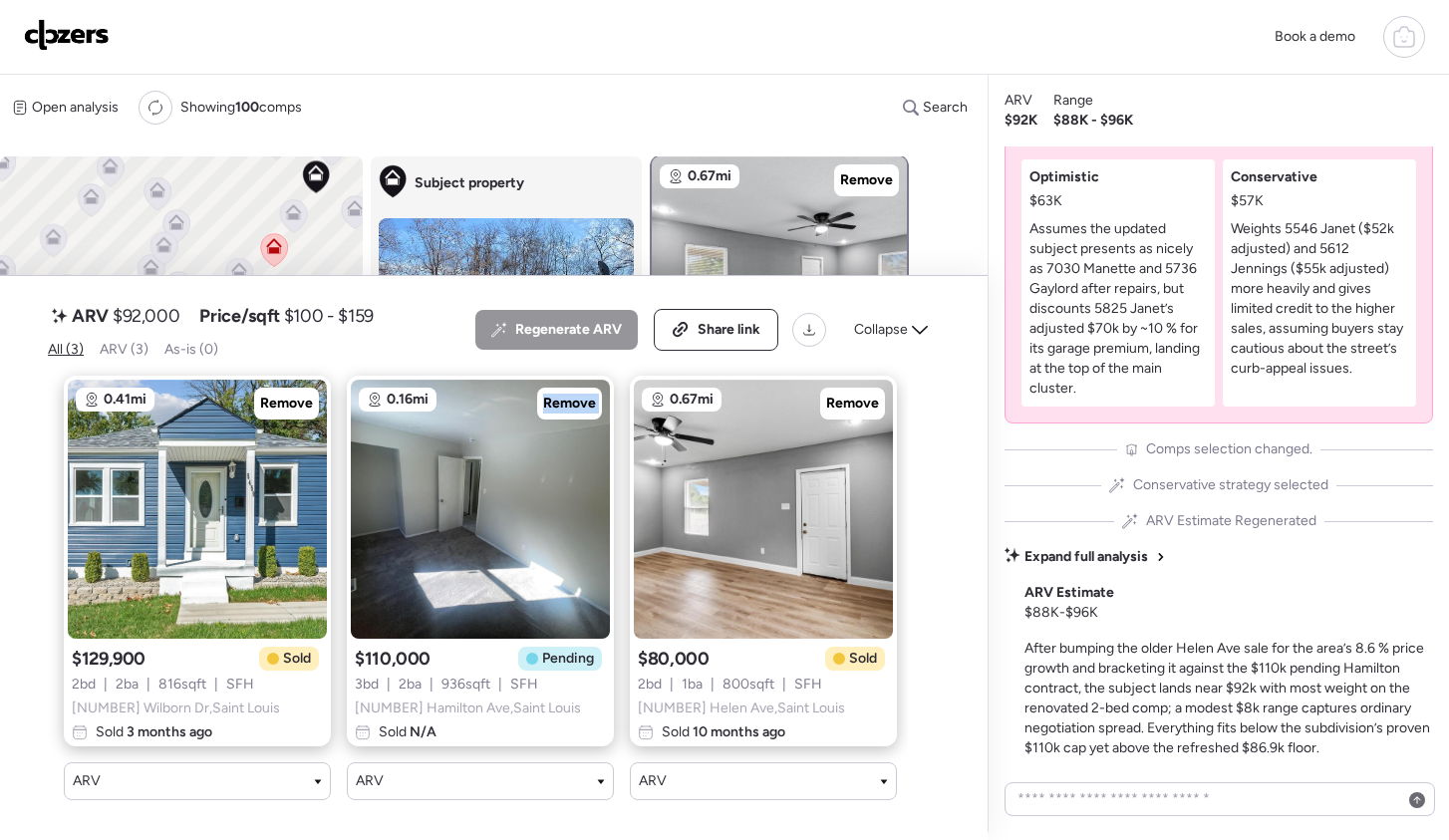 click on "After bumping the older Helen Ave sale for the area’s 8.6 % price growth and bracketing it against the $110k pending Hamilton contract, the subject lands near $92k with most weight on the renovated 2-bed comp; a modest $8k range captures ordinary negotiation spread.  Everything fits below the subdivision’s proven $110k cap yet above the refreshed $86.9k floor." at bounding box center [1227, 698] 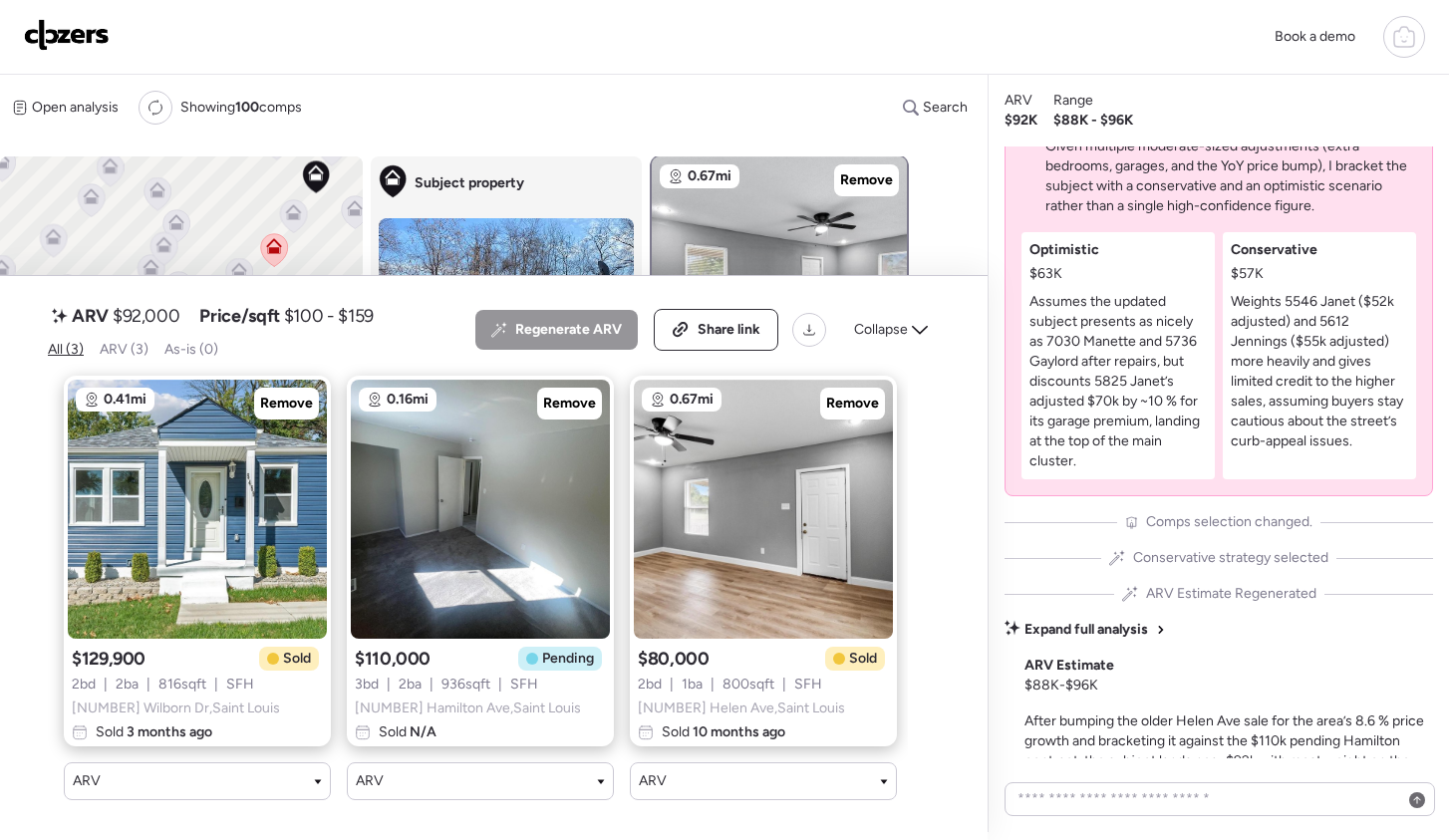 scroll, scrollTop: -76, scrollLeft: 0, axis: vertical 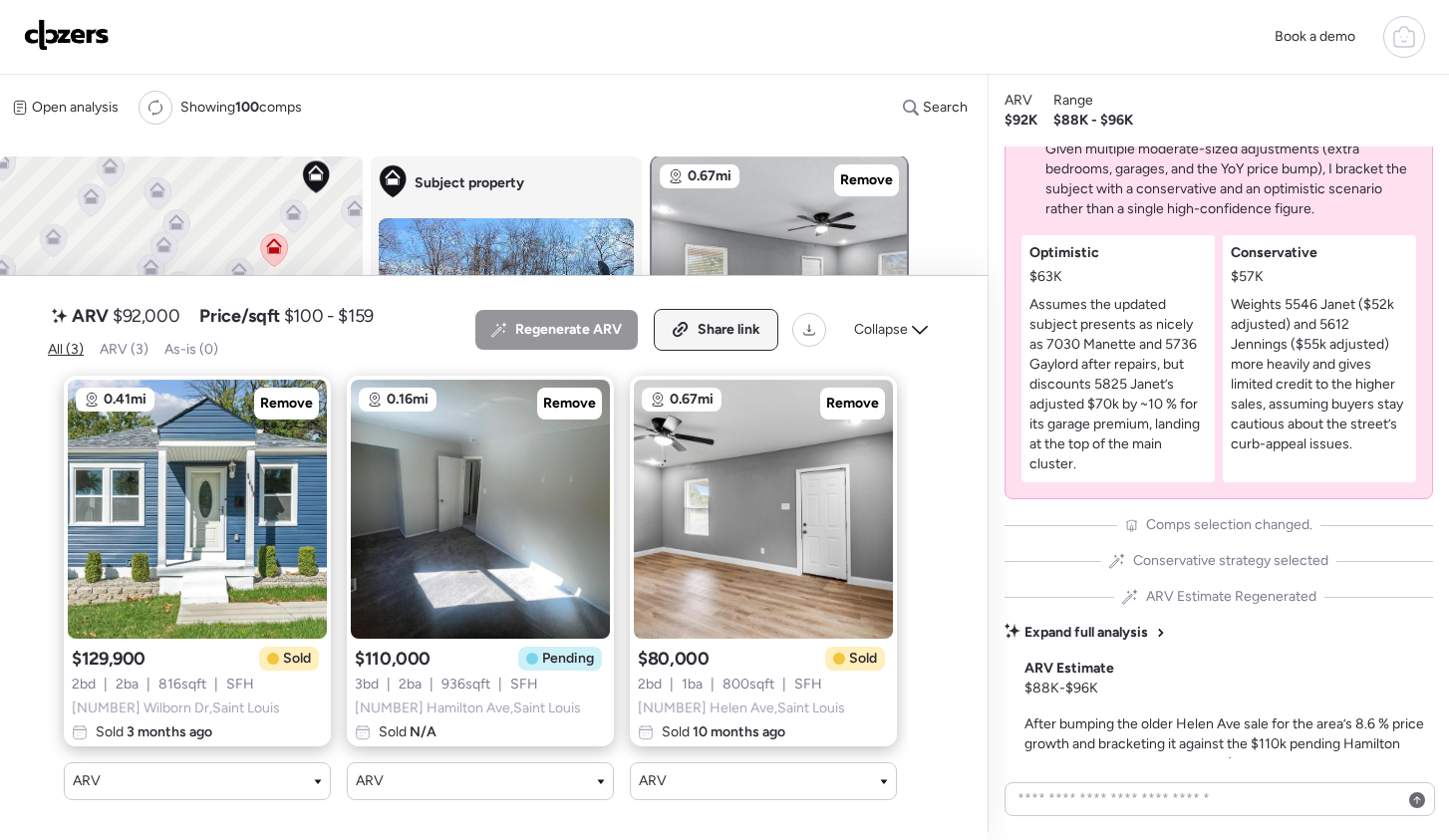 click on "Share link" at bounding box center [728, 330] 